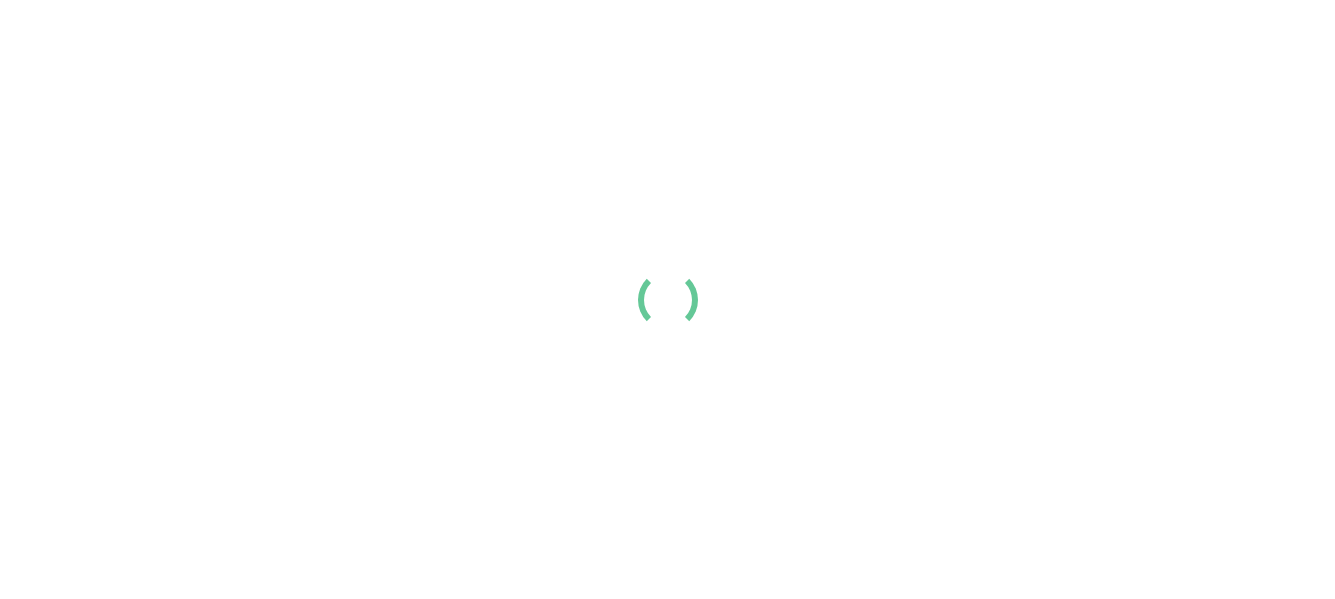 scroll, scrollTop: 0, scrollLeft: 0, axis: both 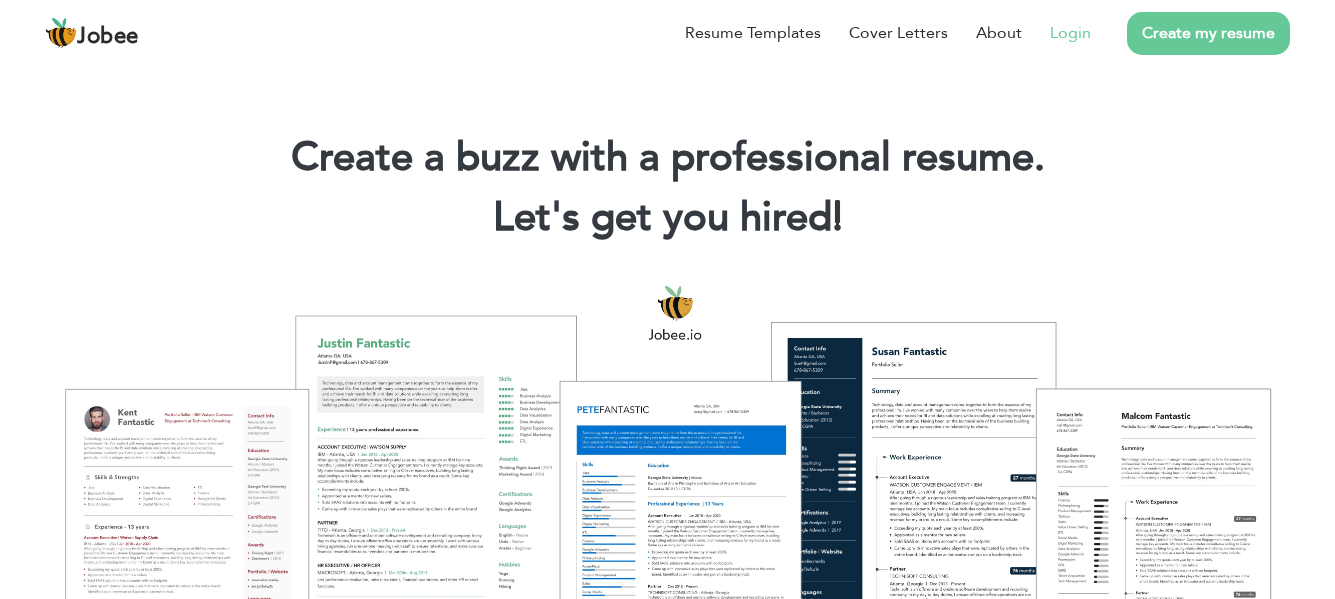 click on "Login" at bounding box center [1070, 33] 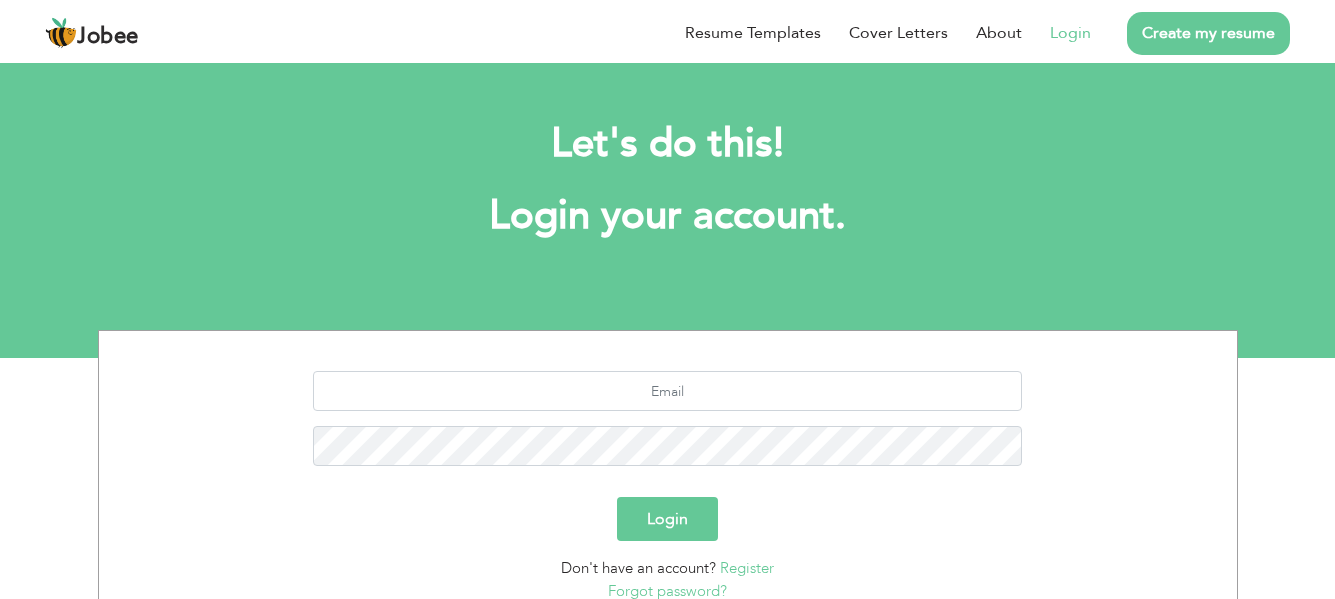 scroll, scrollTop: 0, scrollLeft: 0, axis: both 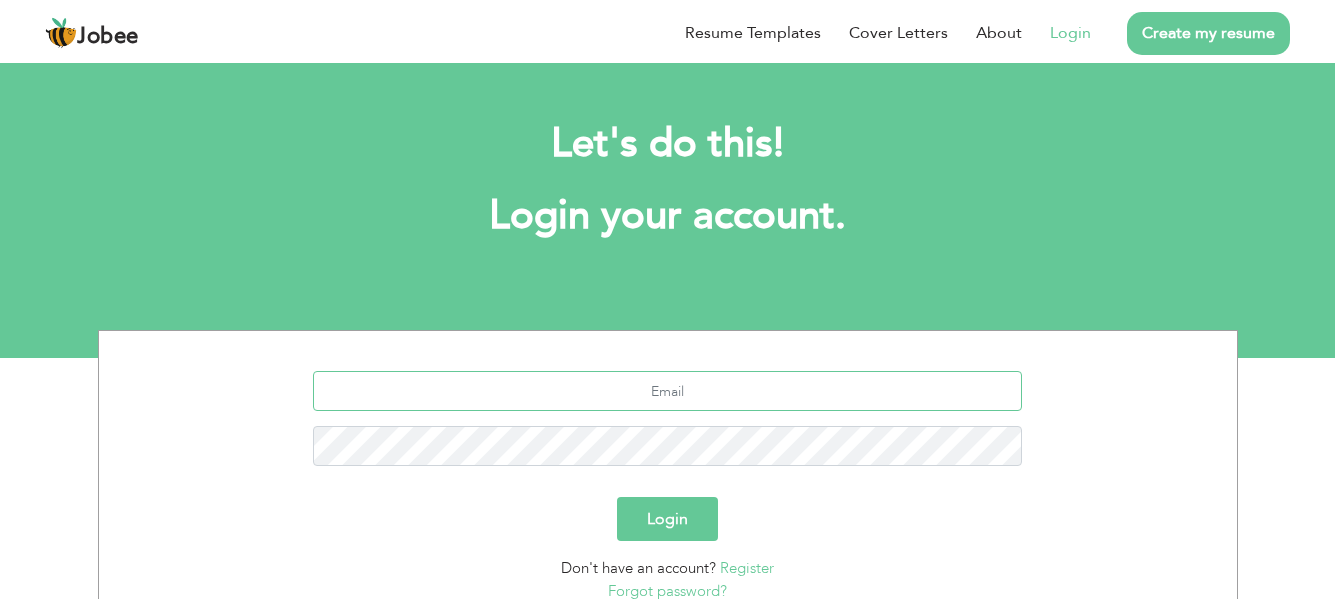 click at bounding box center (667, 391) 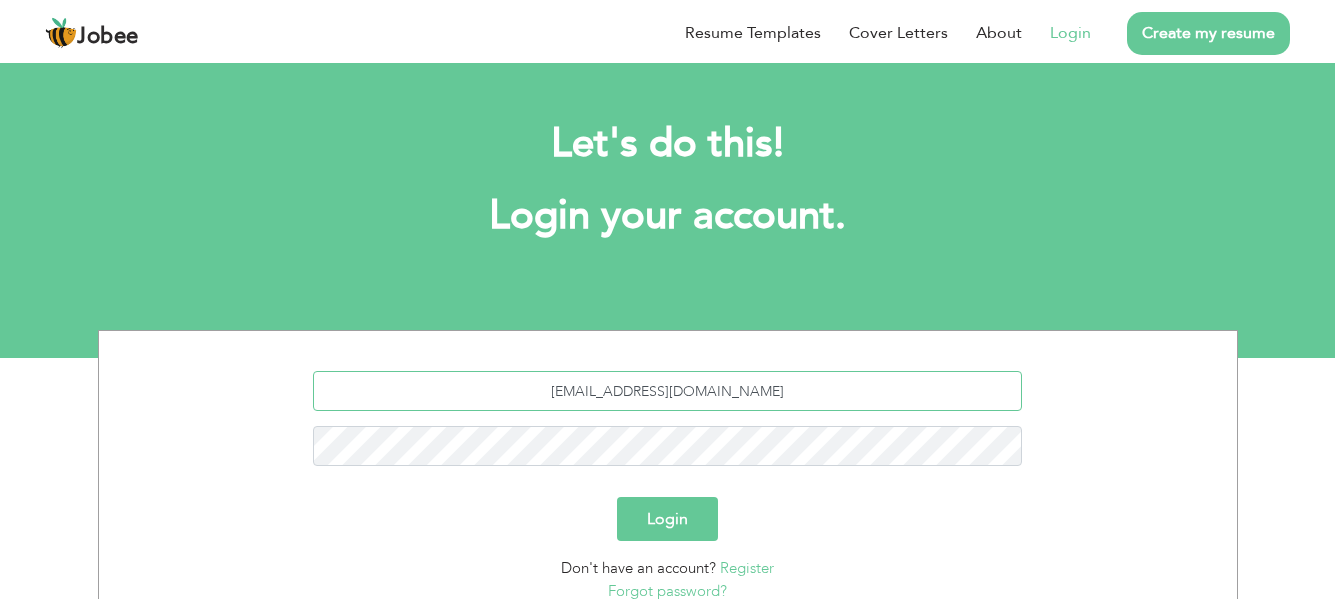 type on "[EMAIL_ADDRESS][DOMAIN_NAME]" 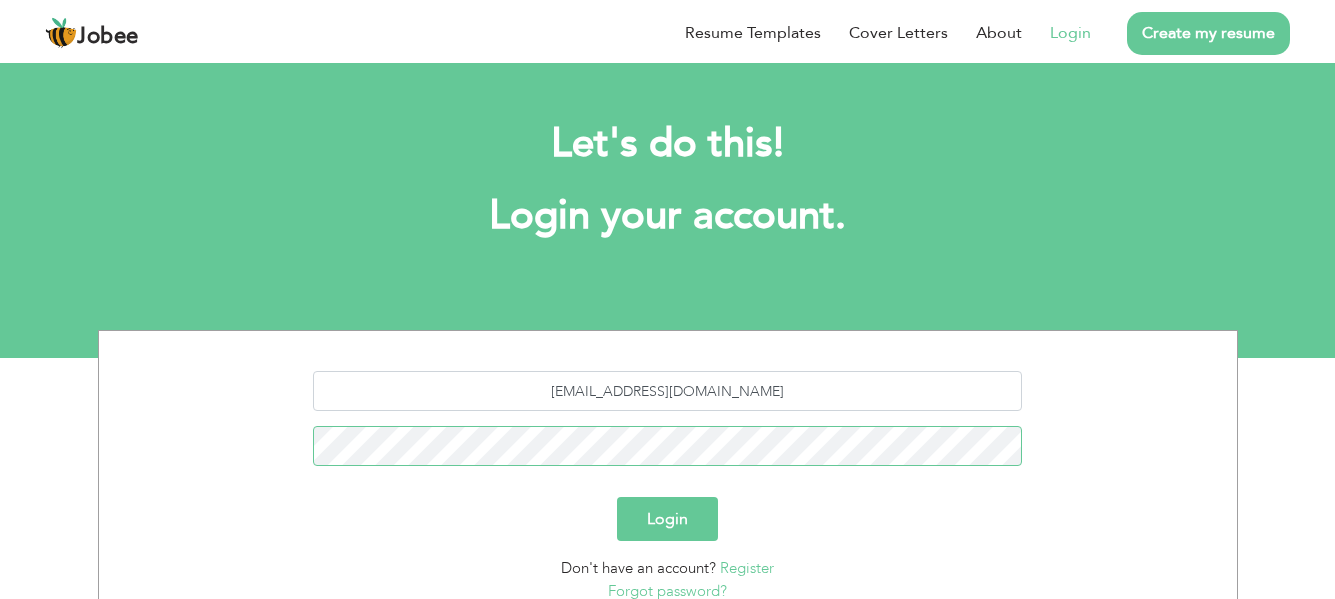click on "Login" at bounding box center [667, 519] 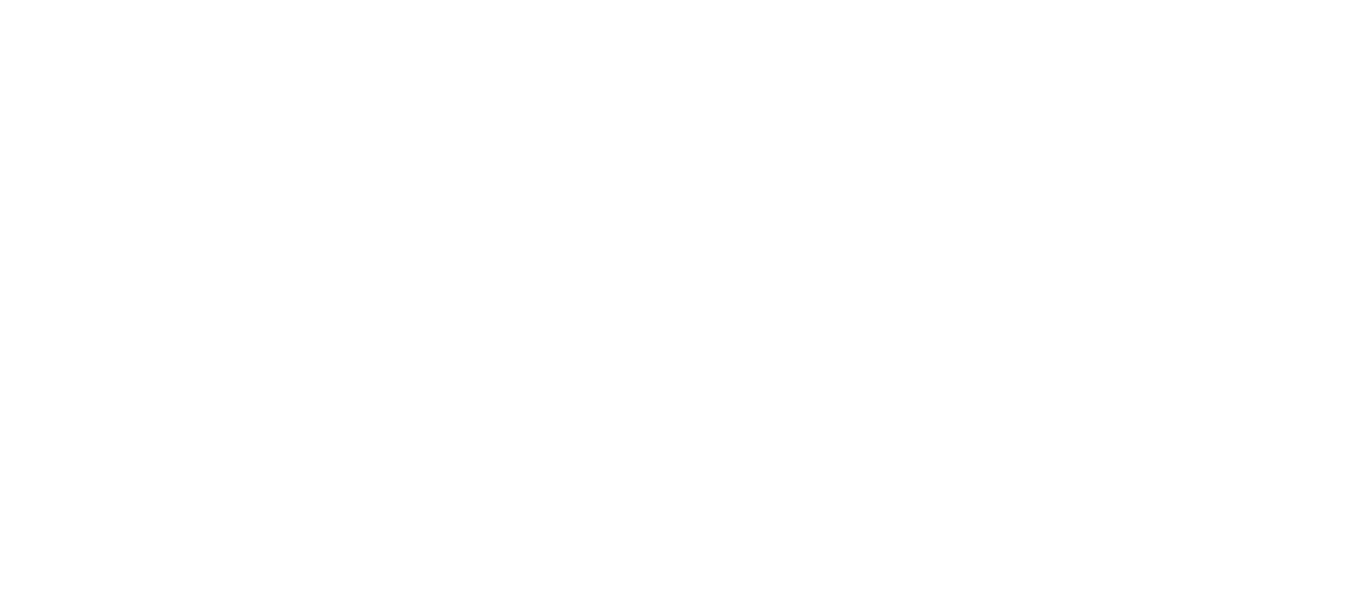 scroll, scrollTop: 0, scrollLeft: 0, axis: both 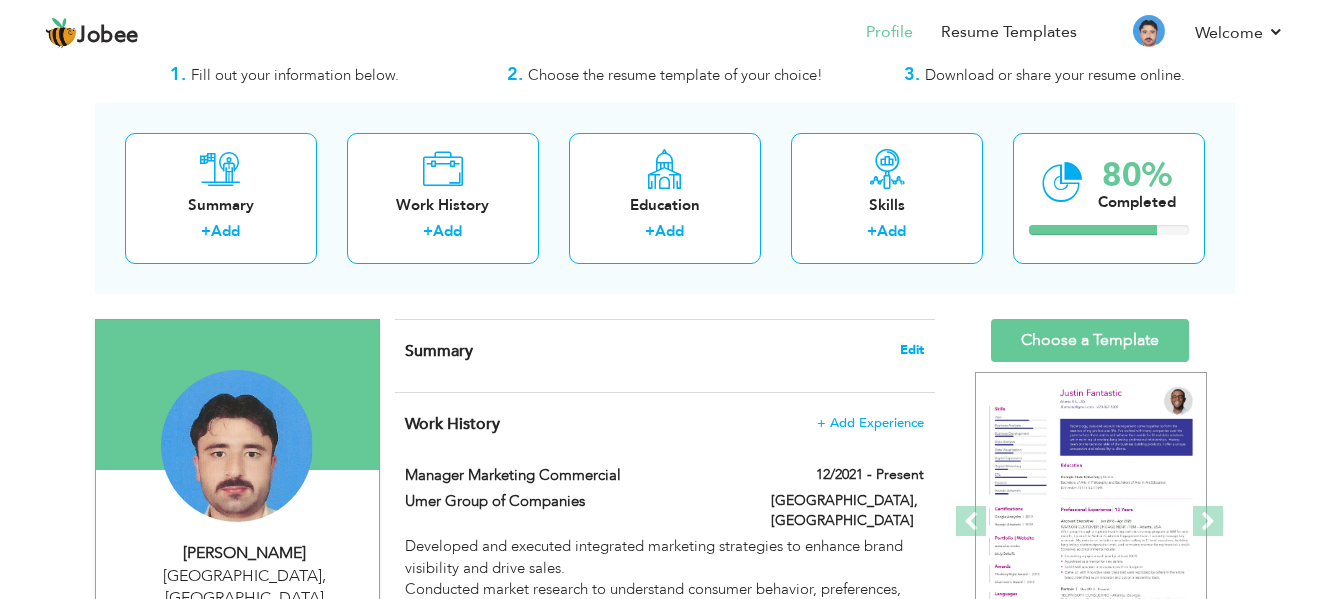 click on "Edit" at bounding box center [912, 350] 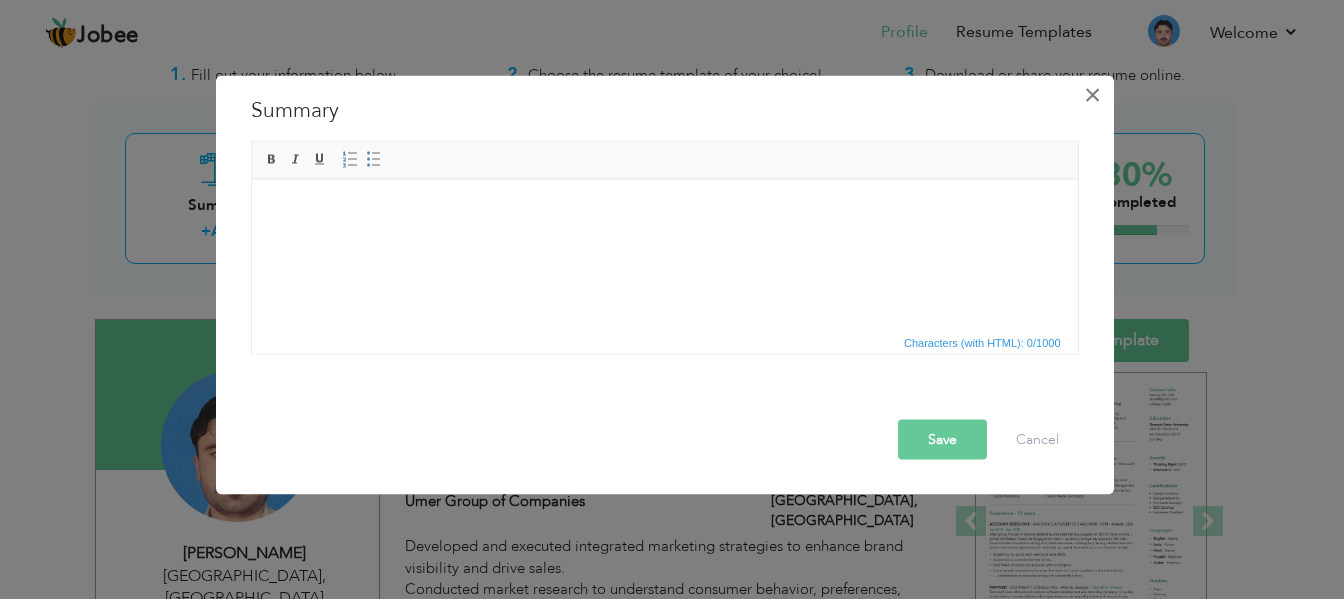 click on "×" at bounding box center (1092, 94) 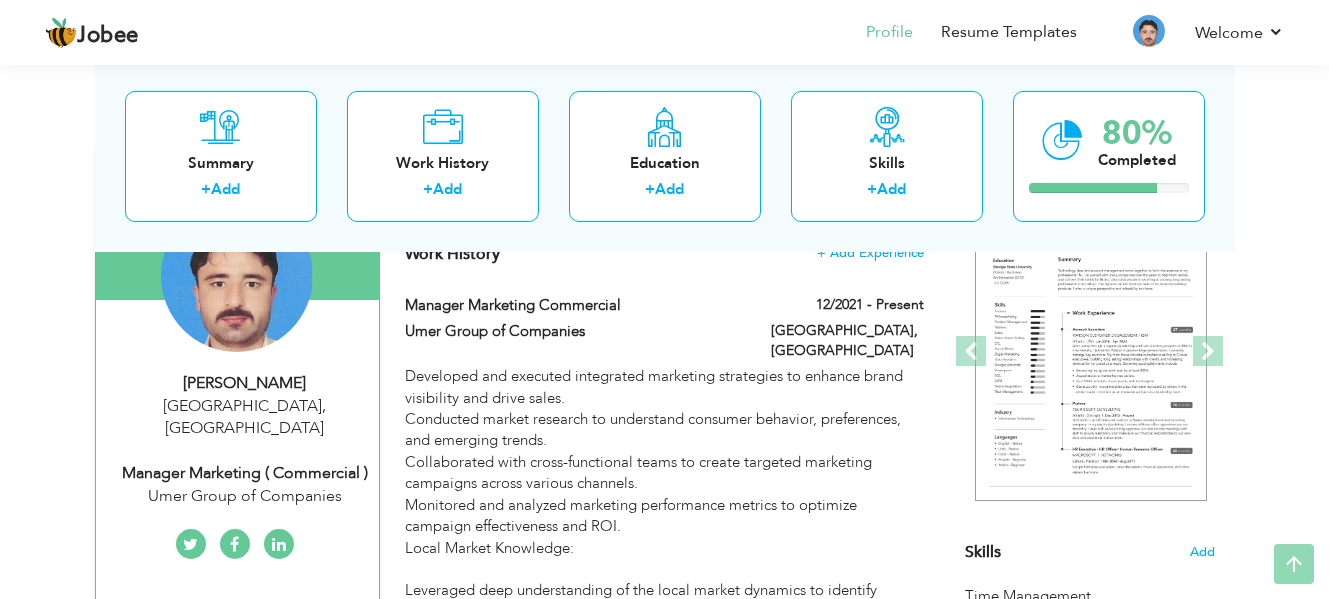 scroll, scrollTop: 258, scrollLeft: 0, axis: vertical 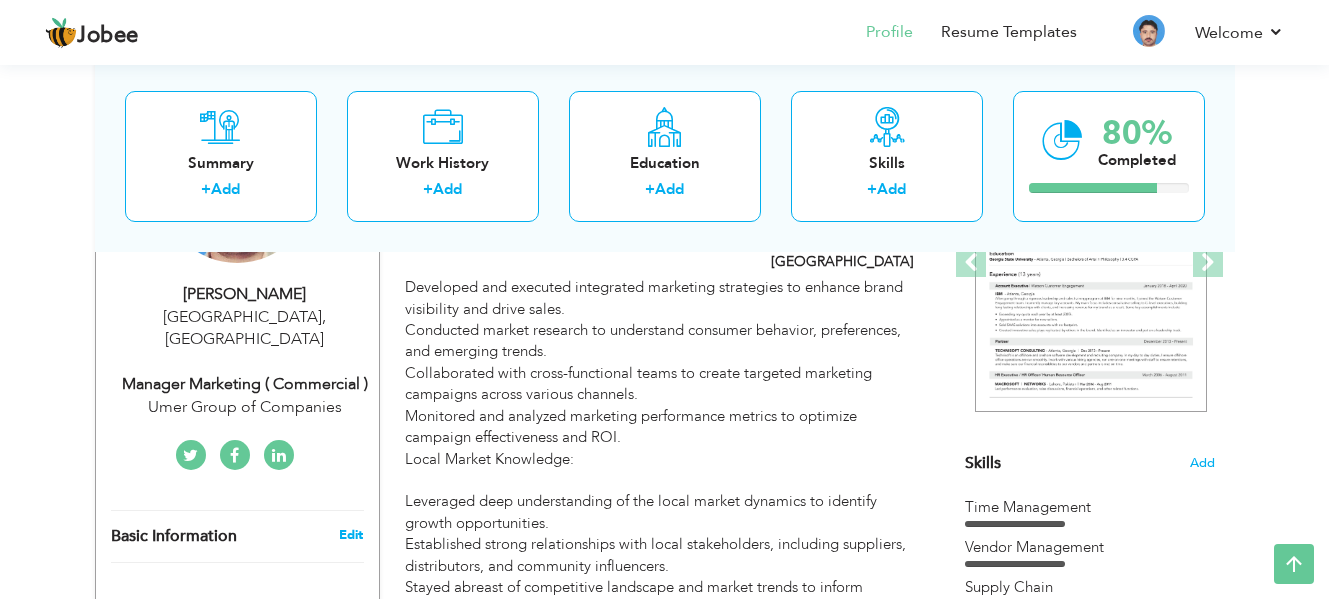 click on "Edit" at bounding box center (351, 535) 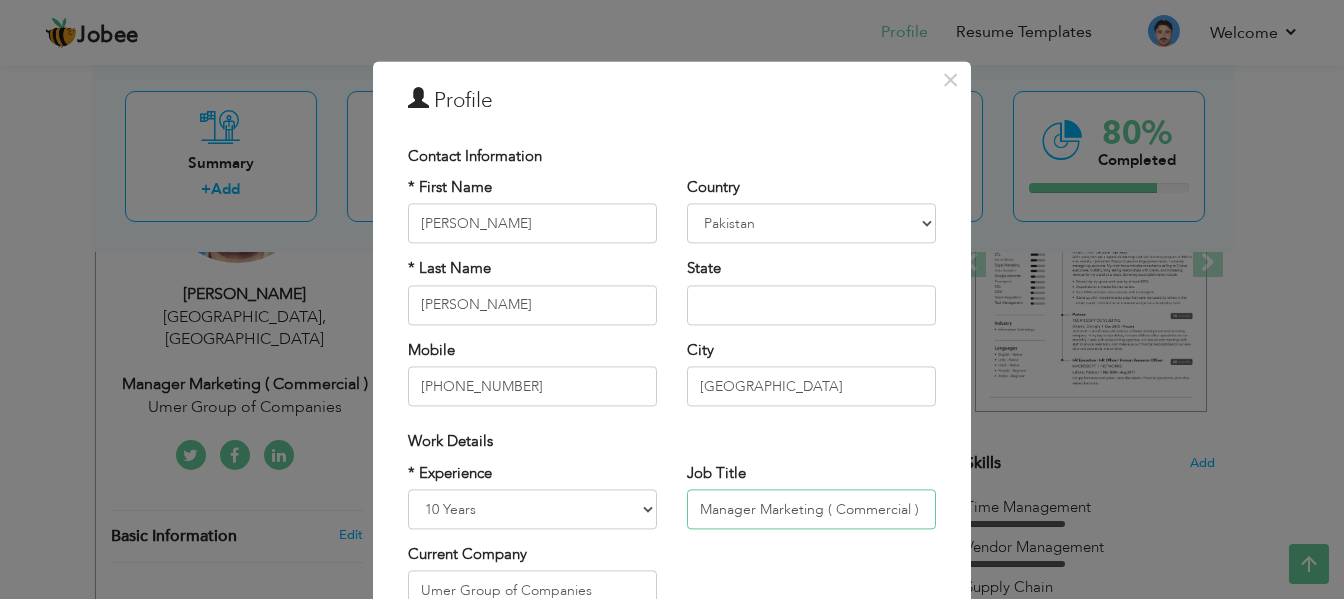 drag, startPoint x: 921, startPoint y: 505, endPoint x: 697, endPoint y: 505, distance: 224 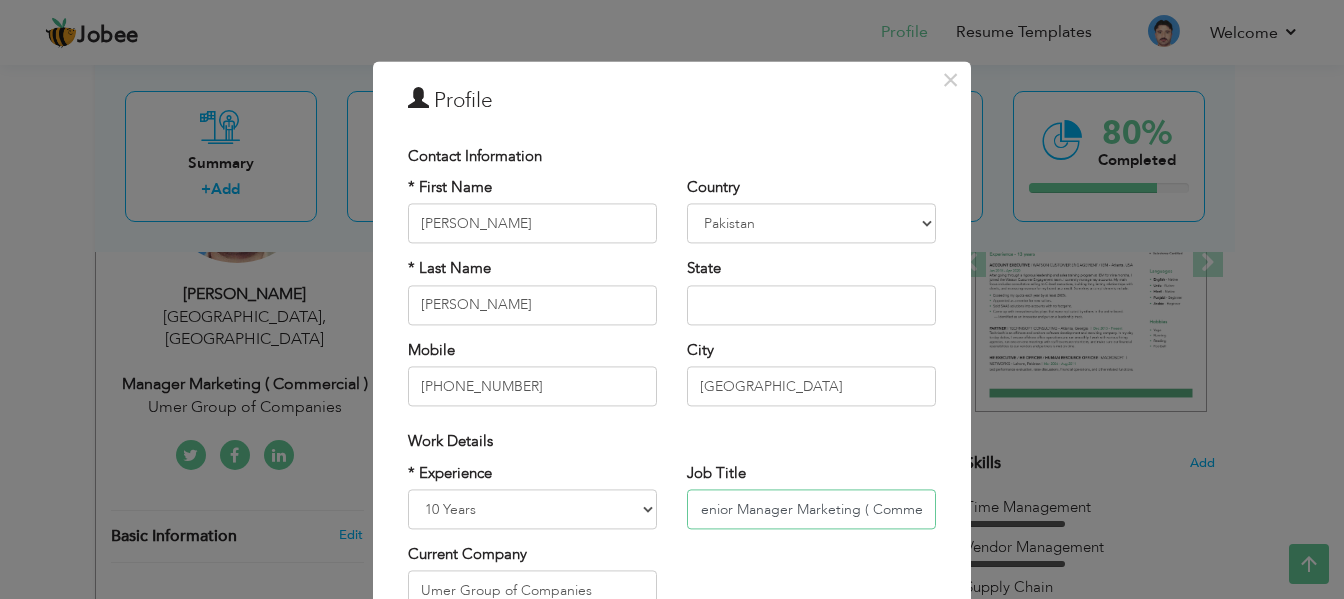 scroll, scrollTop: 0, scrollLeft: 0, axis: both 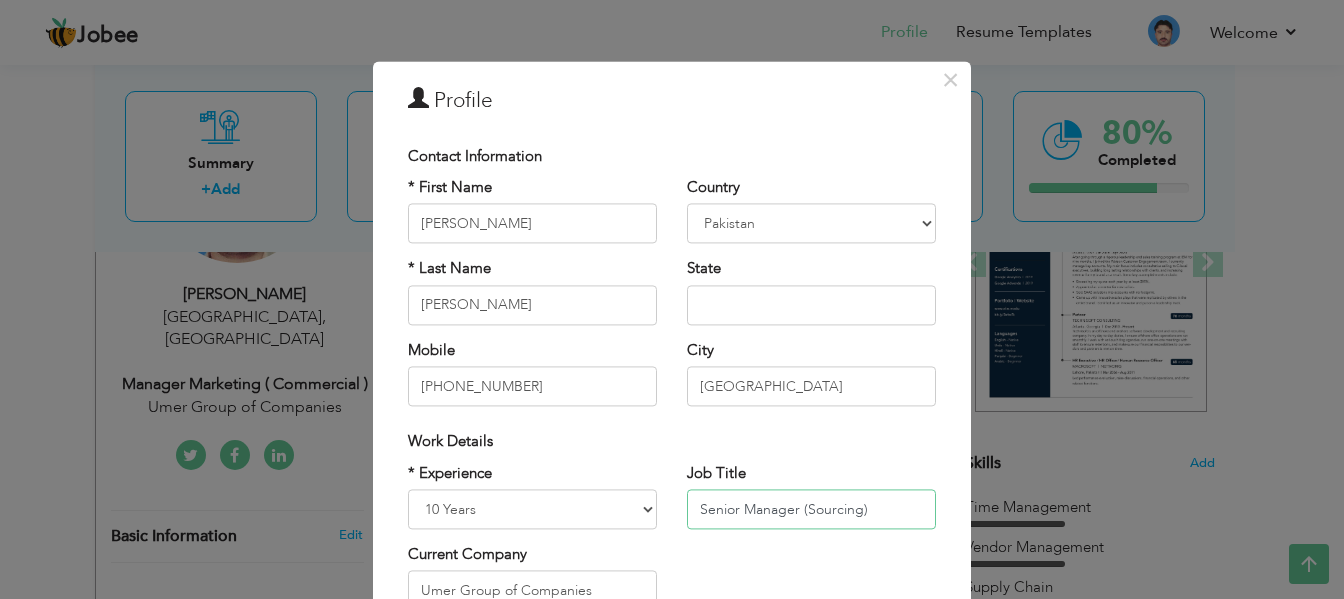 type on "Senior Manager (Sourcing)" 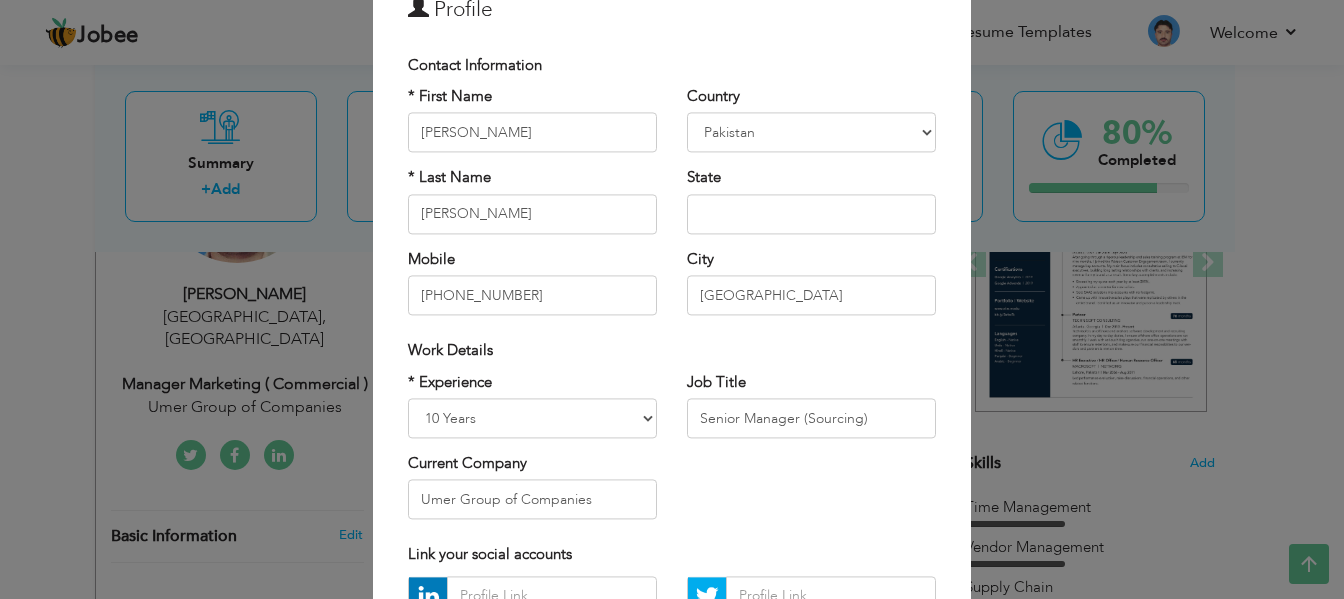 scroll, scrollTop: 94, scrollLeft: 0, axis: vertical 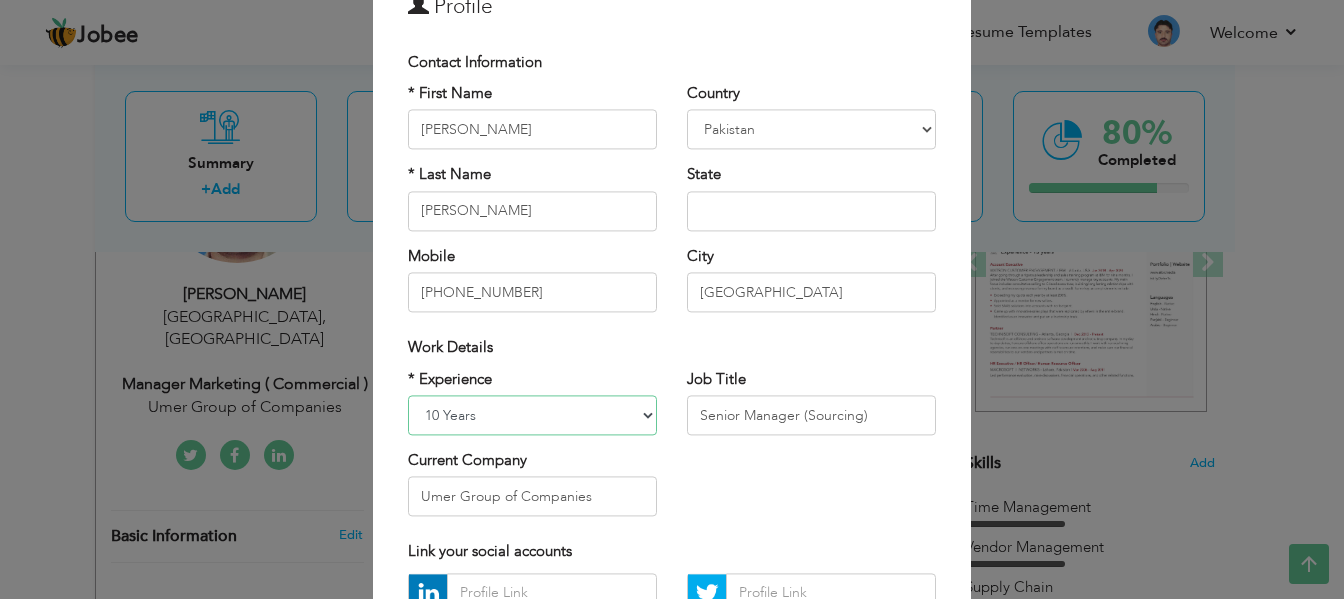 click on "Entry Level Less than 1 Year 1 Year 2 Years 3 Years 4 Years 5 Years 6 Years 7 Years 8 Years 9 Years 10 Years 11 Years 12 Years 13 Years 14 Years 15 Years 16 Years 17 Years 18 Years 19 Years 20 Years 21 Years 22 Years 23 Years 24 Years 25 Years 26 Years 27 Years 28 Years 29 Years 30 Years 31 Years 32 Years 33 Years 34 Years 35 Years More than 35 Years" at bounding box center (532, 415) 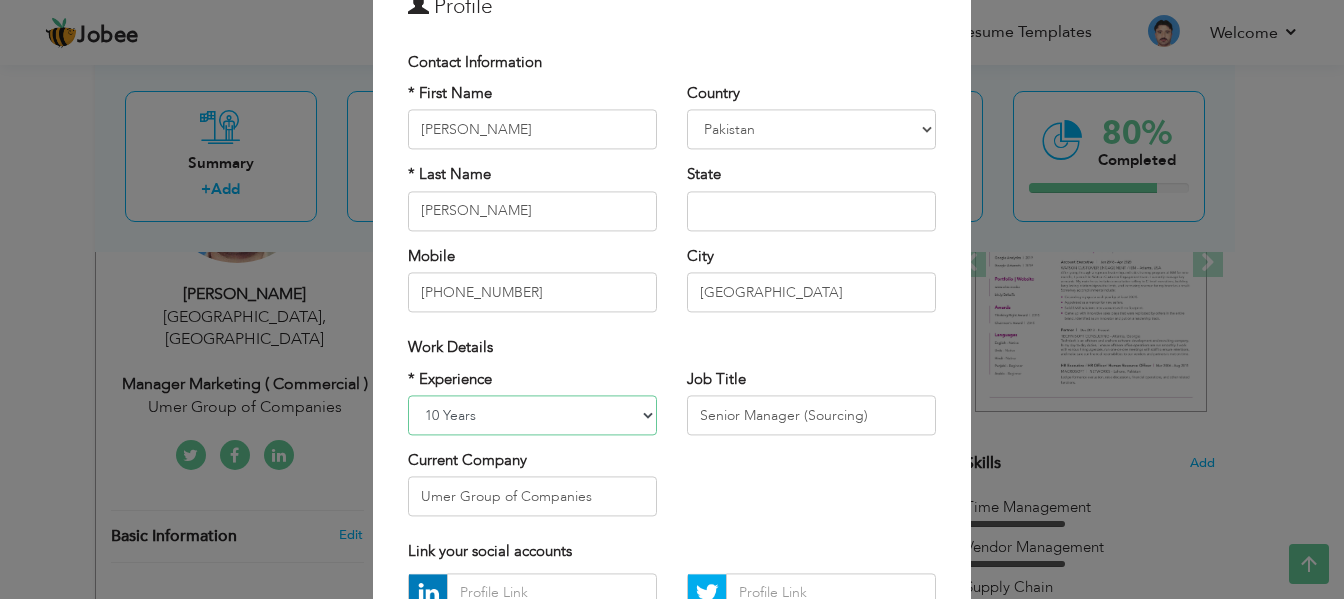 select on "number:13" 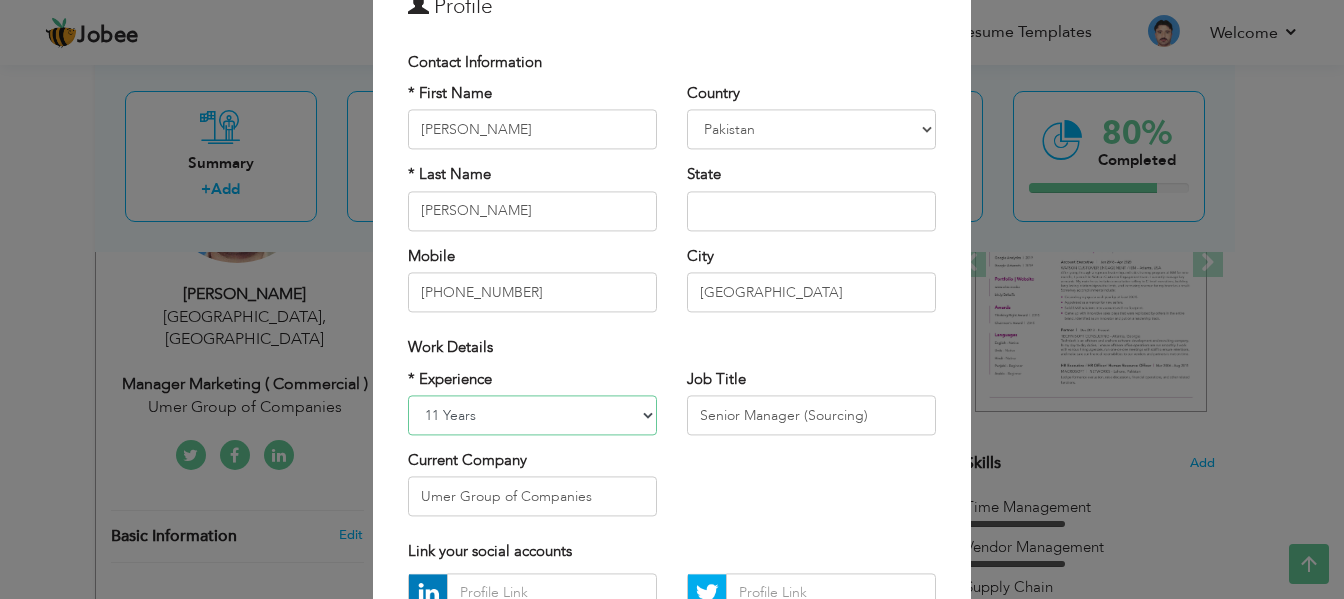 click on "Entry Level Less than 1 Year 1 Year 2 Years 3 Years 4 Years 5 Years 6 Years 7 Years 8 Years 9 Years 10 Years 11 Years 12 Years 13 Years 14 Years 15 Years 16 Years 17 Years 18 Years 19 Years 20 Years 21 Years 22 Years 23 Years 24 Years 25 Years 26 Years 27 Years 28 Years 29 Years 30 Years 31 Years 32 Years 33 Years 34 Years 35 Years More than 35 Years" at bounding box center (532, 415) 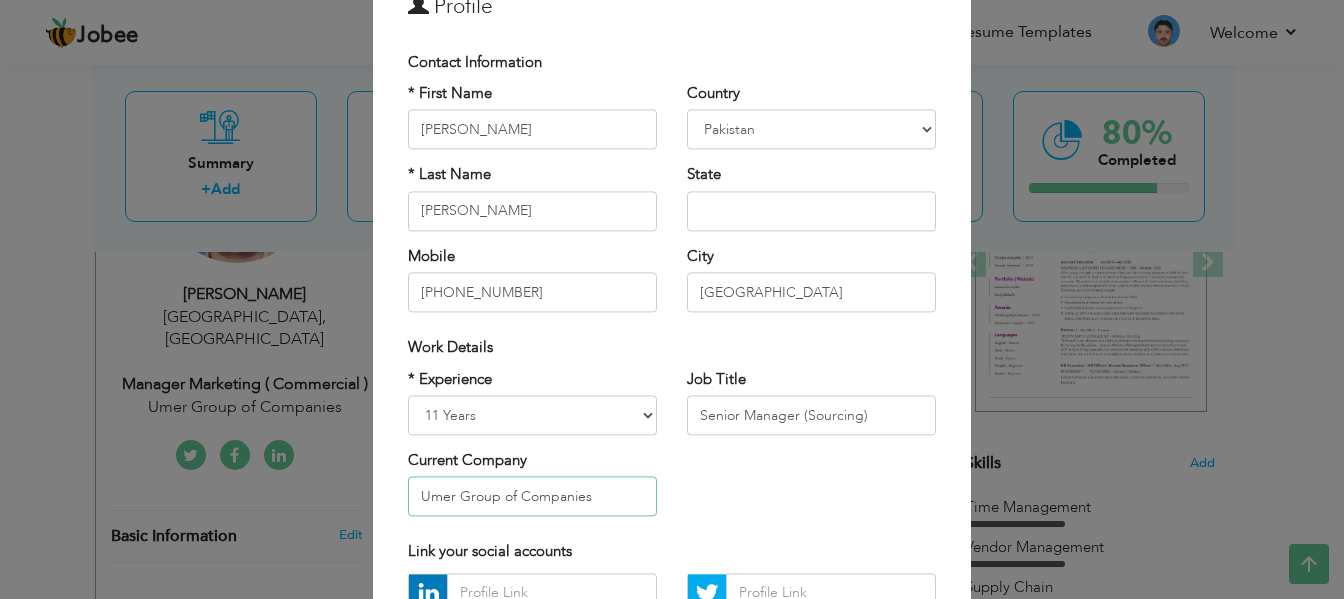 drag, startPoint x: 584, startPoint y: 492, endPoint x: 394, endPoint y: 458, distance: 193.01813 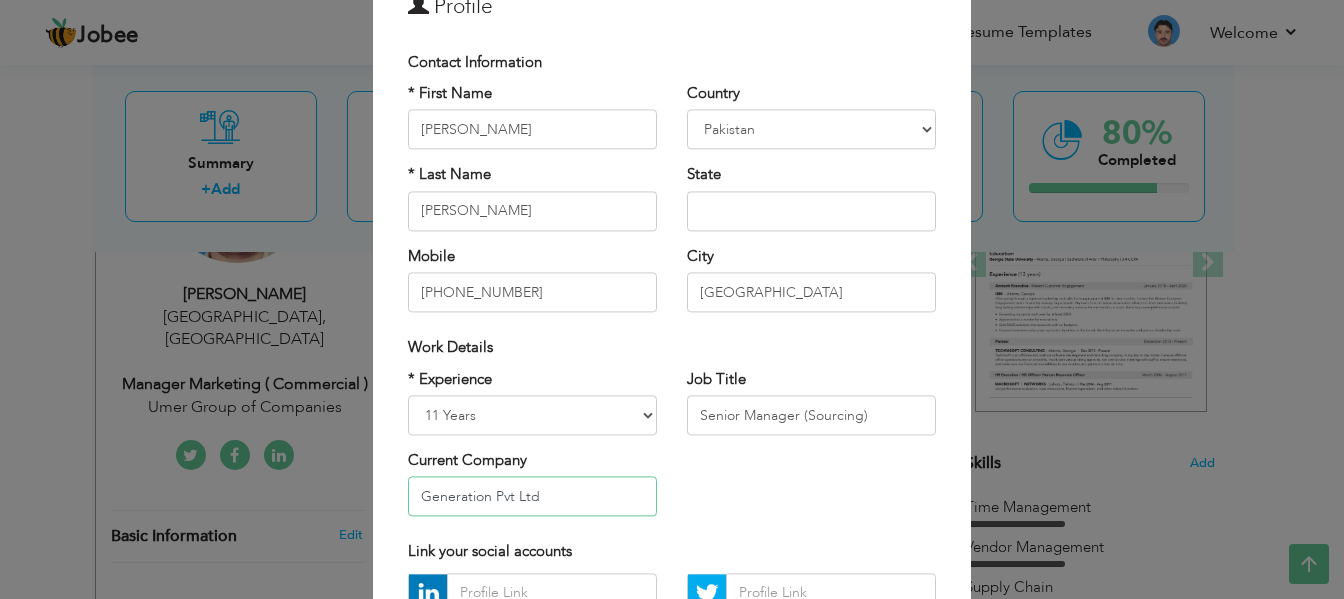 type on "Generation Pvt Ltd" 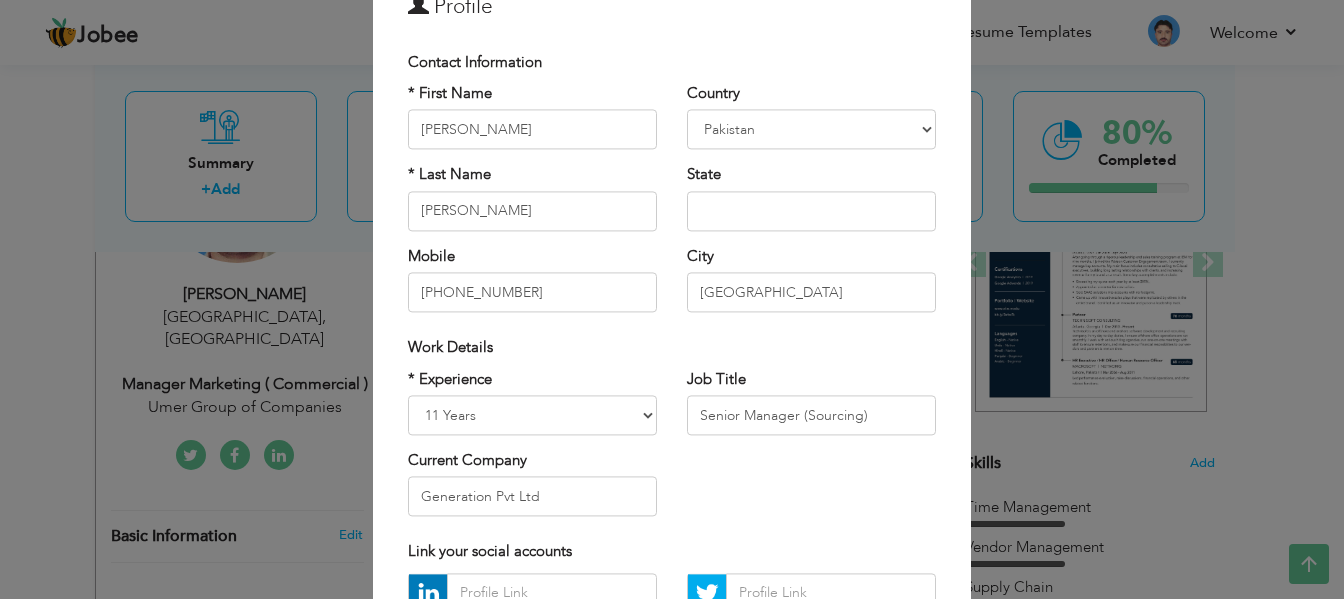 scroll, scrollTop: 107, scrollLeft: 0, axis: vertical 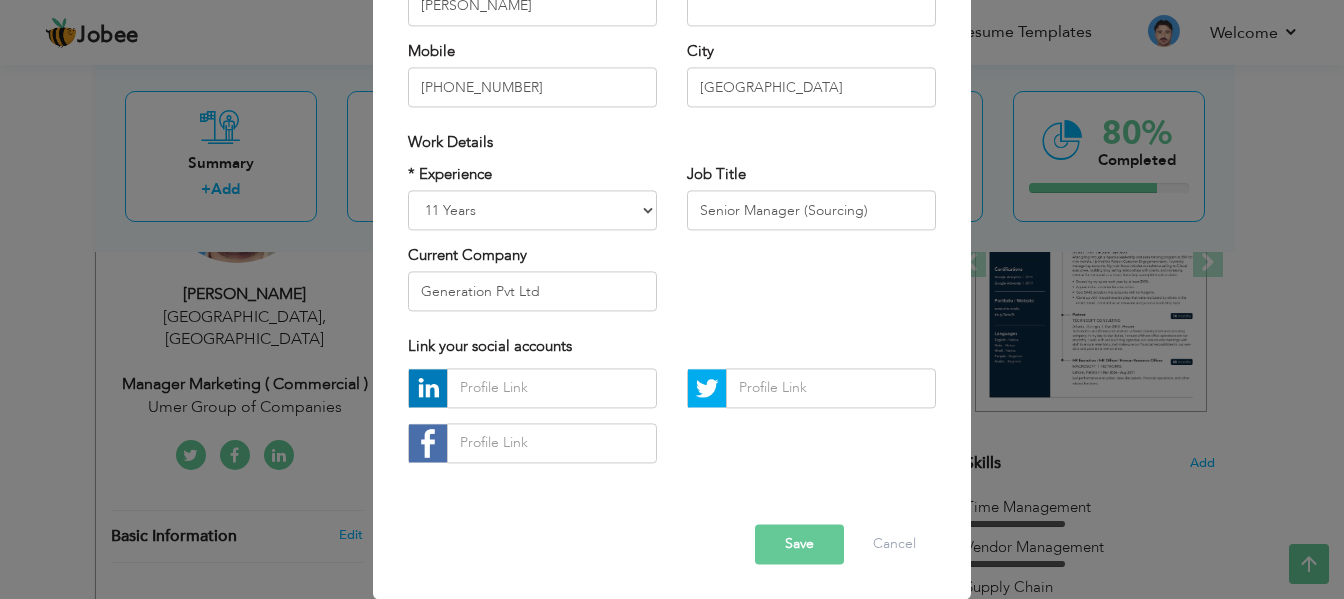click on "Save" at bounding box center [799, 544] 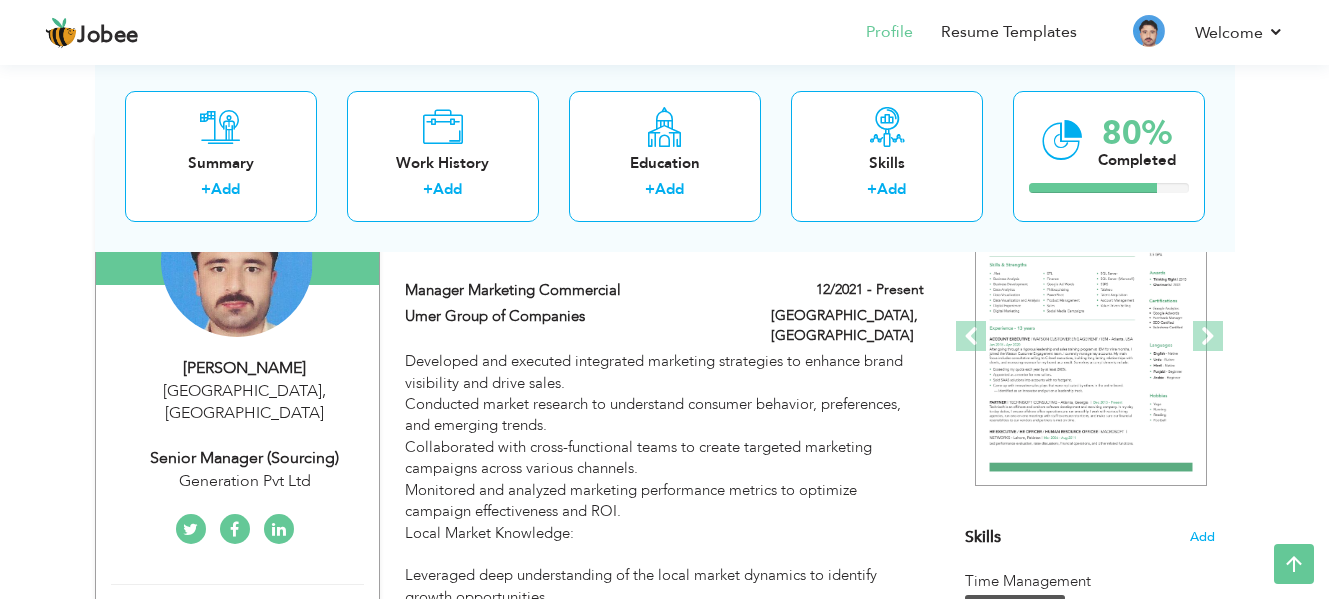 scroll, scrollTop: 0, scrollLeft: 0, axis: both 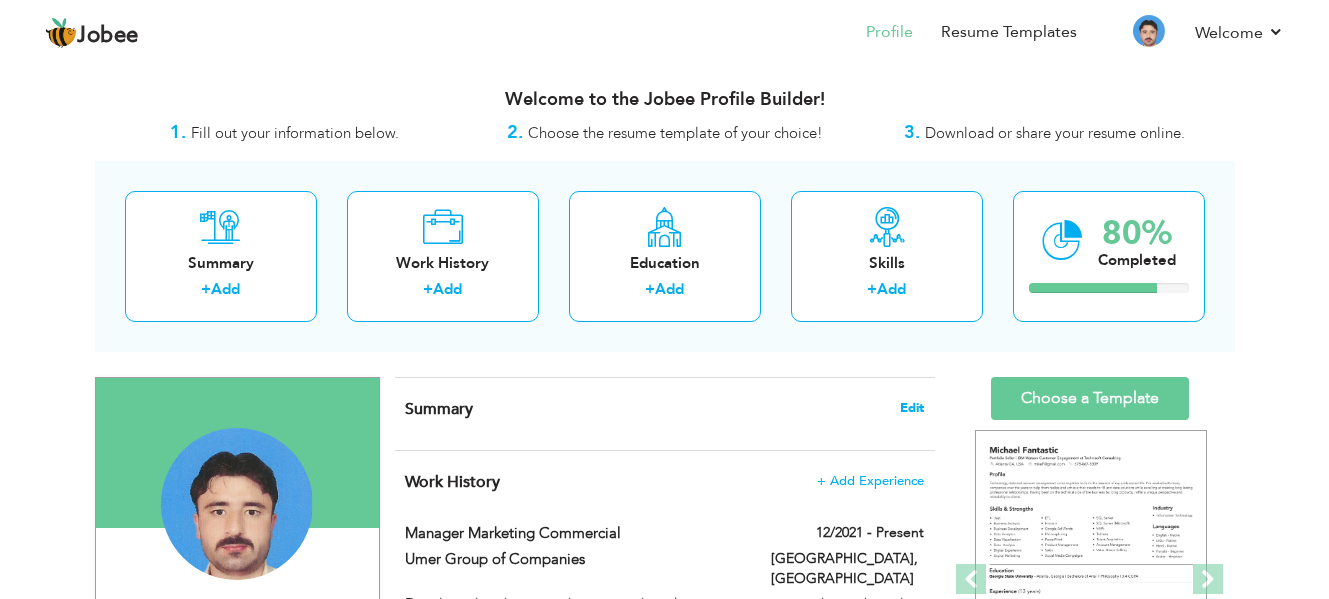 click on "Edit" at bounding box center [912, 408] 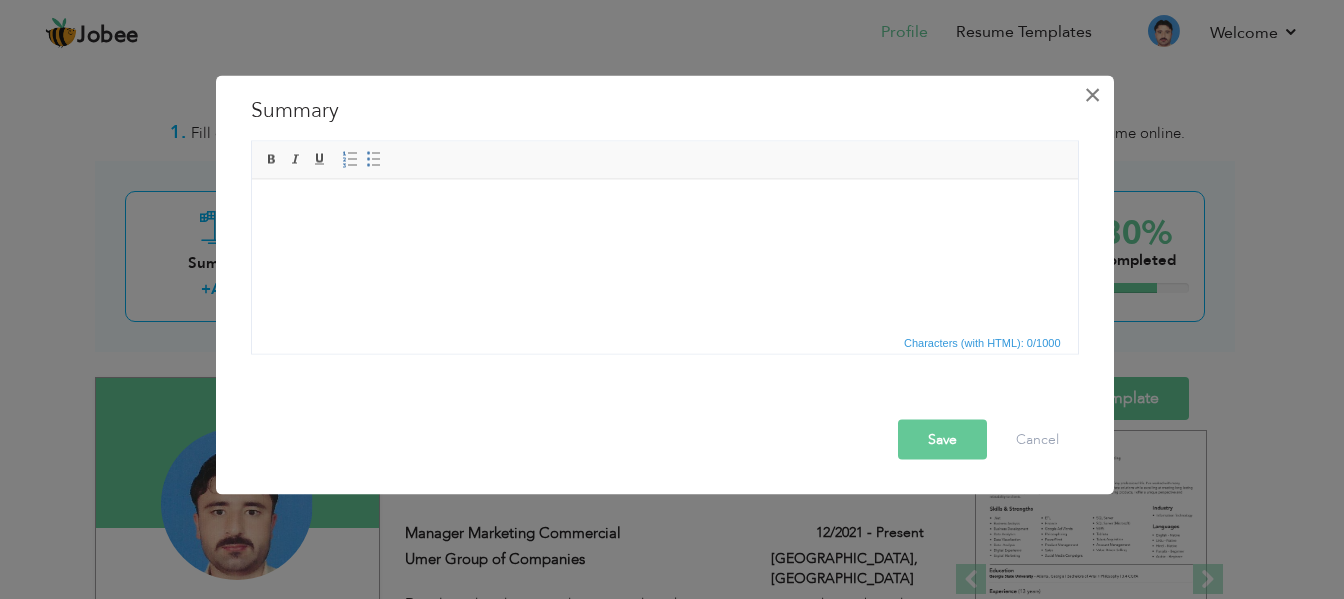 click on "×" at bounding box center (1092, 94) 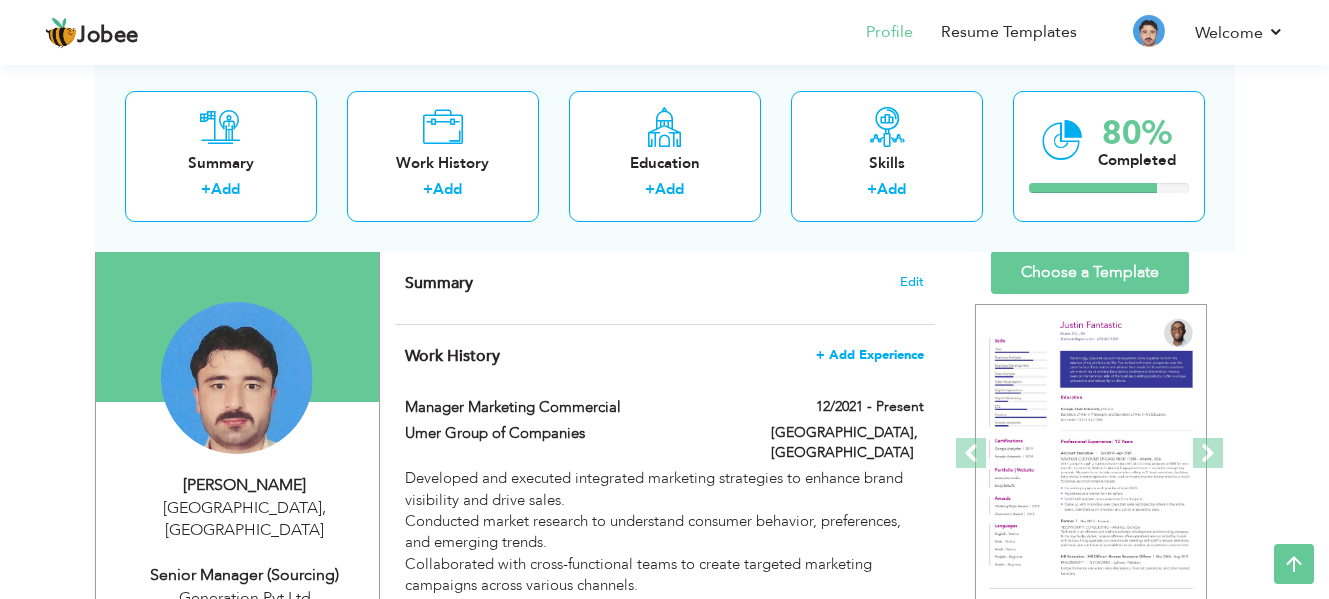 click on "+ Add Experience" at bounding box center (870, 355) 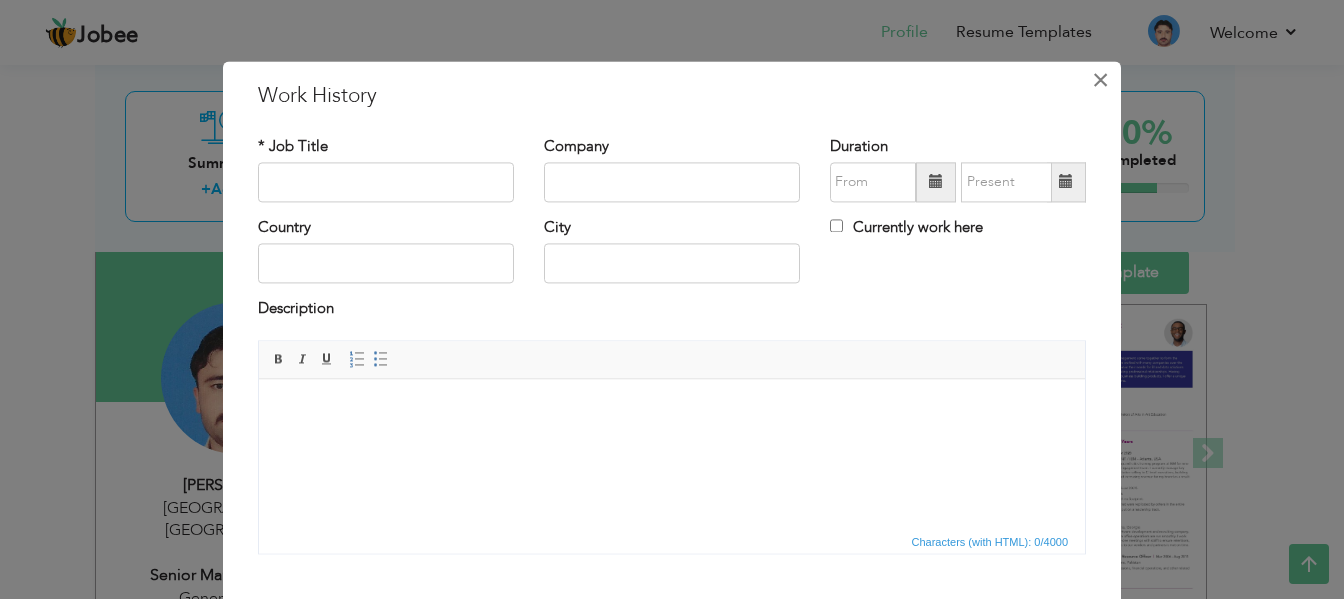 click on "×" at bounding box center [1100, 80] 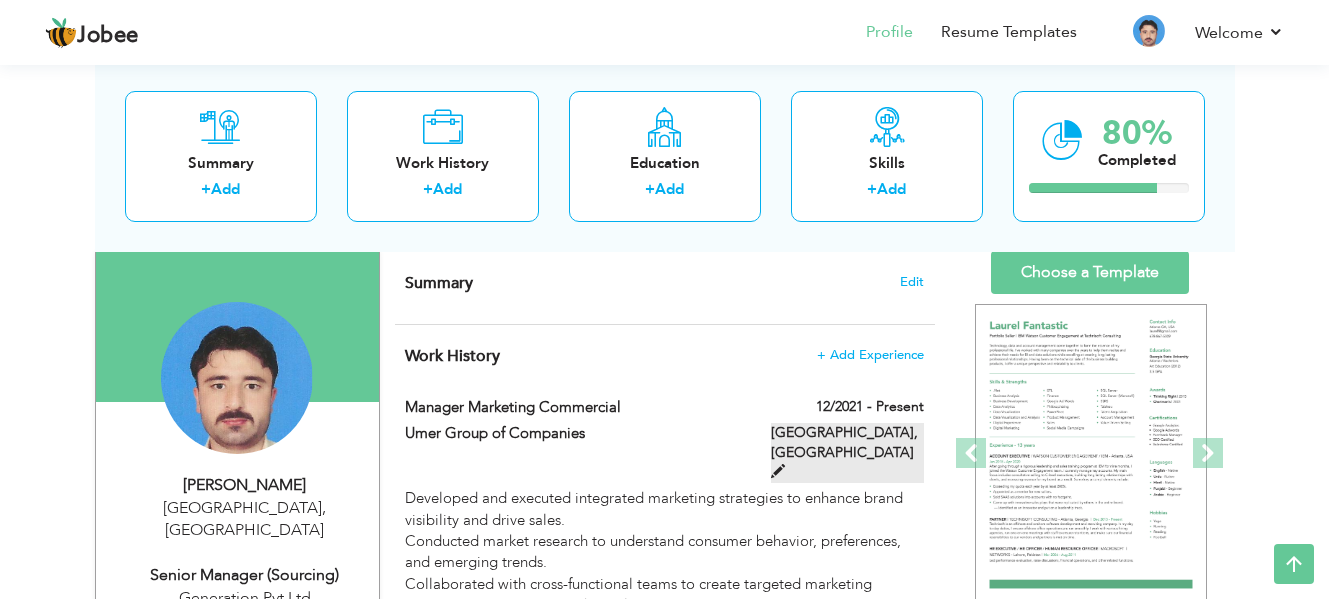 click on "Lahore, Pakistan" at bounding box center (847, 453) 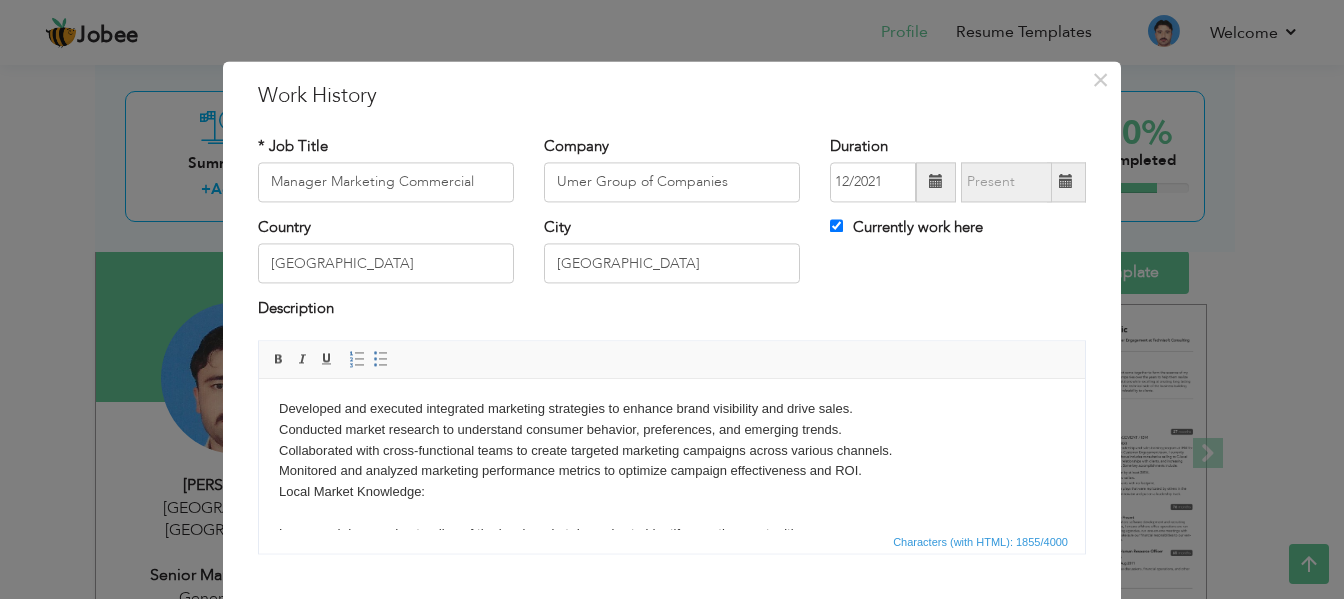 click at bounding box center [1066, 182] 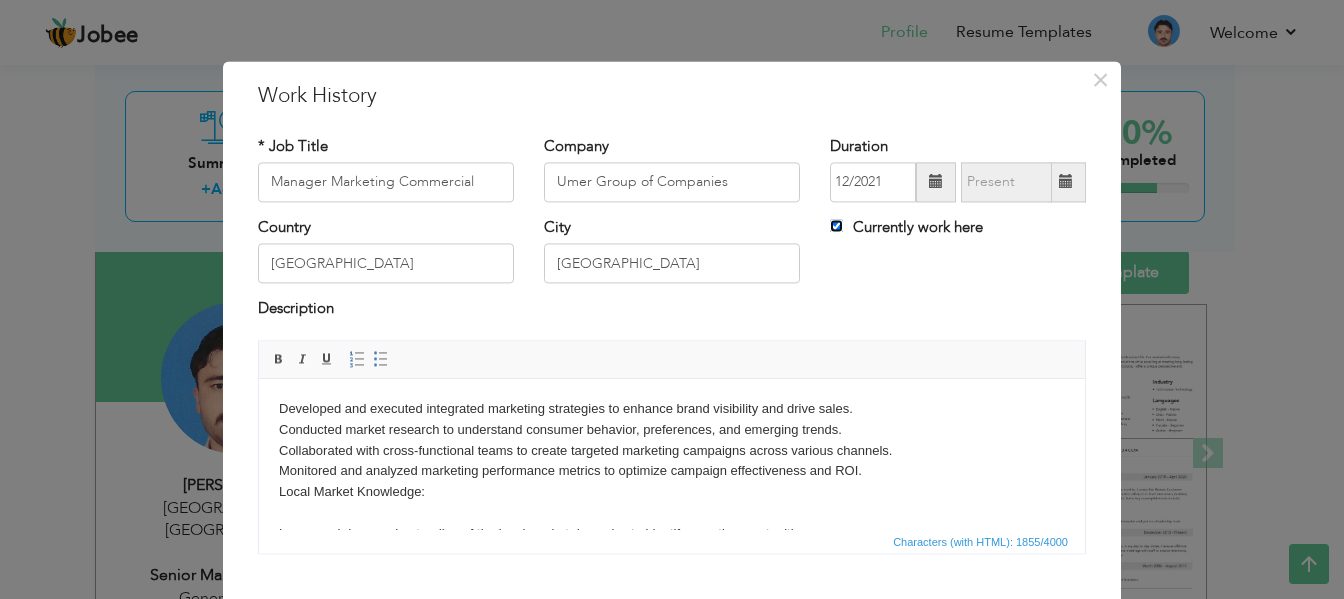click on "Currently work here" at bounding box center [836, 225] 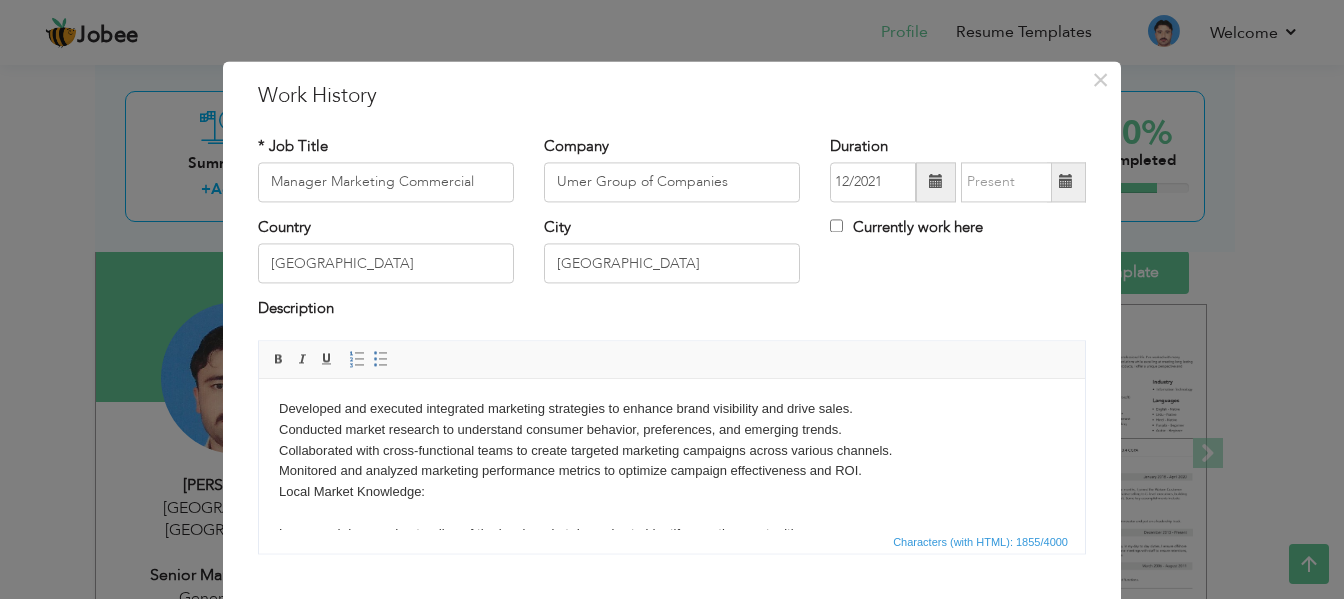 click at bounding box center [1066, 182] 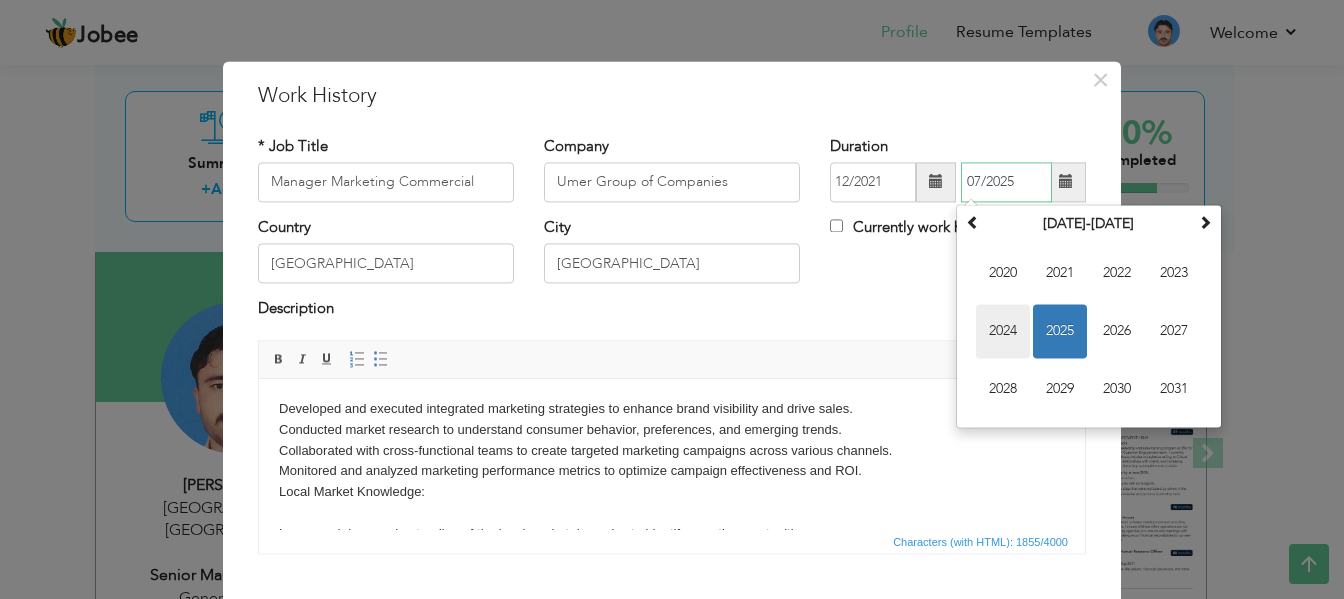 click on "2024" at bounding box center (1003, 331) 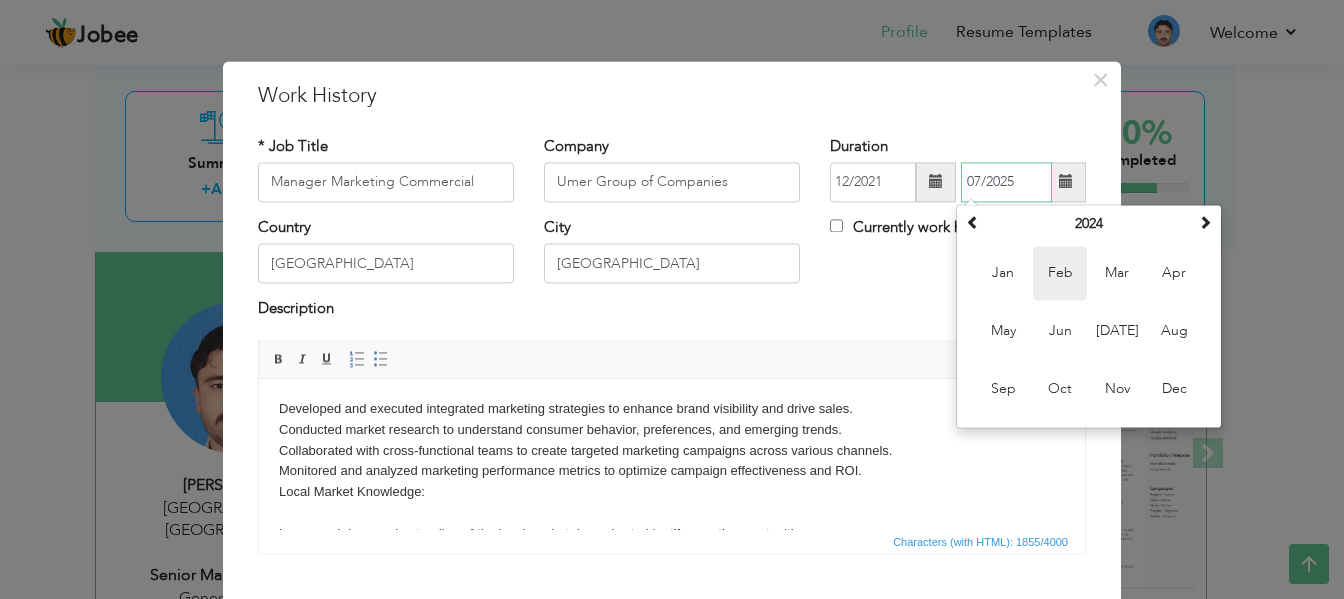 click on "Feb" at bounding box center (1060, 273) 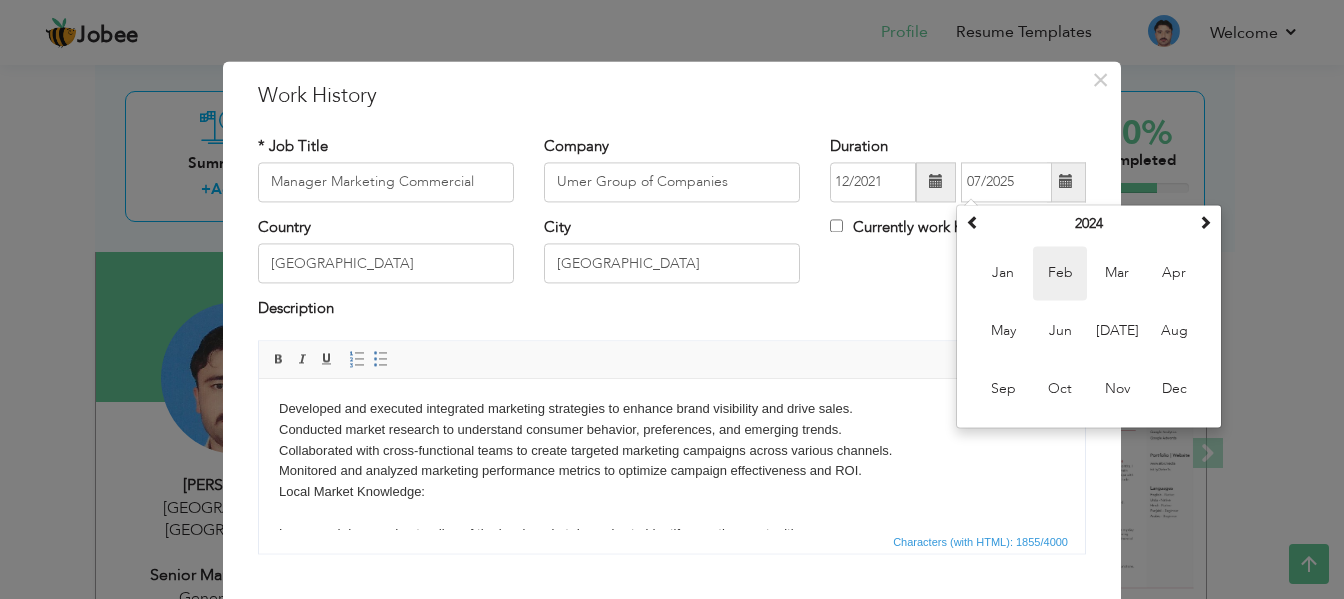 type on "02/2024" 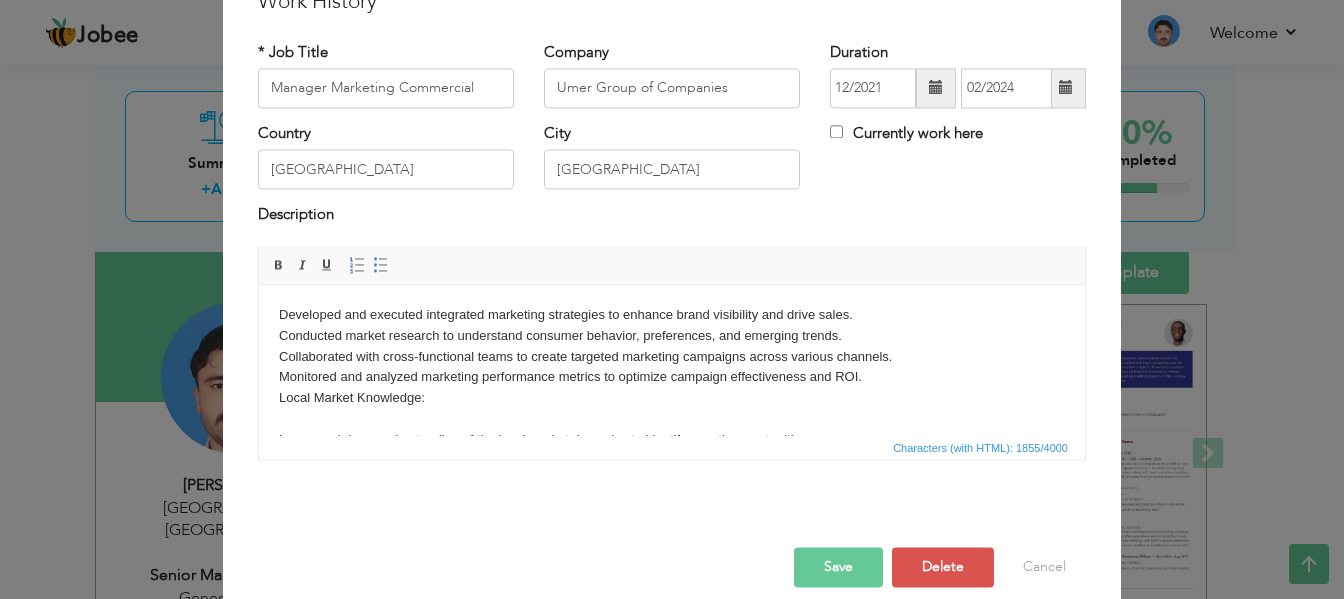 scroll, scrollTop: 117, scrollLeft: 0, axis: vertical 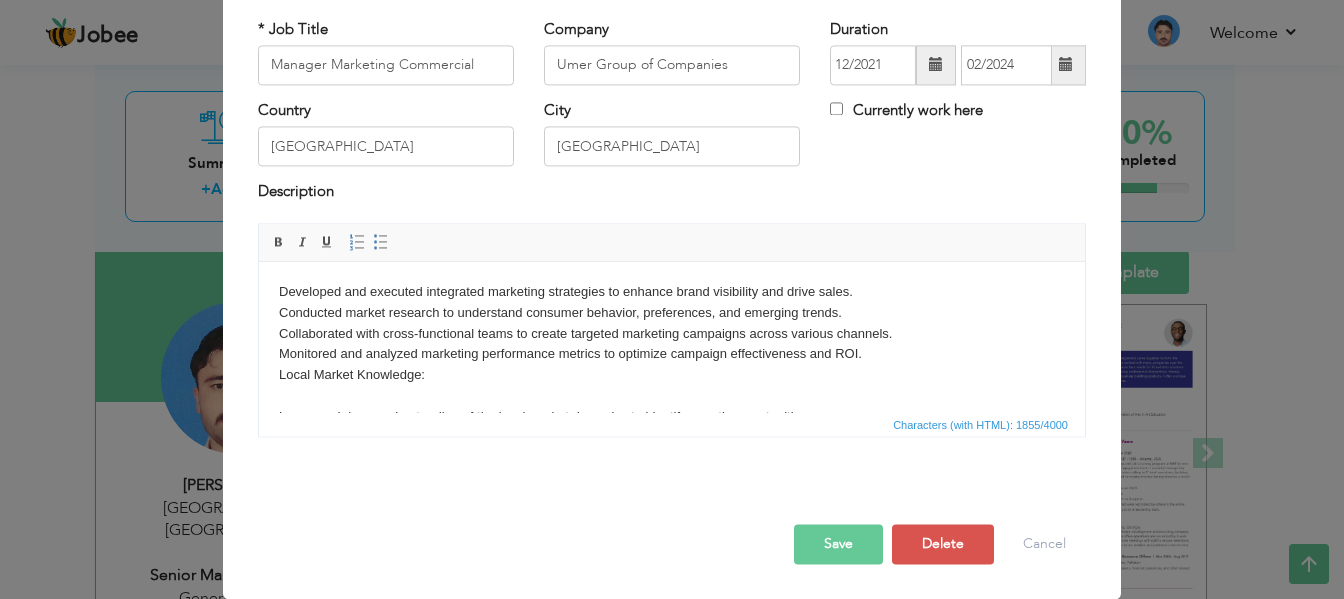 click on "Save" at bounding box center (838, 544) 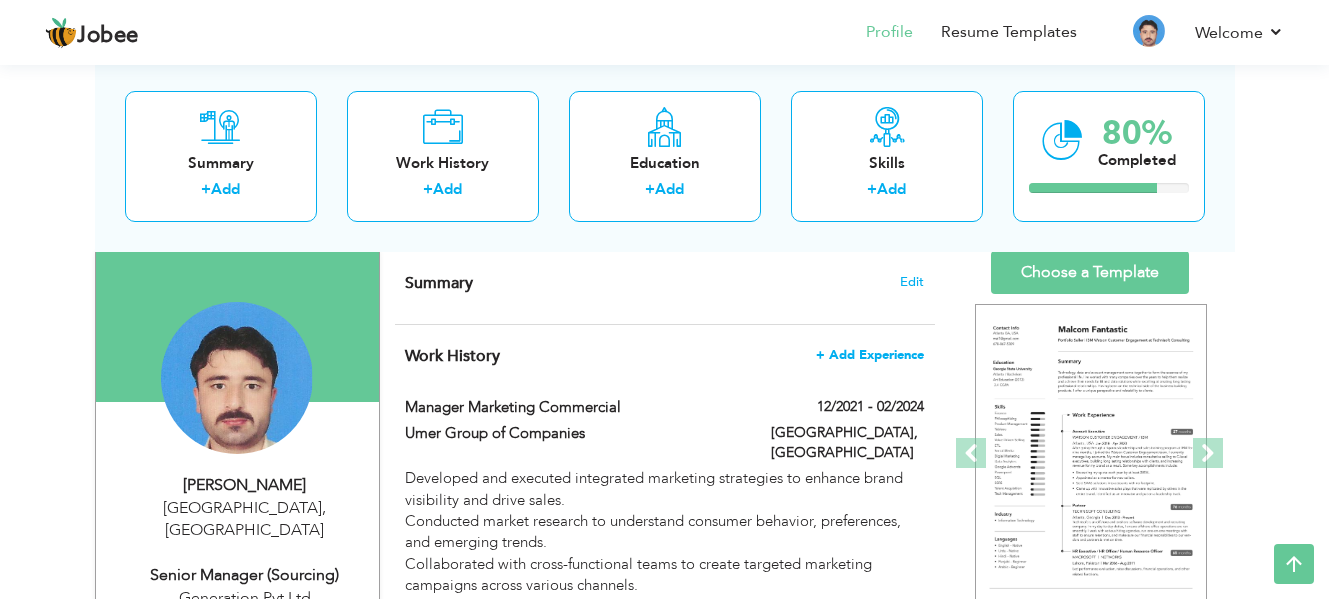 click on "+ Add Experience" at bounding box center [870, 355] 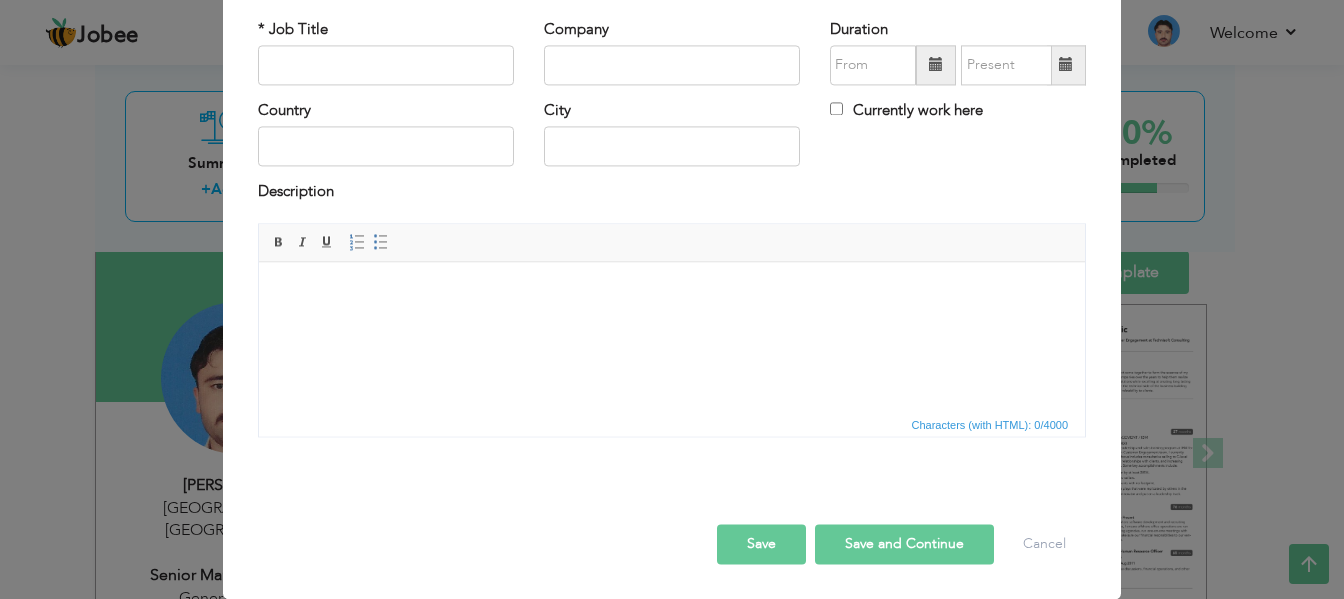 scroll, scrollTop: 0, scrollLeft: 0, axis: both 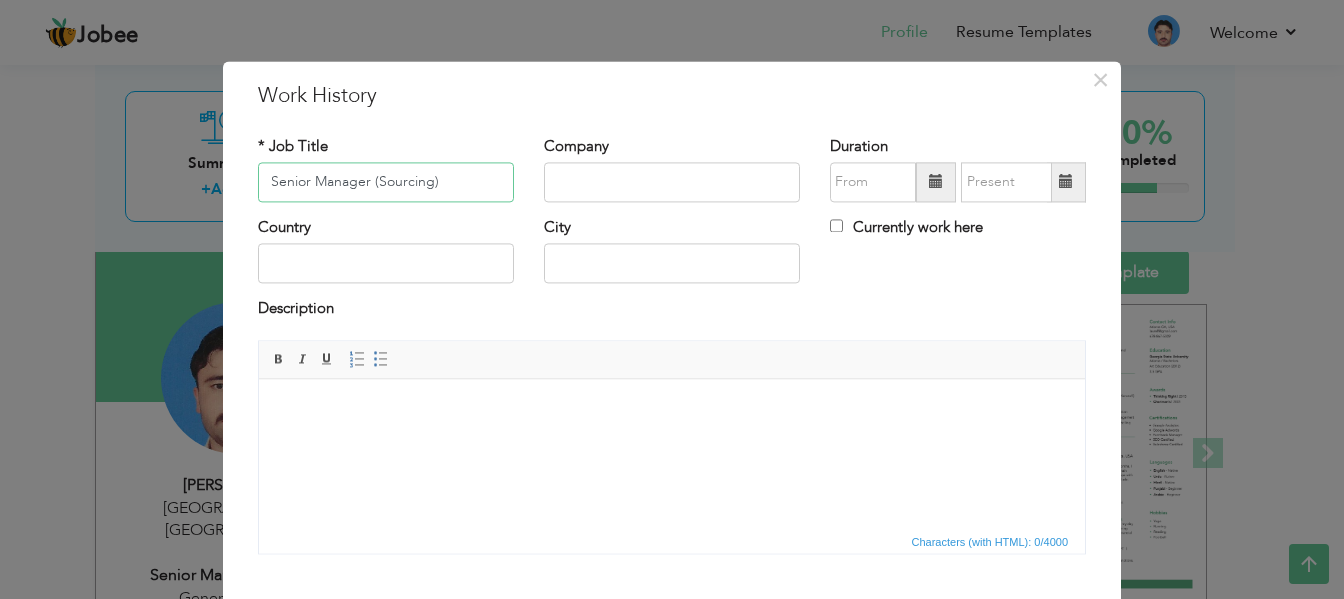 type on "Senior Manager (Sourcing)" 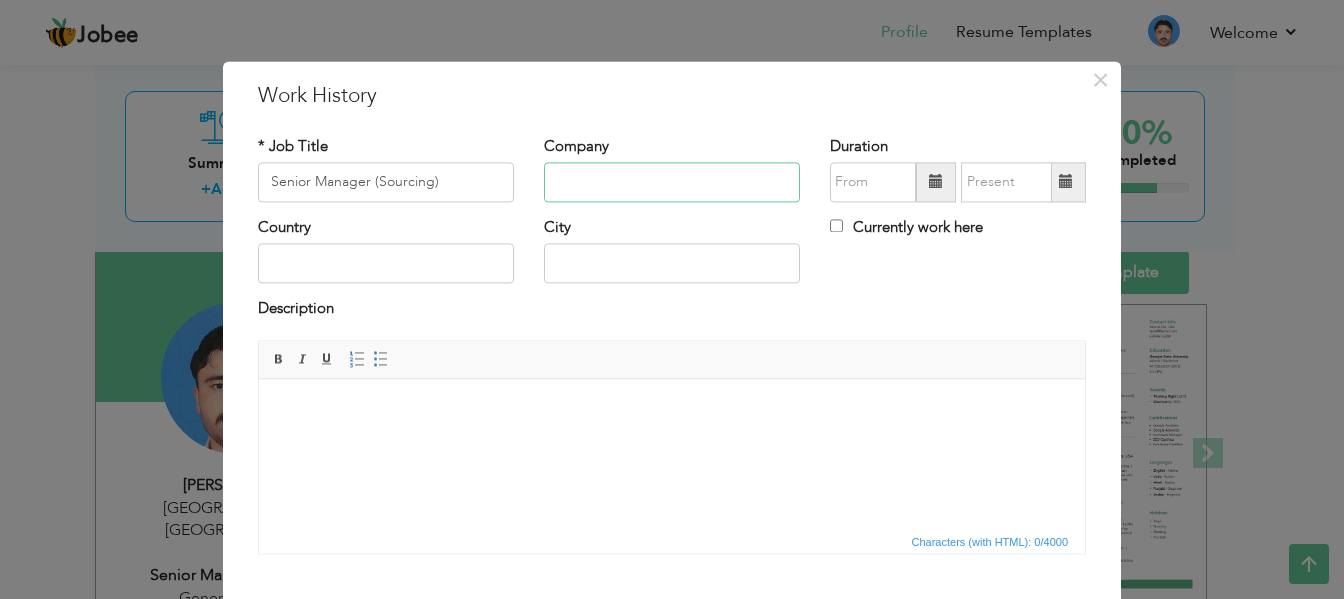 click at bounding box center (672, 182) 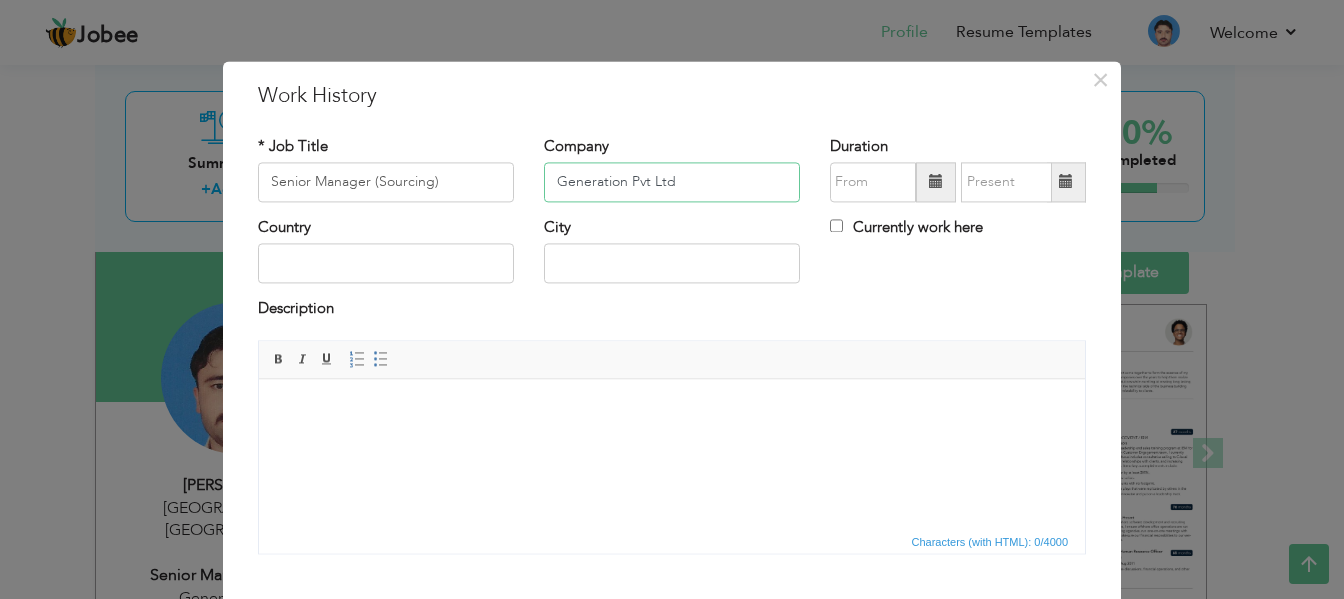 type on "Generation Pvt Ltd" 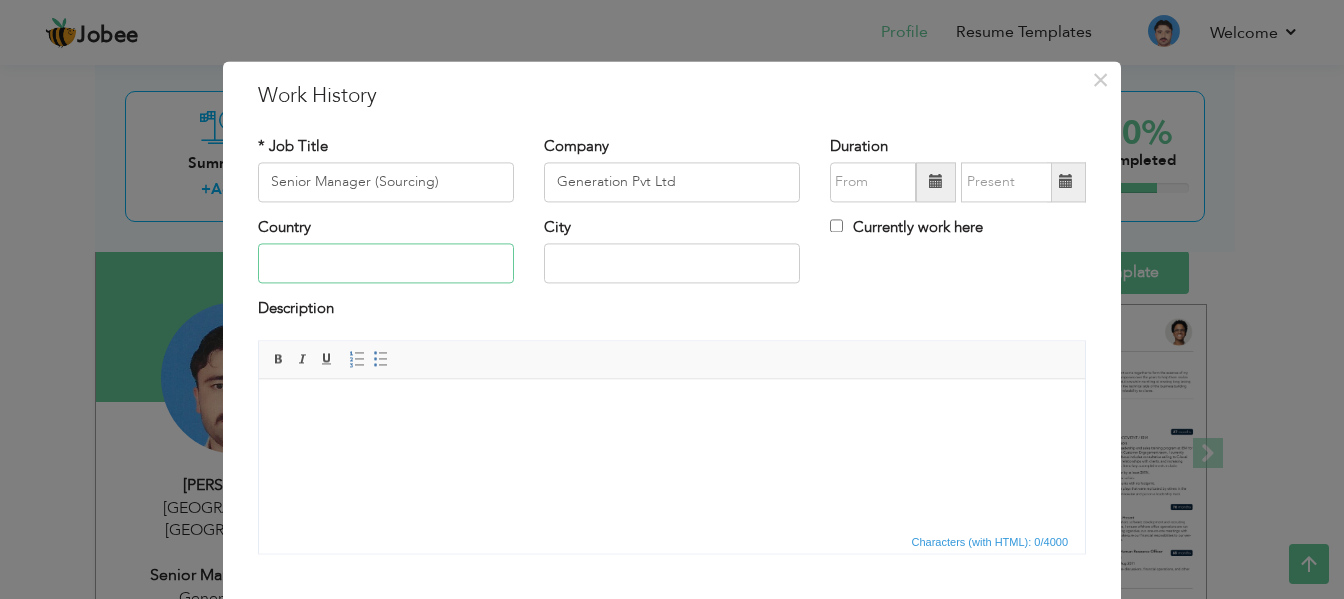 click at bounding box center (386, 264) 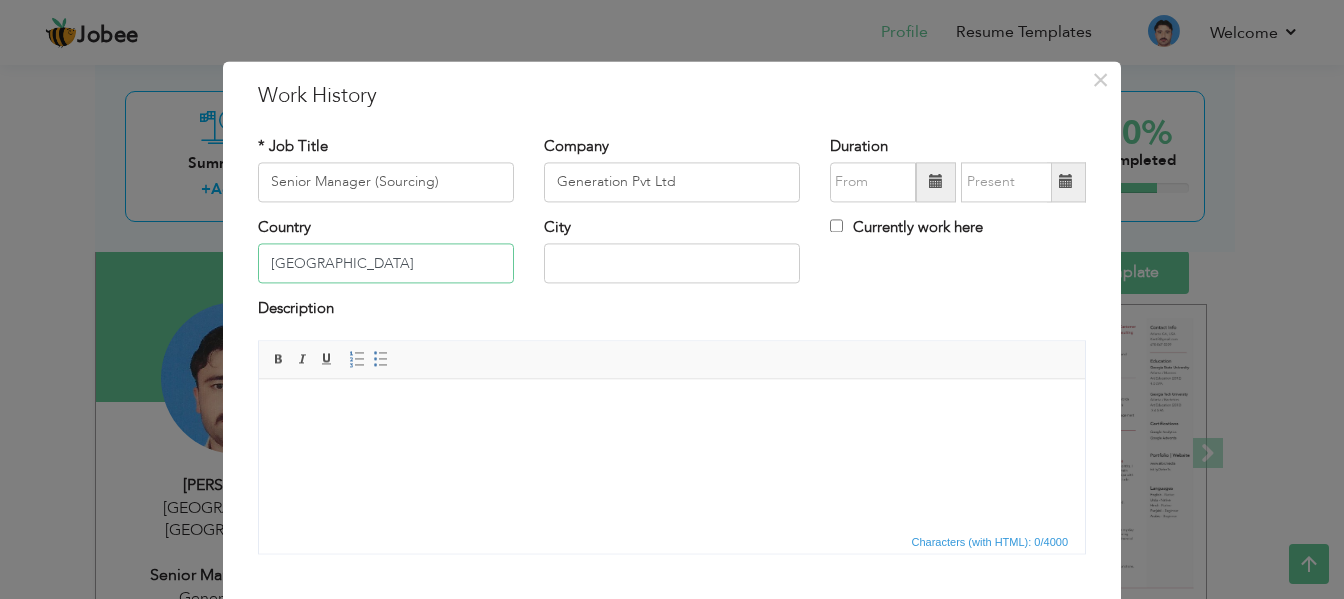 type on "[GEOGRAPHIC_DATA]" 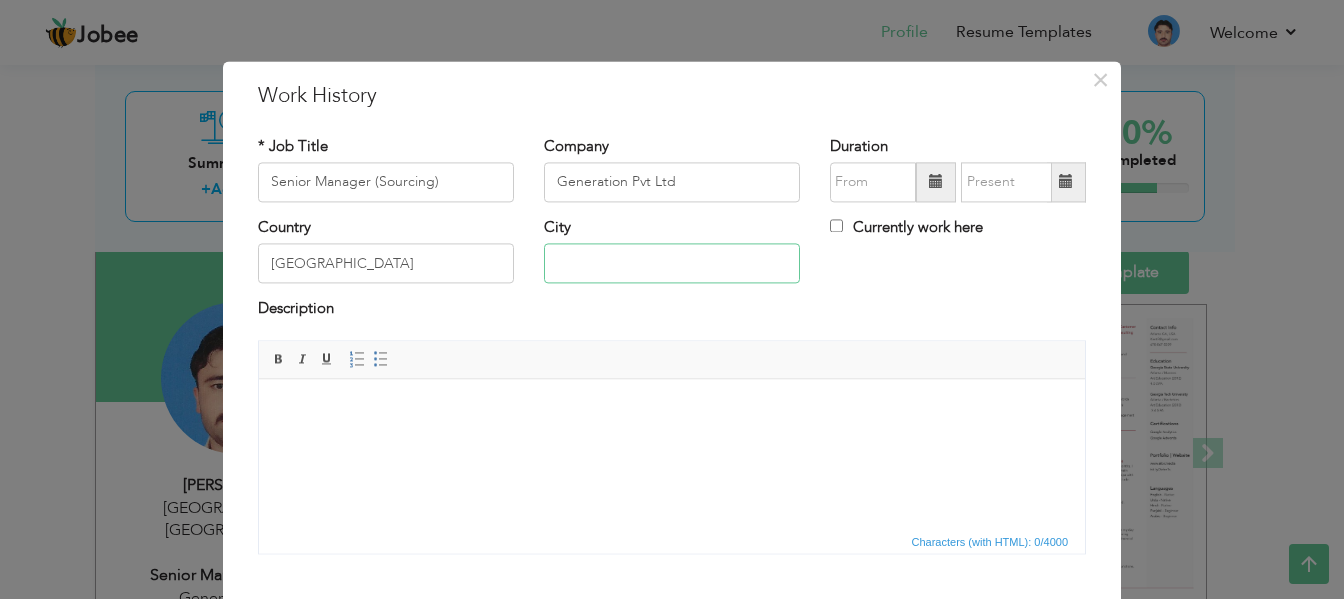 click at bounding box center [672, 264] 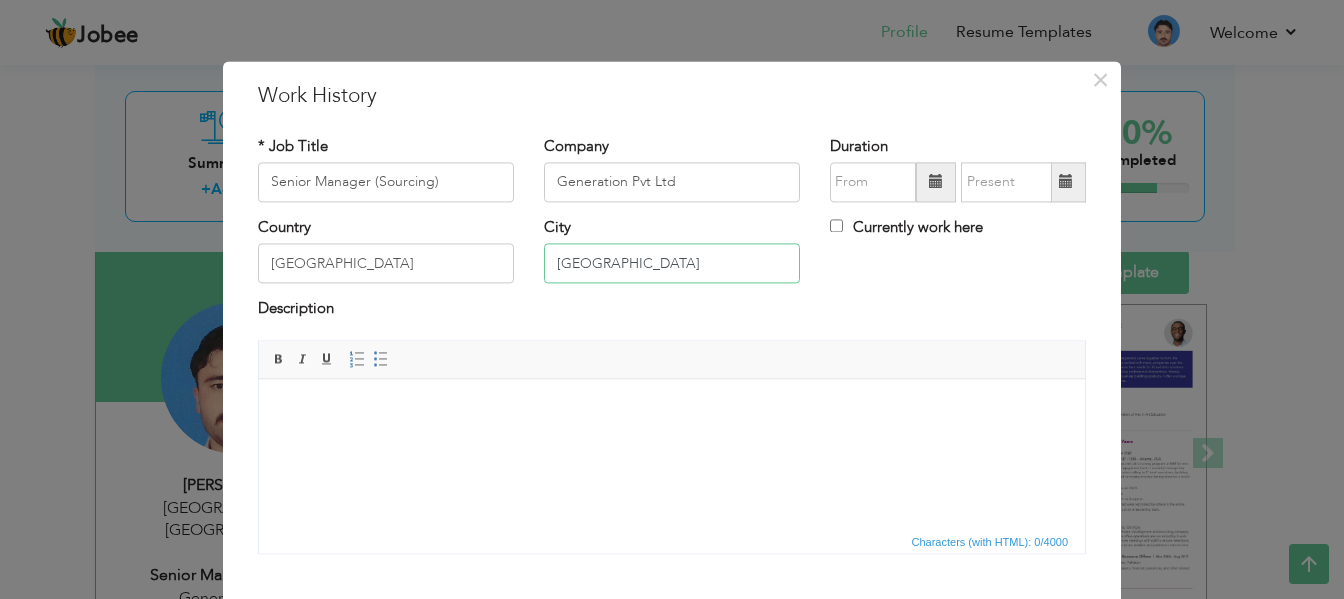 type on "[GEOGRAPHIC_DATA]" 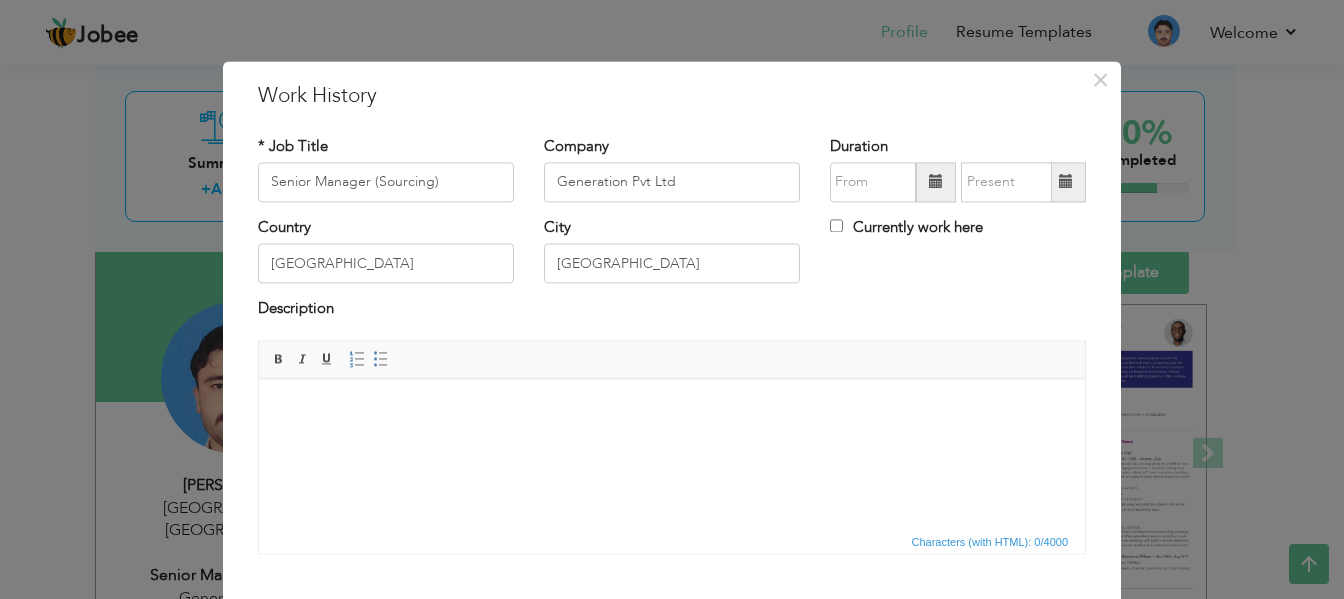 click at bounding box center (936, 182) 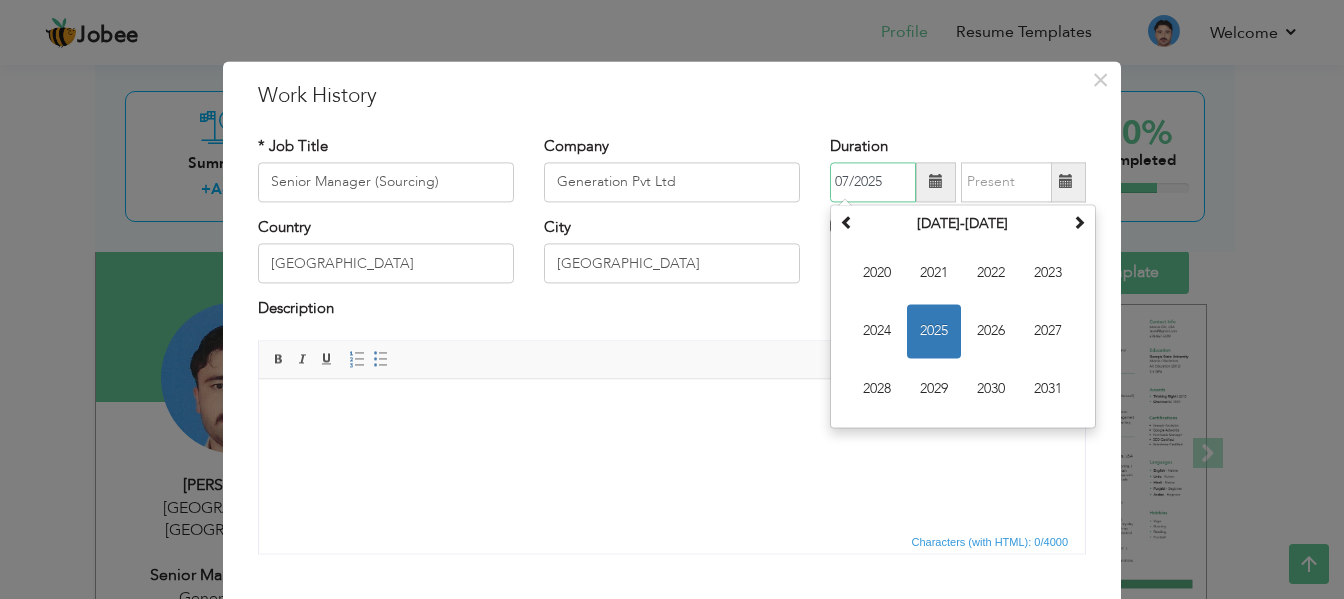 click on "2025" at bounding box center (934, 331) 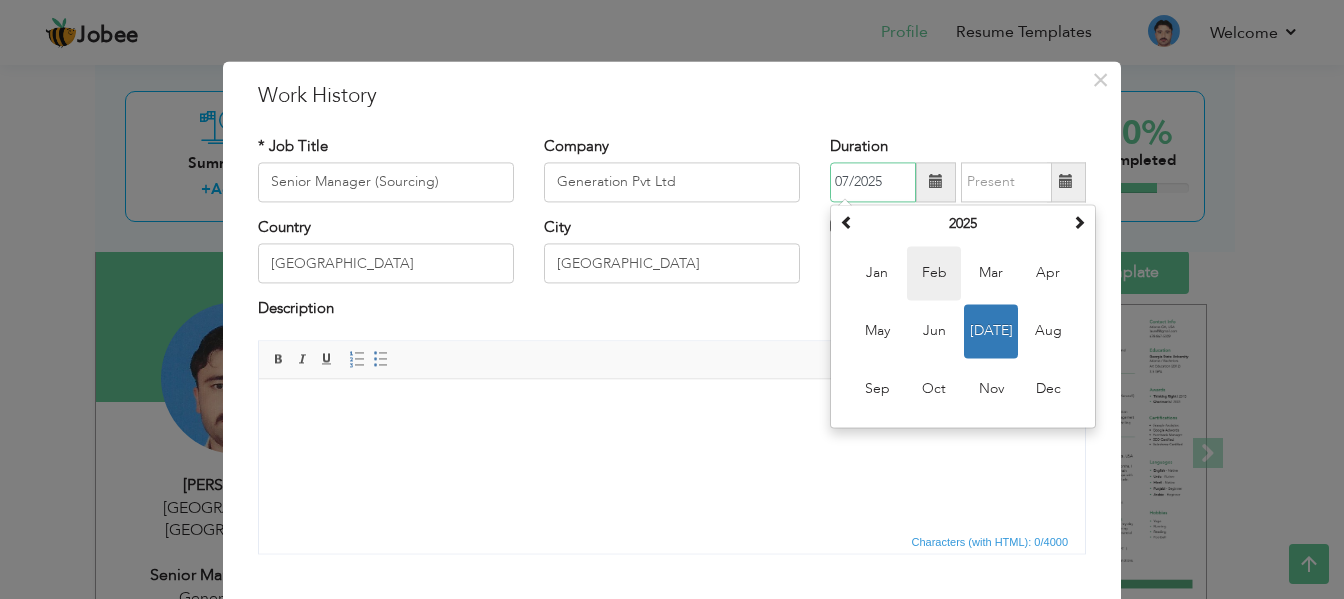click on "Feb" at bounding box center (934, 273) 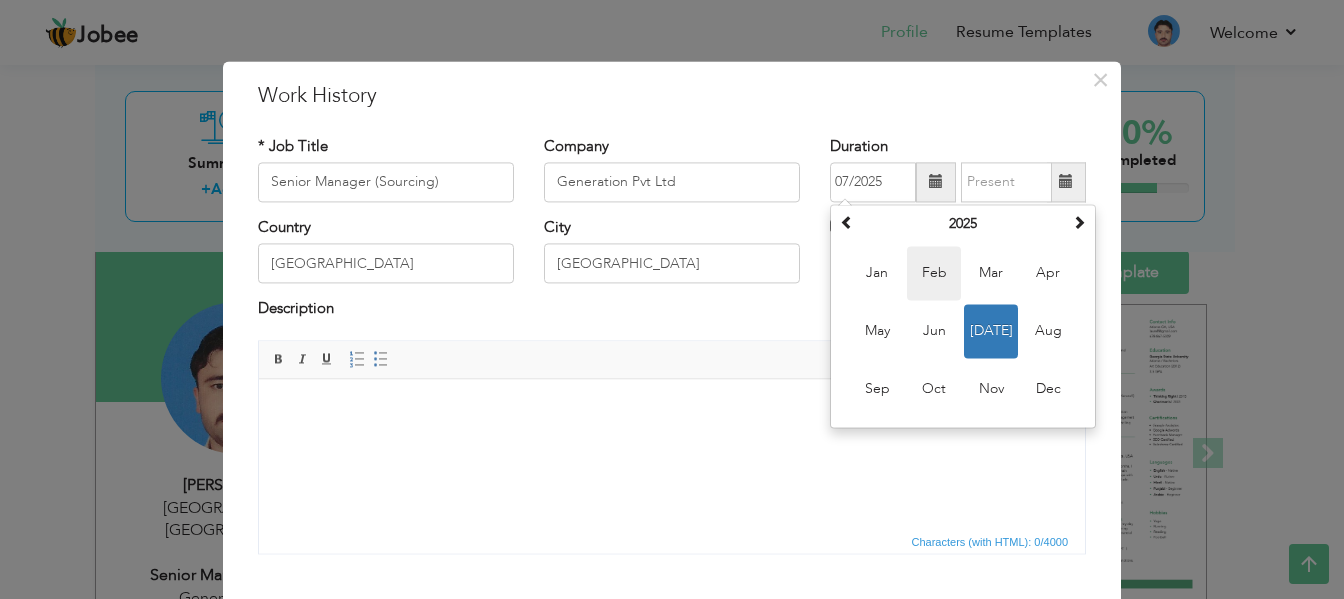 type on "02/2025" 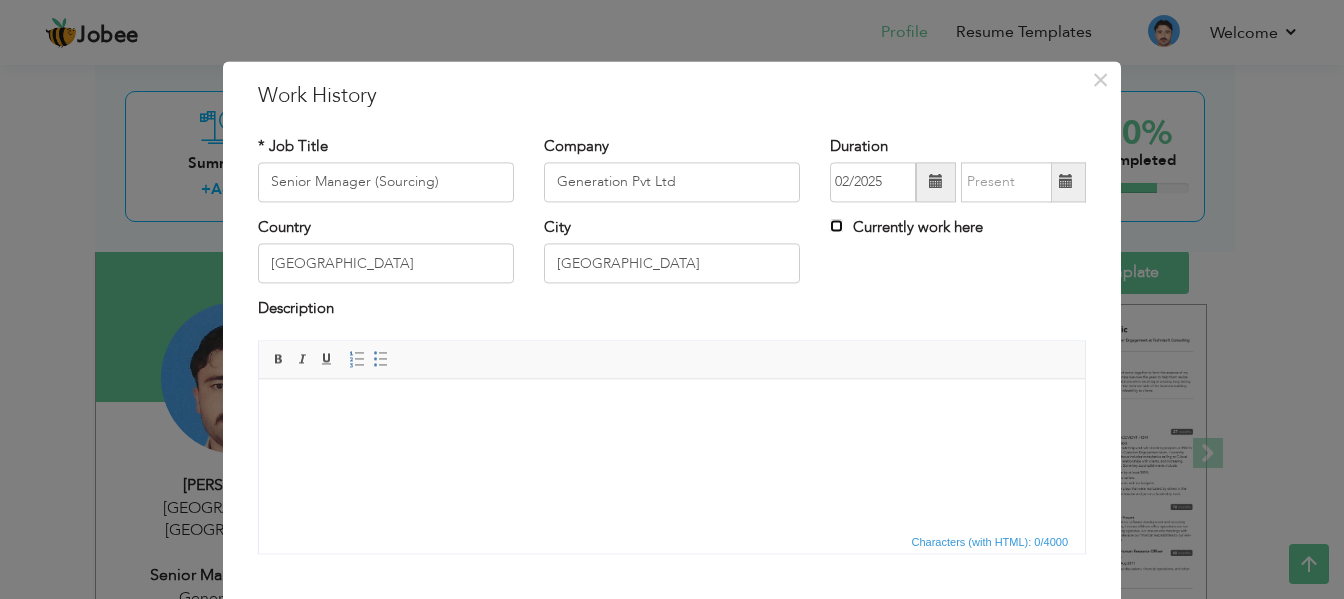 click on "Currently work here" at bounding box center [836, 225] 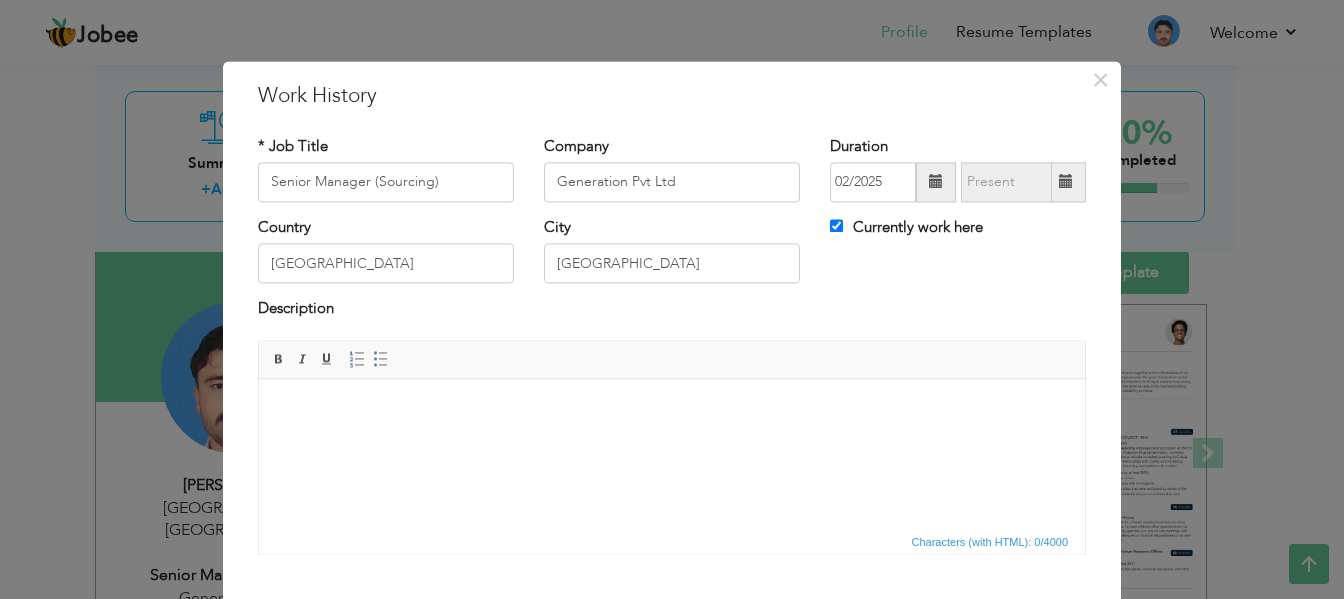 click at bounding box center (672, 409) 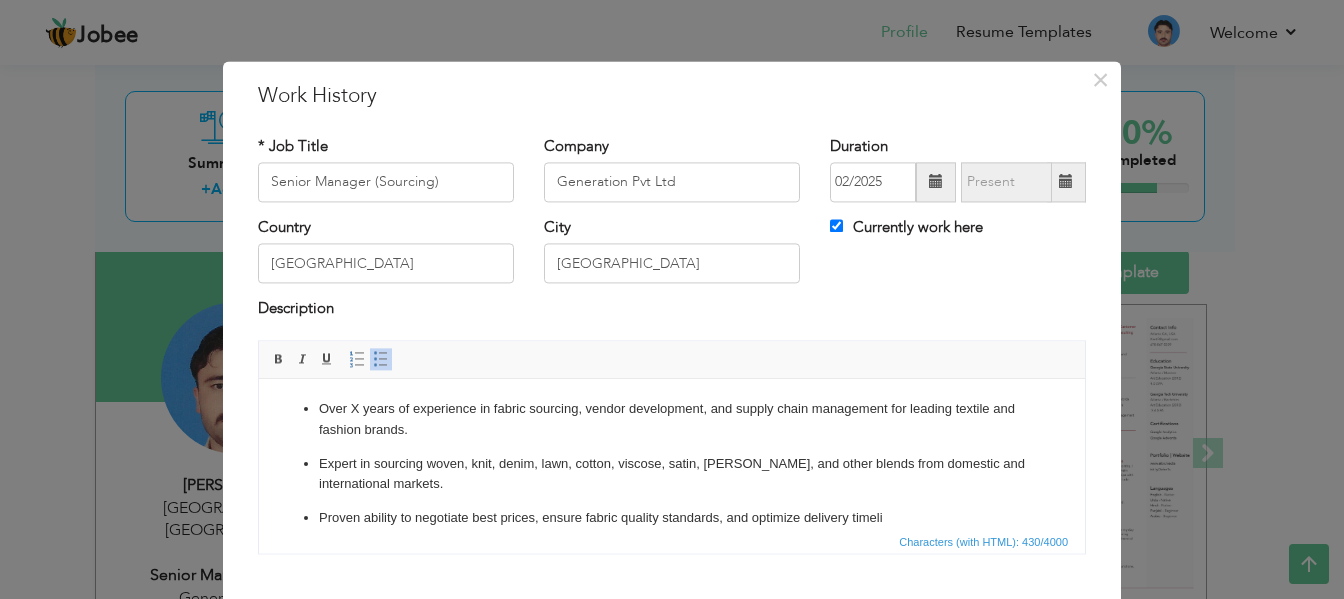 type 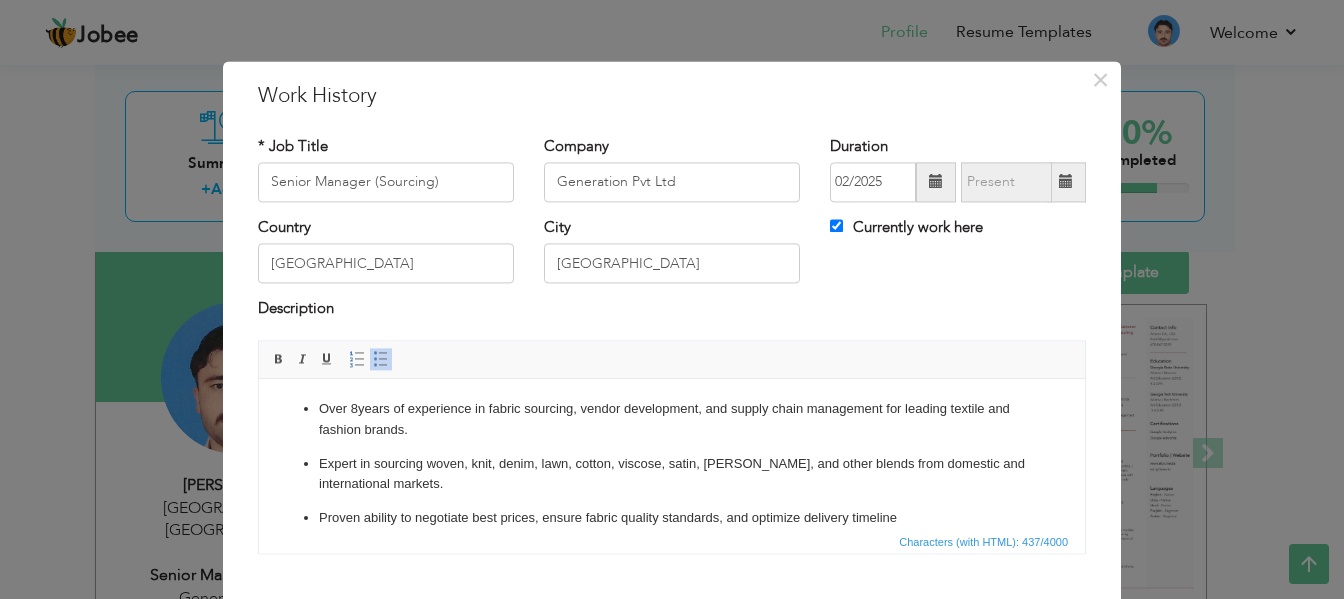 click on "Expert in sourcing woven, knit, denim, lawn, cotton, viscose, satin, georgette, and other blends from domestic and international markets." at bounding box center [672, 475] 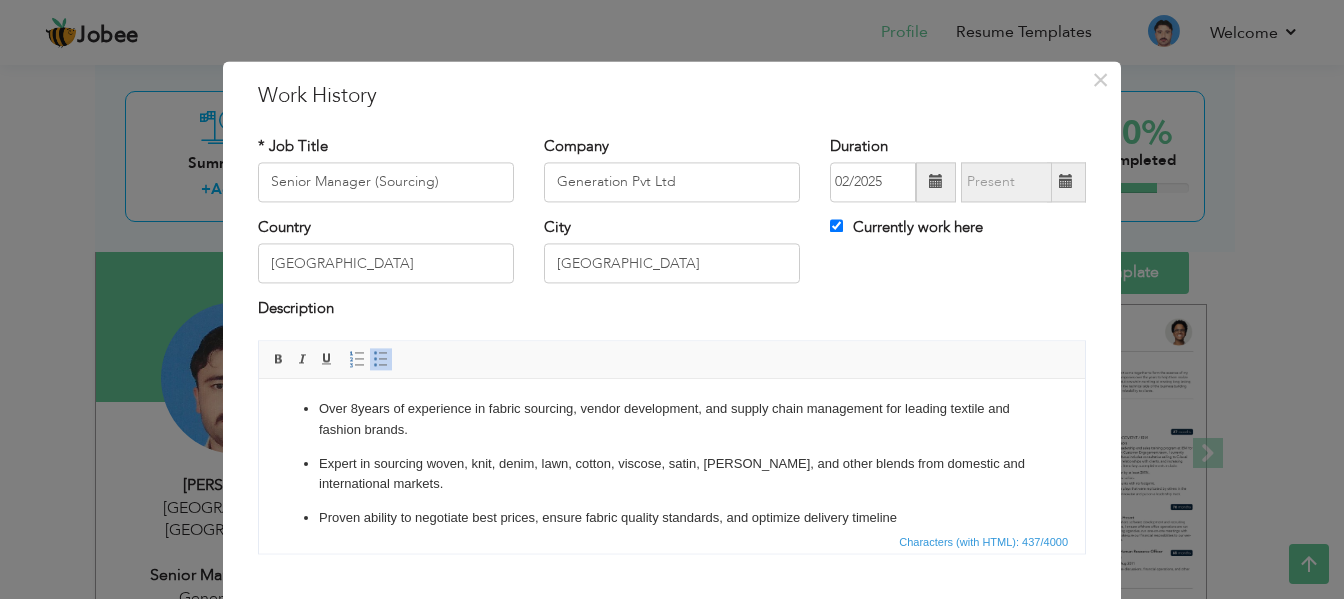 click on "Expert in sourcing woven, knit, denim, lawn, cotton, viscose, satin, georgette, and other blends from domestic and international markets." at bounding box center [672, 475] 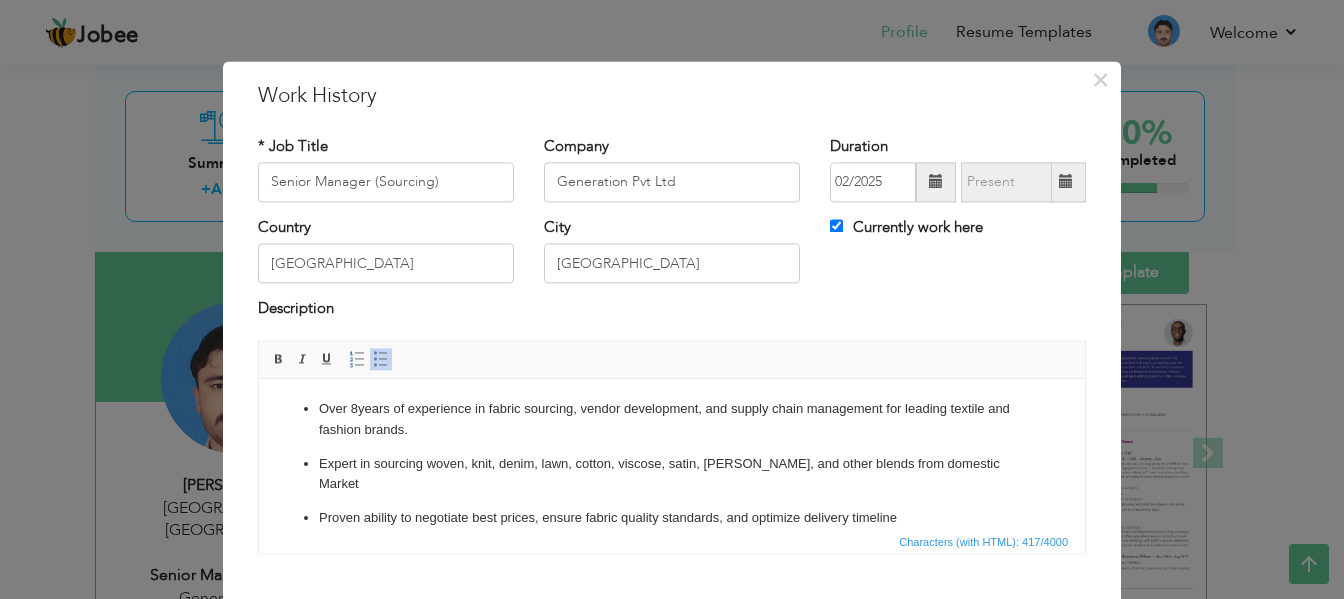 click on "Proven ability to negotiate best prices, ensure fabric quality standards, and optimize delivery timeline" at bounding box center [672, 518] 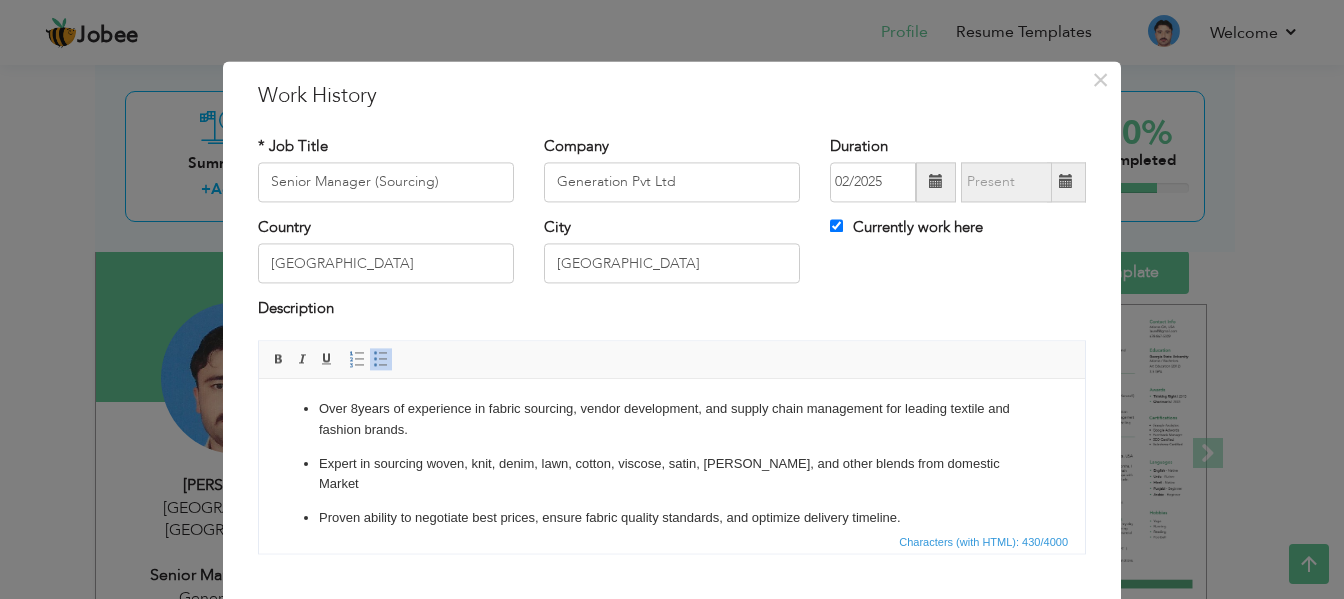 scroll, scrollTop: 233, scrollLeft: 0, axis: vertical 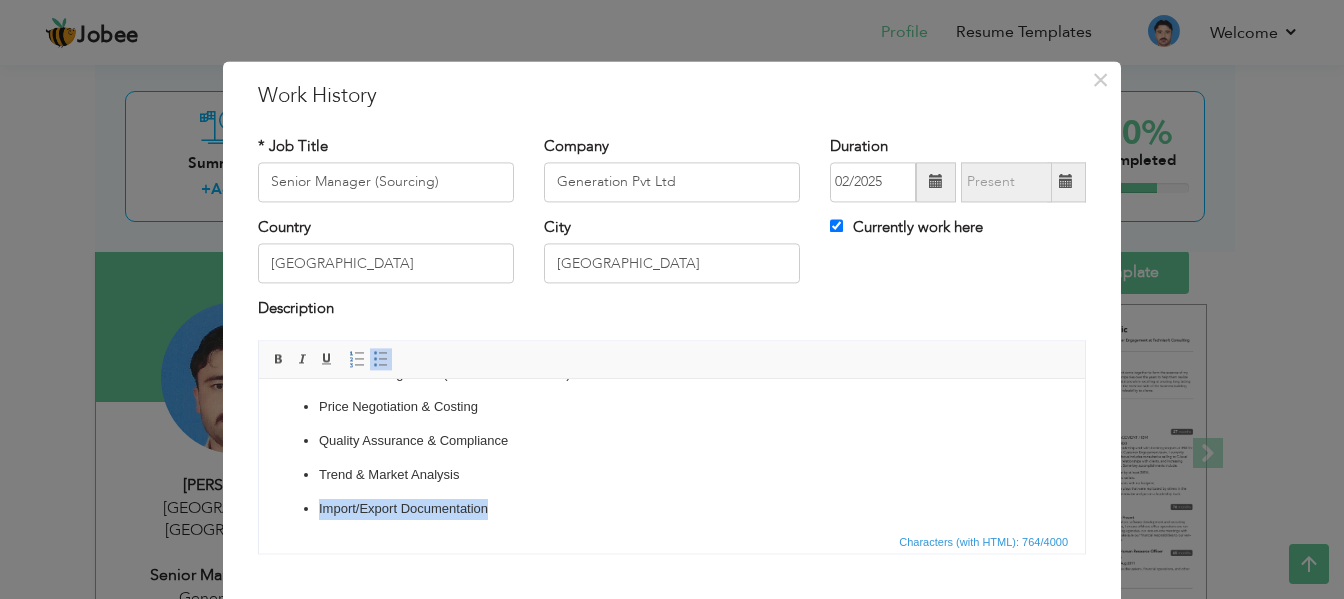 drag, startPoint x: 498, startPoint y: 490, endPoint x: 295, endPoint y: 487, distance: 203.02217 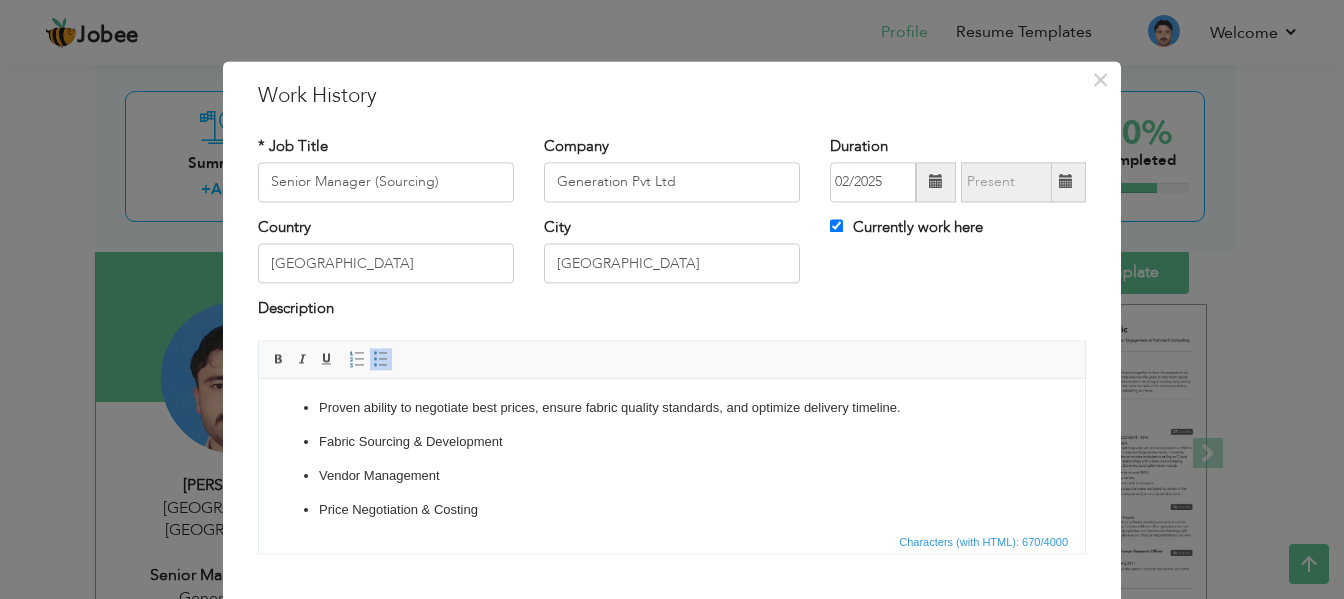 scroll, scrollTop: 111, scrollLeft: 0, axis: vertical 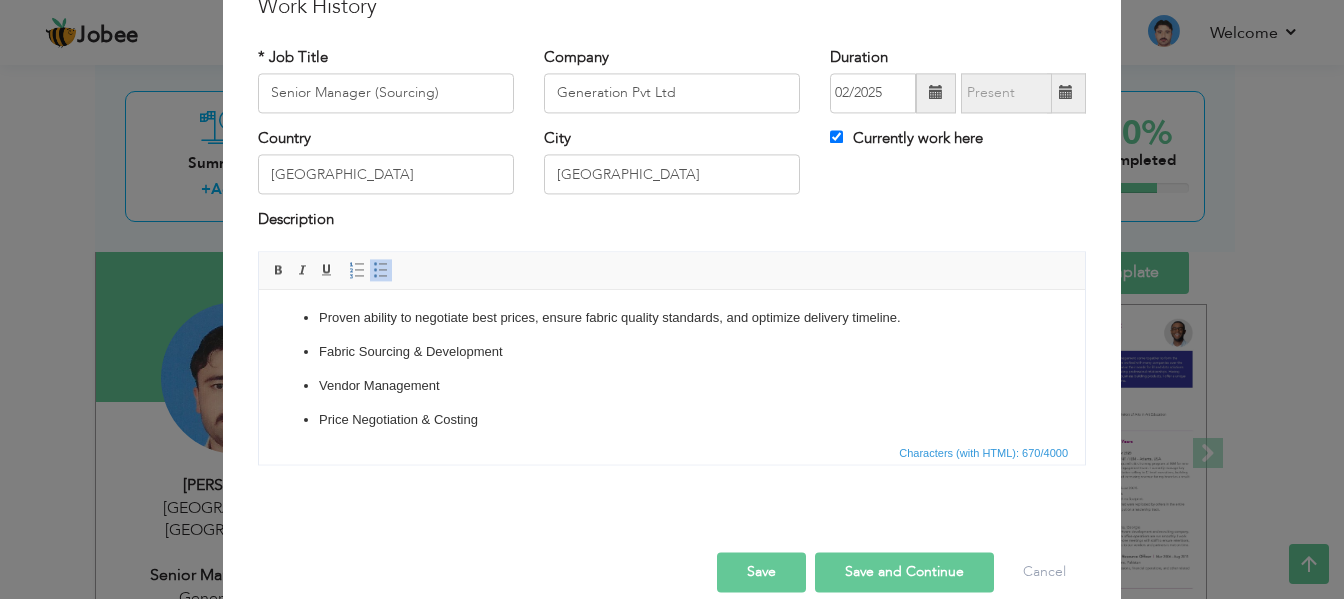 click on "Save" at bounding box center [761, 572] 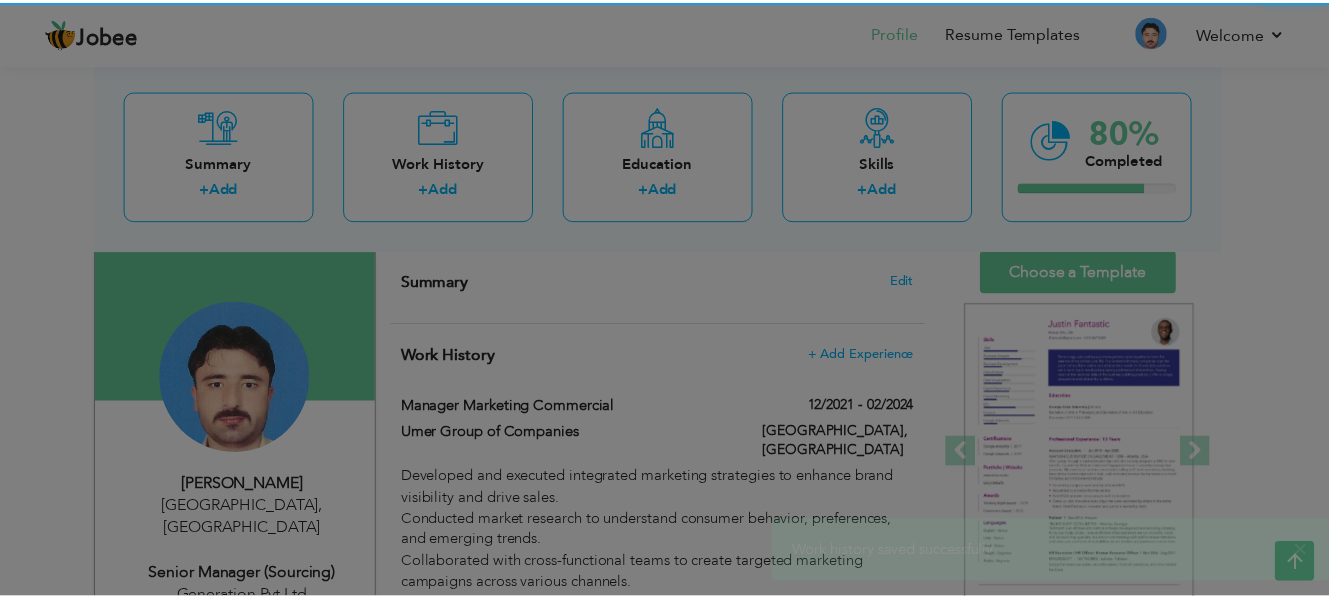 scroll, scrollTop: 0, scrollLeft: 0, axis: both 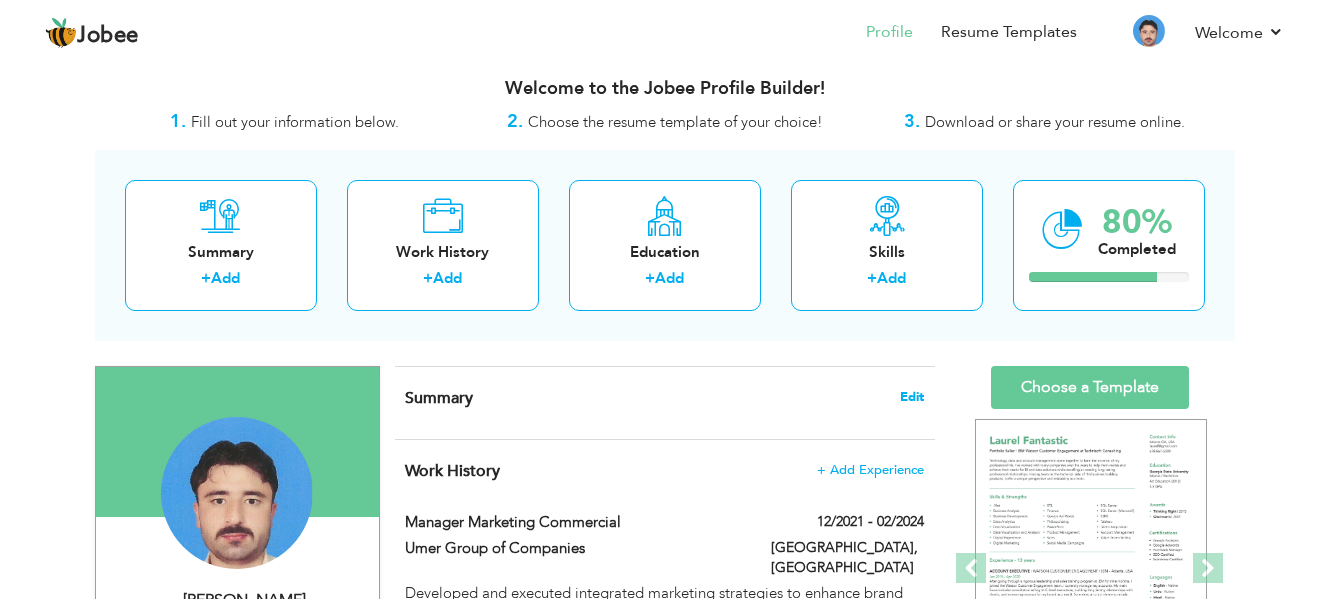 click on "Edit" at bounding box center [912, 397] 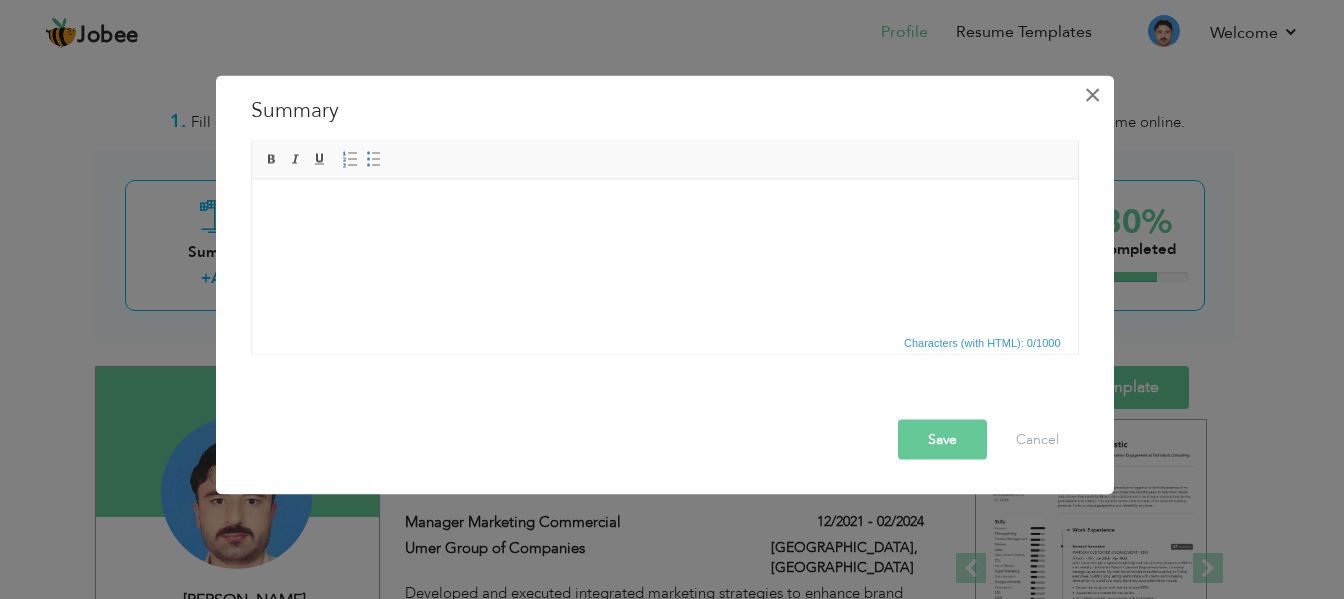 click on "×" at bounding box center (1092, 94) 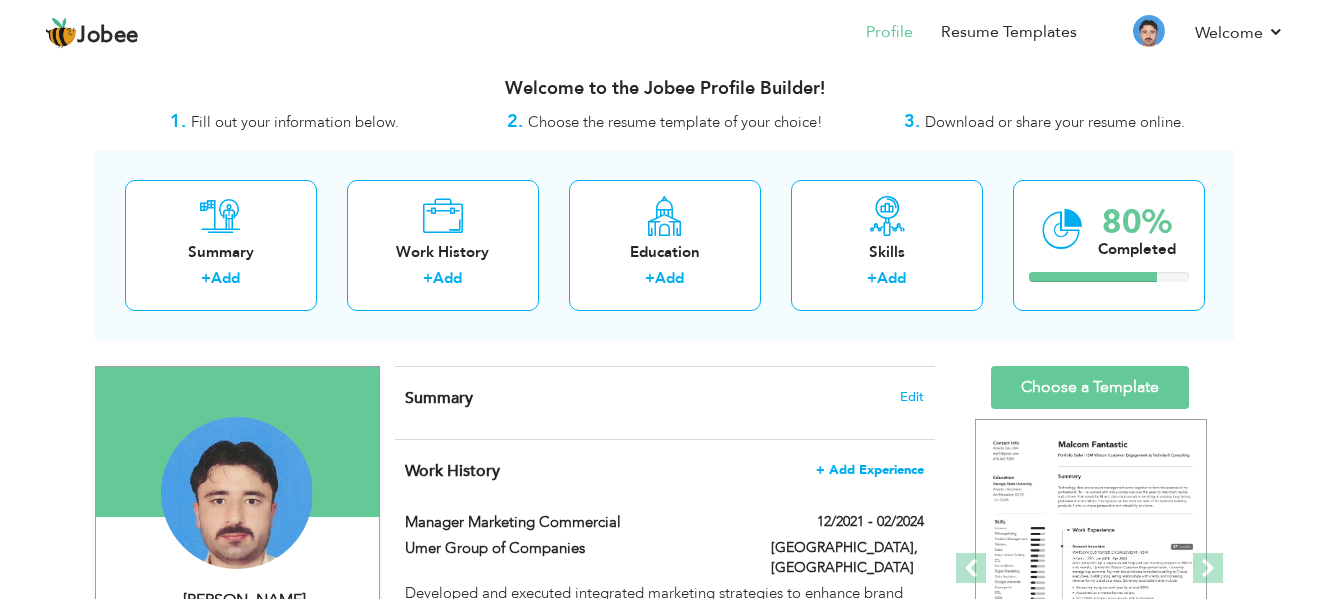 click on "+ Add Experience" at bounding box center [870, 470] 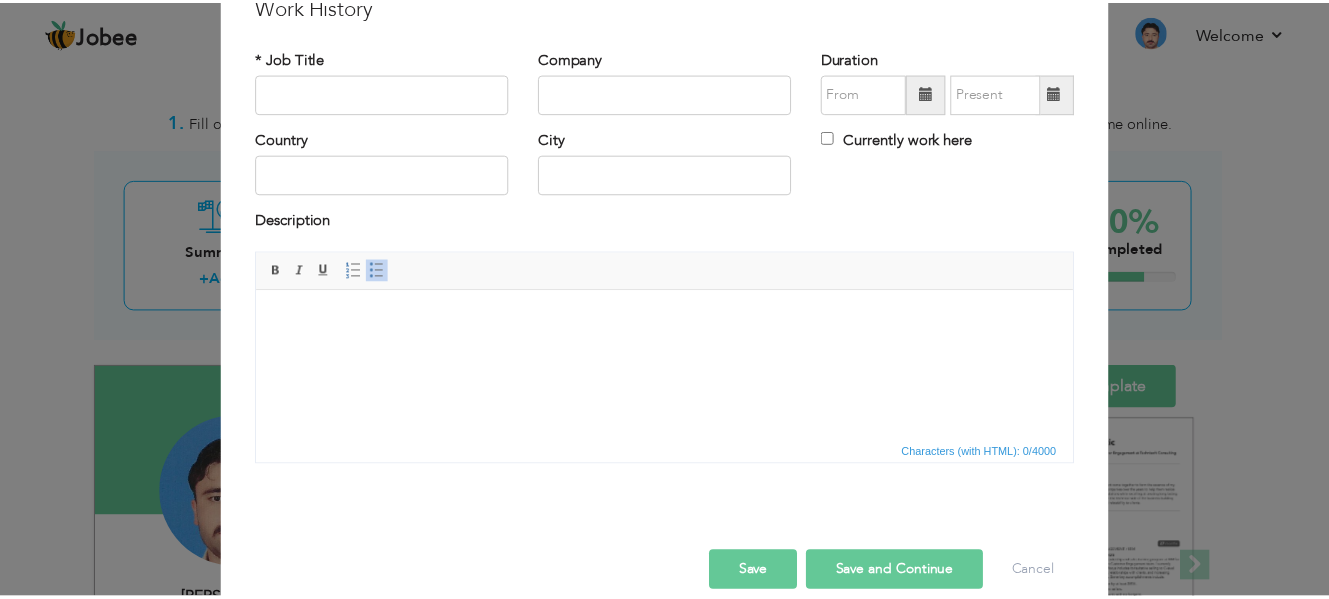 scroll, scrollTop: 0, scrollLeft: 0, axis: both 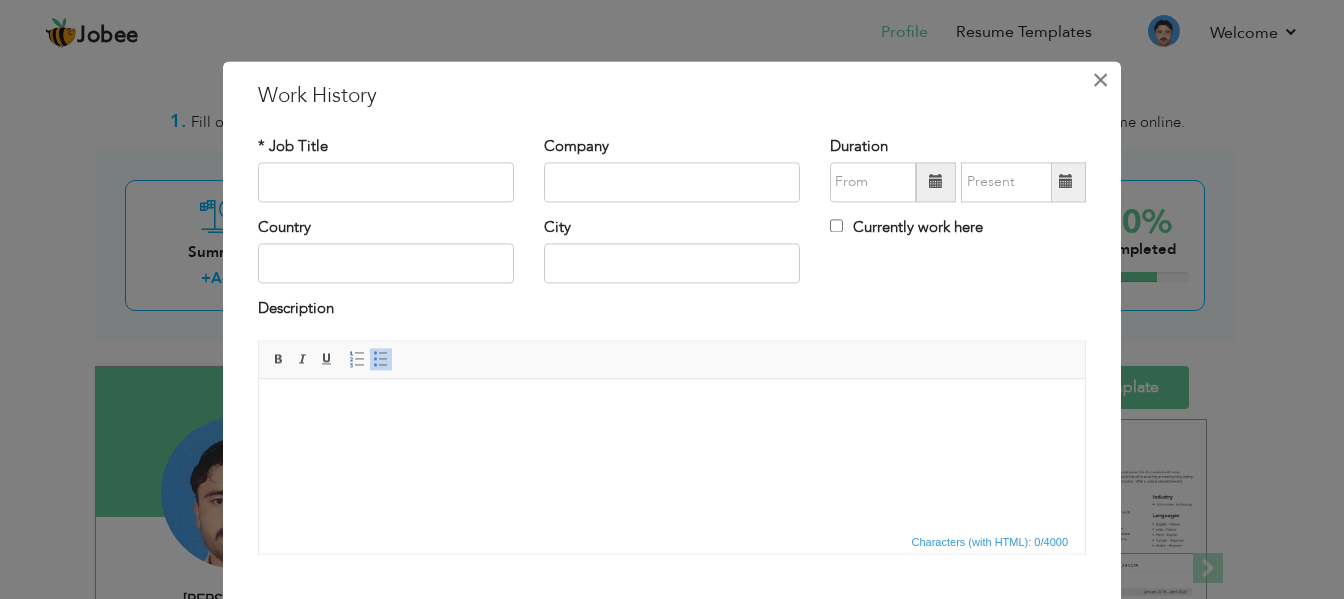 click on "×" at bounding box center (1100, 80) 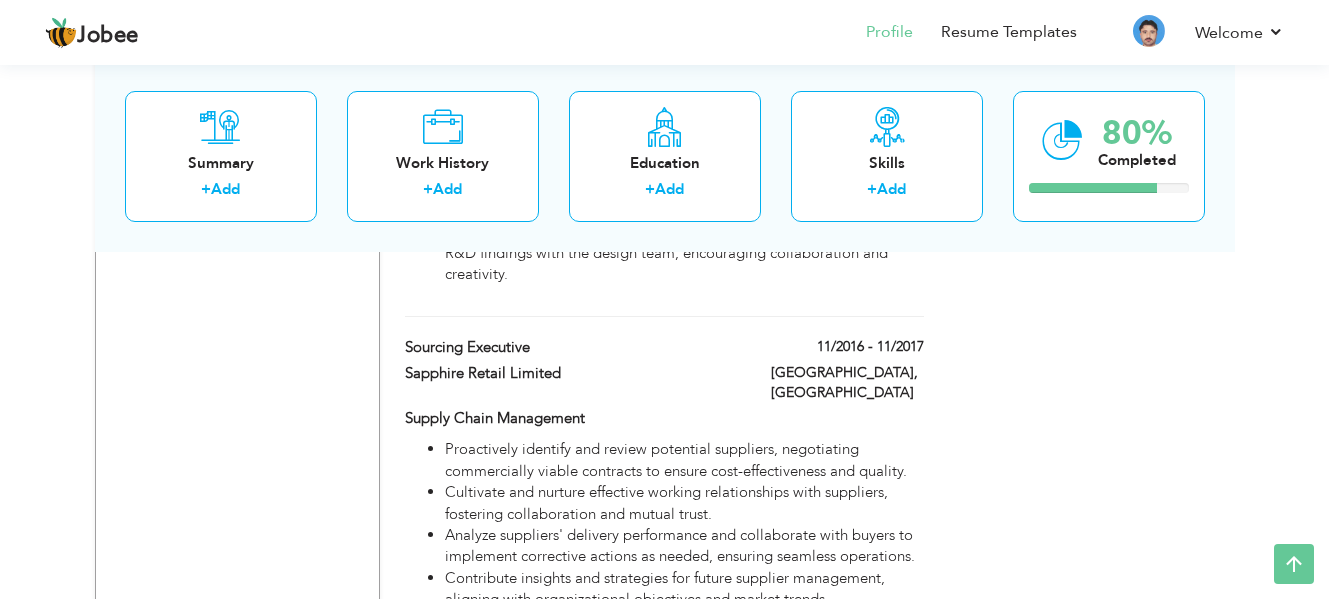 scroll, scrollTop: 2766, scrollLeft: 0, axis: vertical 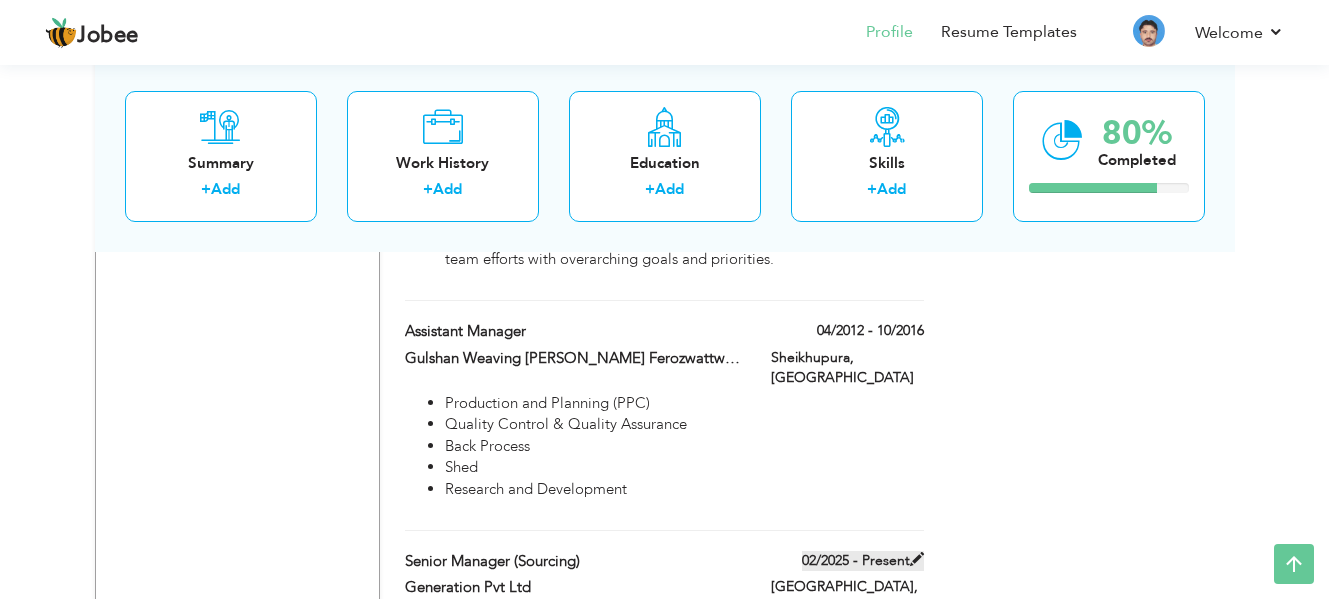 click at bounding box center (917, 559) 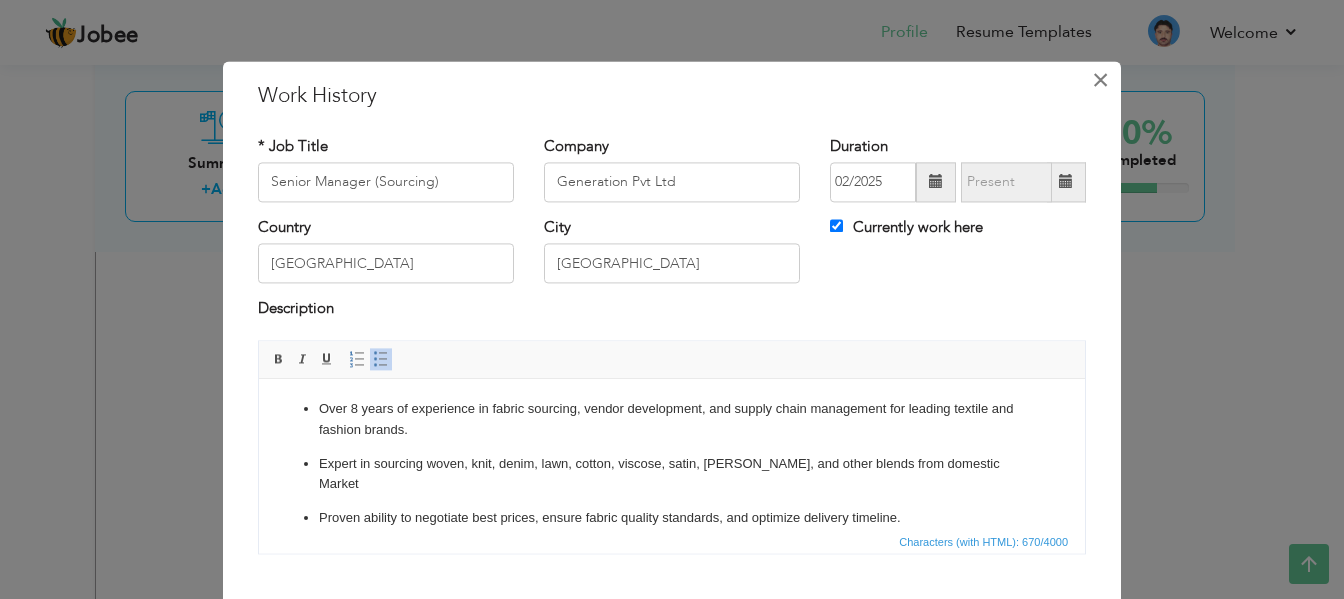 click on "×" at bounding box center [1100, 80] 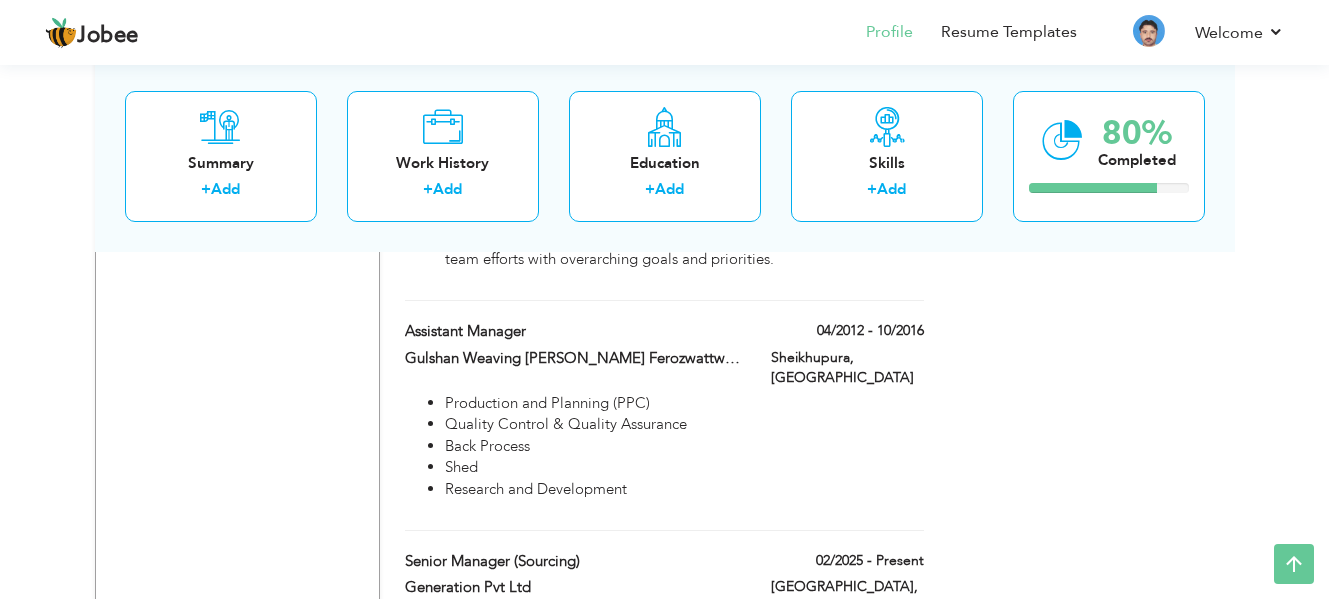 drag, startPoint x: 563, startPoint y: 541, endPoint x: 452, endPoint y: 518, distance: 113.35784 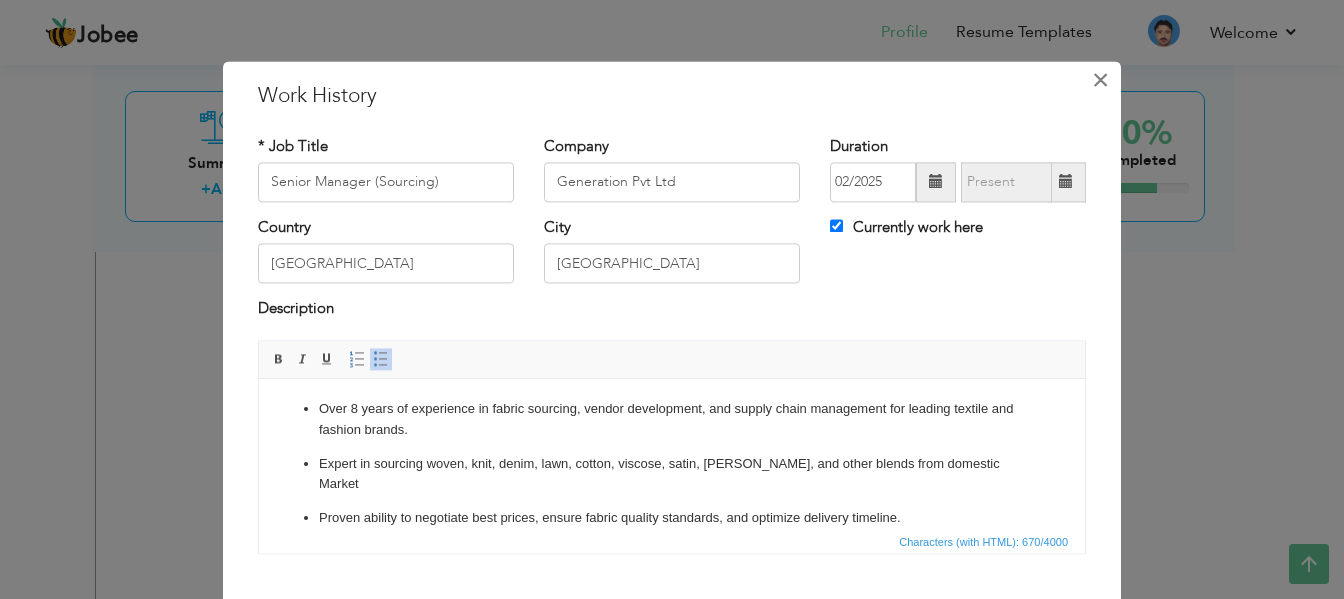 click on "×" at bounding box center [1100, 80] 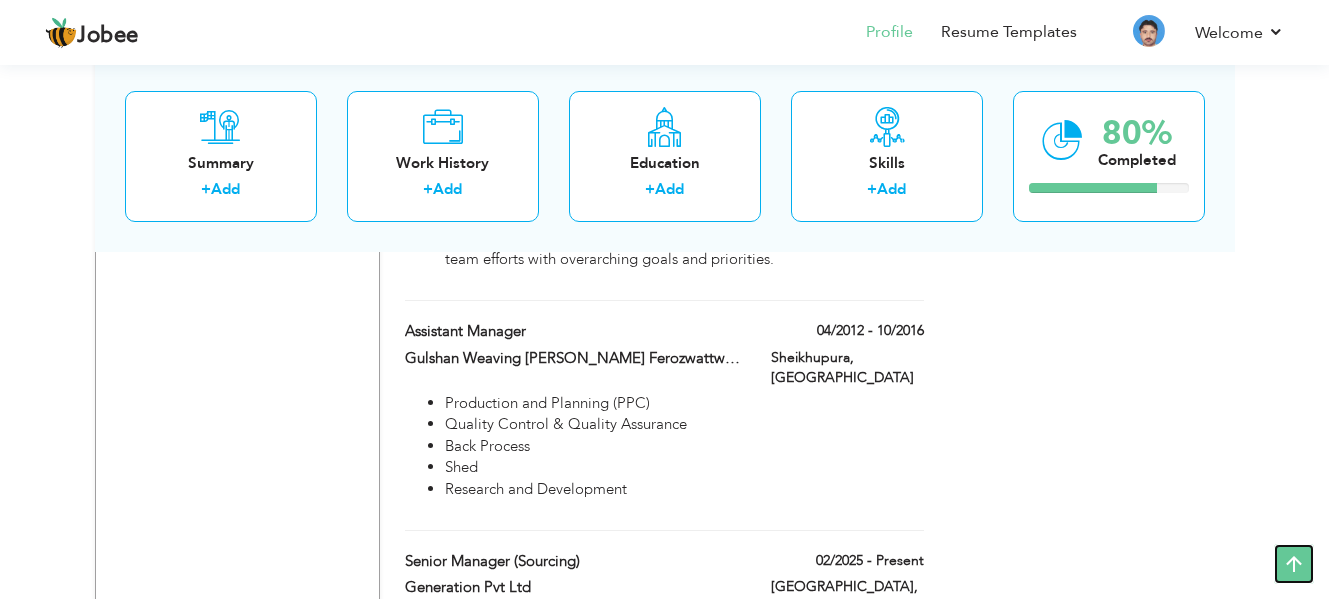 click at bounding box center (1294, 564) 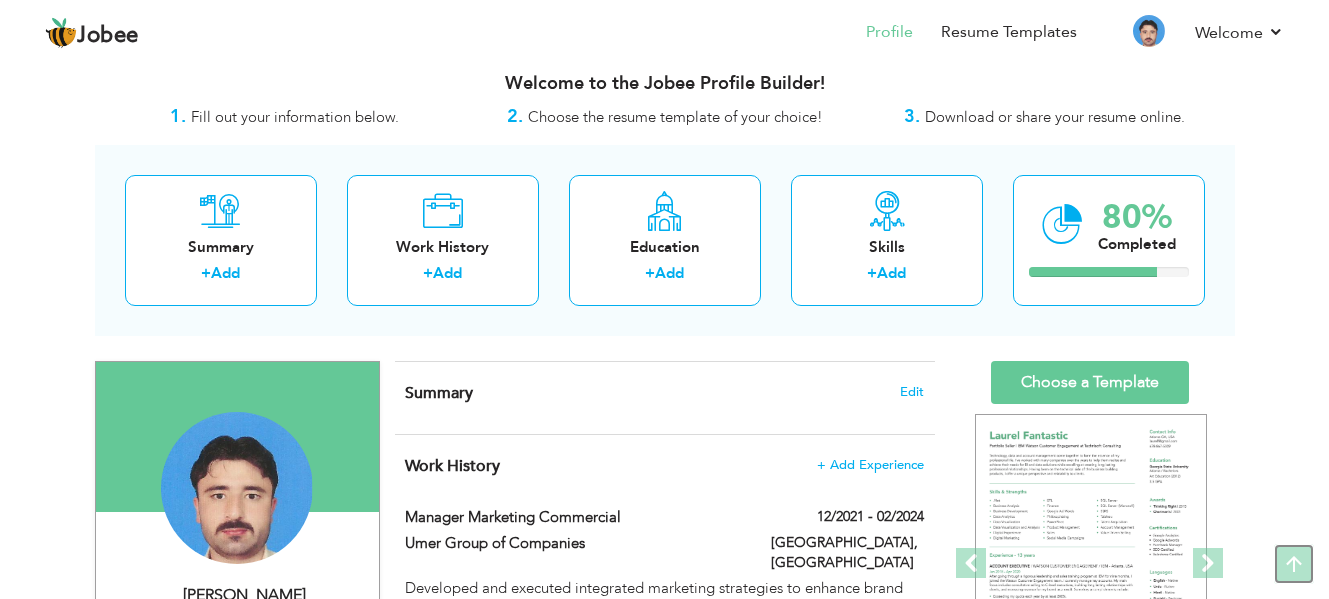 scroll, scrollTop: 0, scrollLeft: 0, axis: both 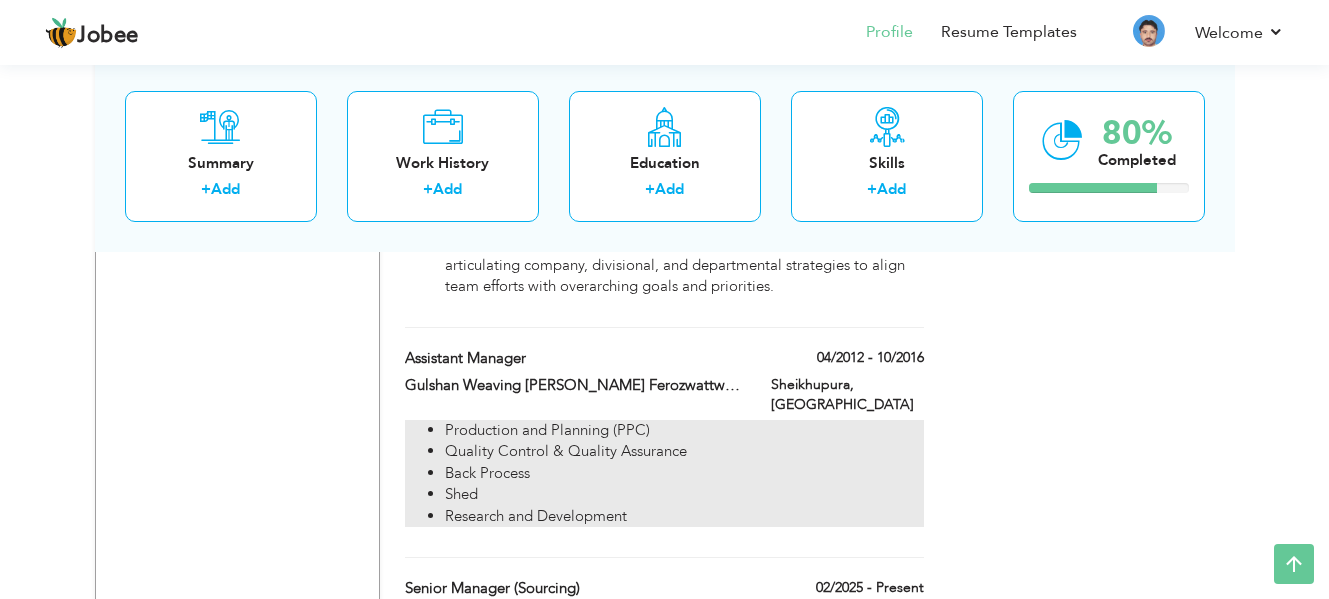 click on "Back Process" at bounding box center [684, 473] 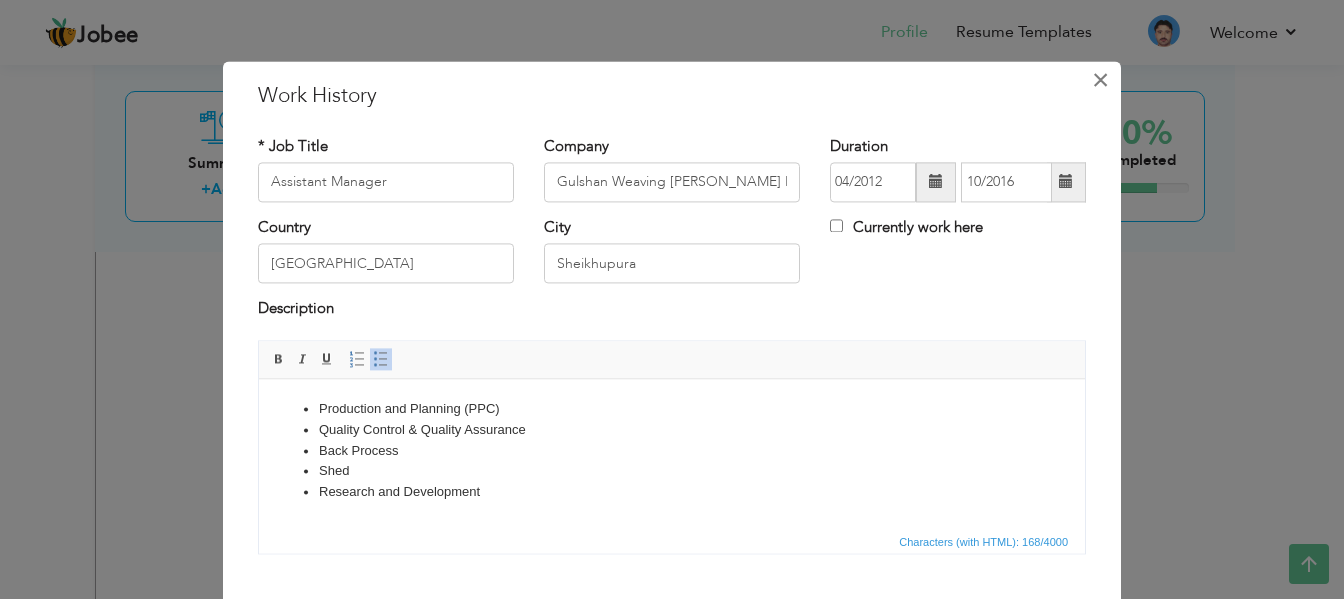 click on "×" at bounding box center [1100, 80] 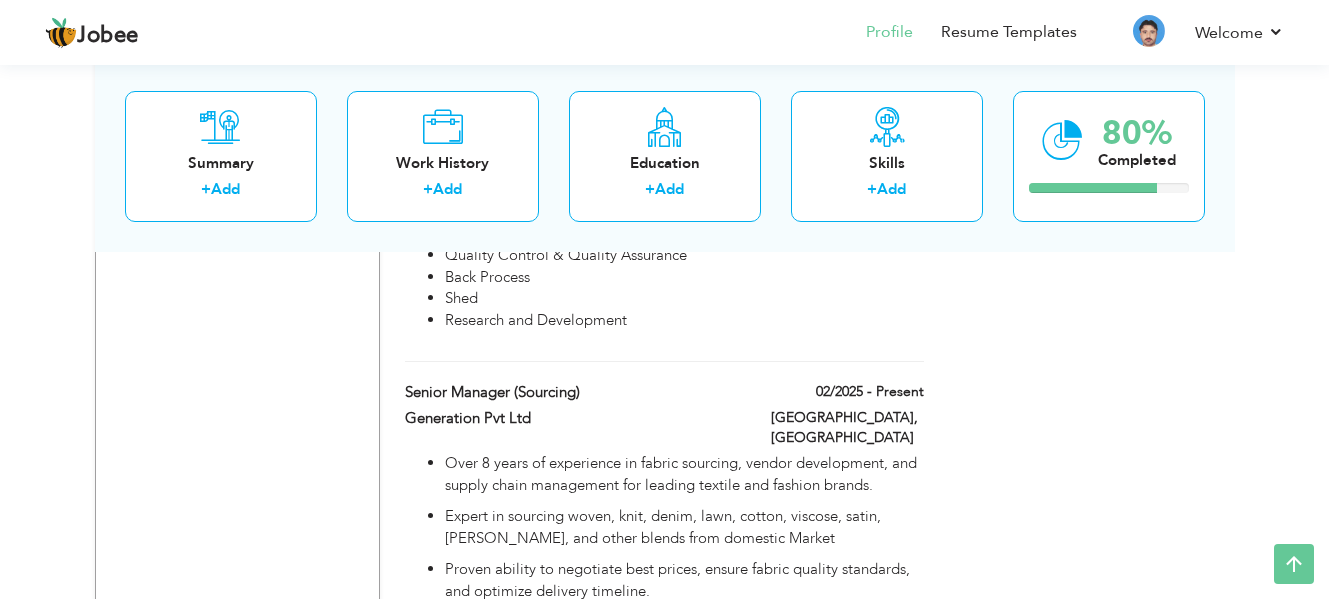 scroll, scrollTop: 3596, scrollLeft: 0, axis: vertical 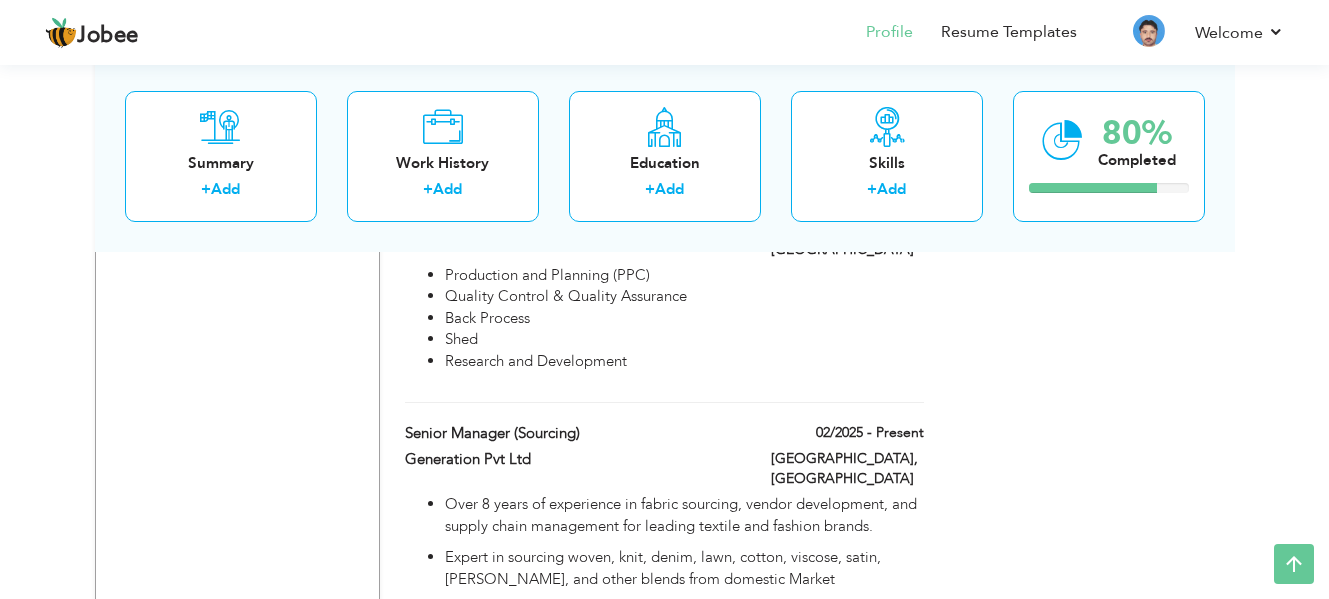 click on "View Resume
Export PDF
Profile
Summary
Public Link
Experience
Education
Awards
Work Histroy
Projects
Certifications
Skills
Preferred Job City" at bounding box center [664, -1249] 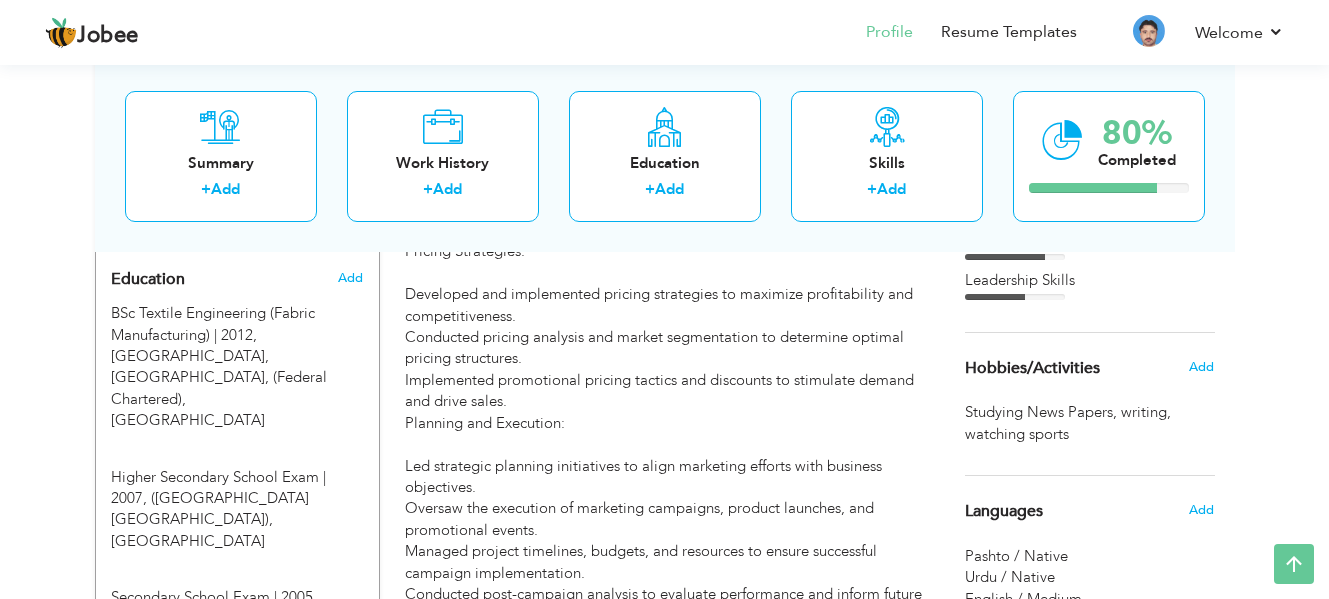 scroll, scrollTop: 3621, scrollLeft: 0, axis: vertical 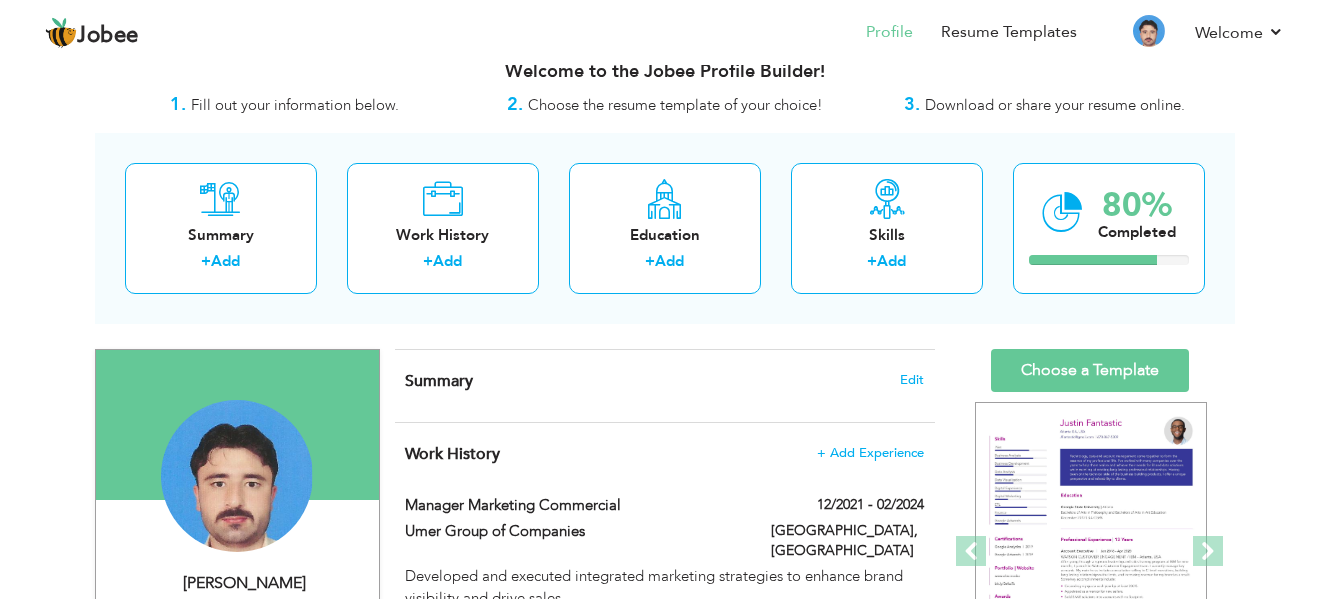 click on "Work History
+ Add Experience" at bounding box center (664, 454) 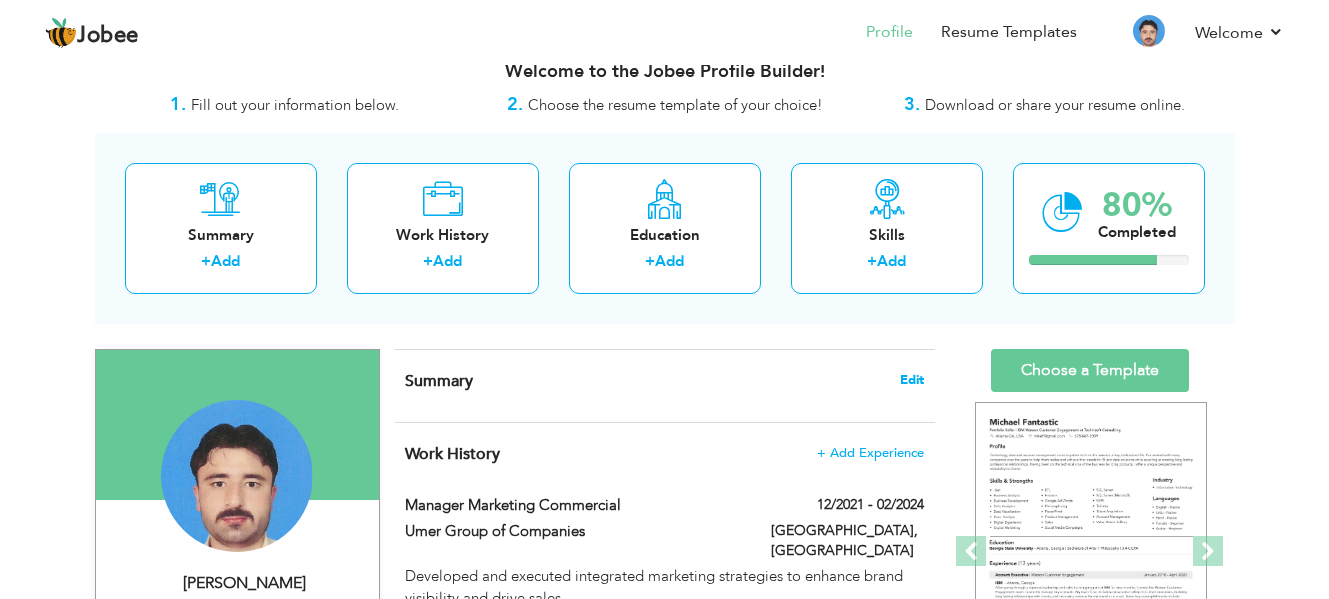 click on "Edit" at bounding box center [912, 380] 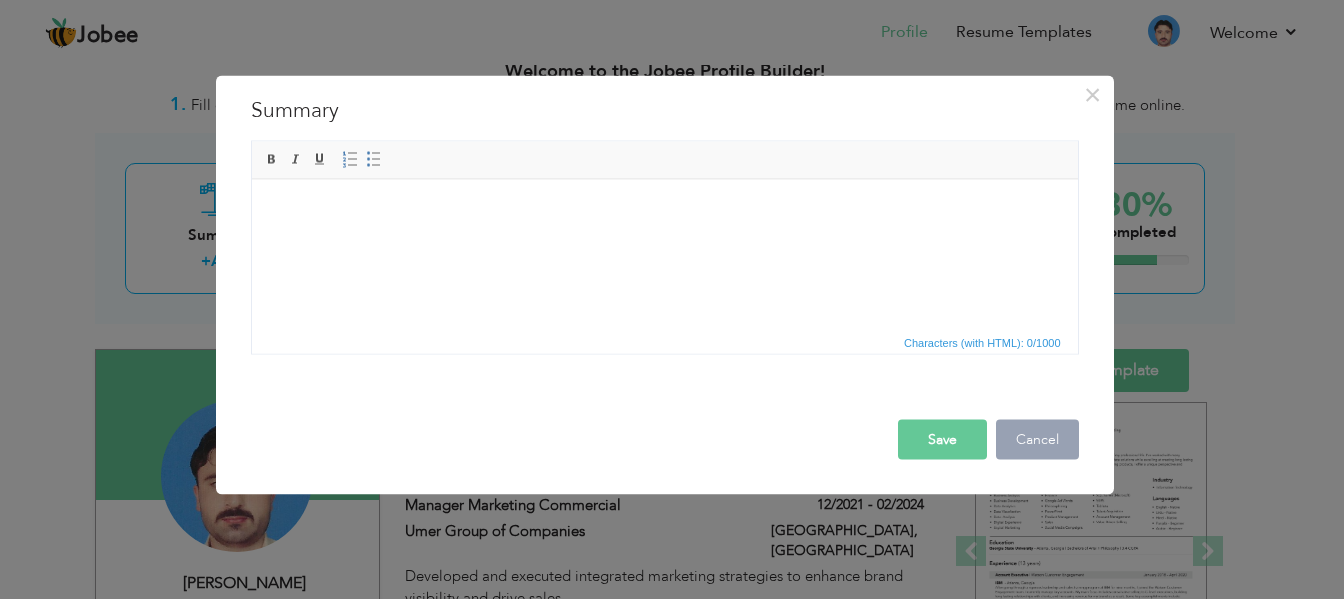 click on "Cancel" at bounding box center [1037, 439] 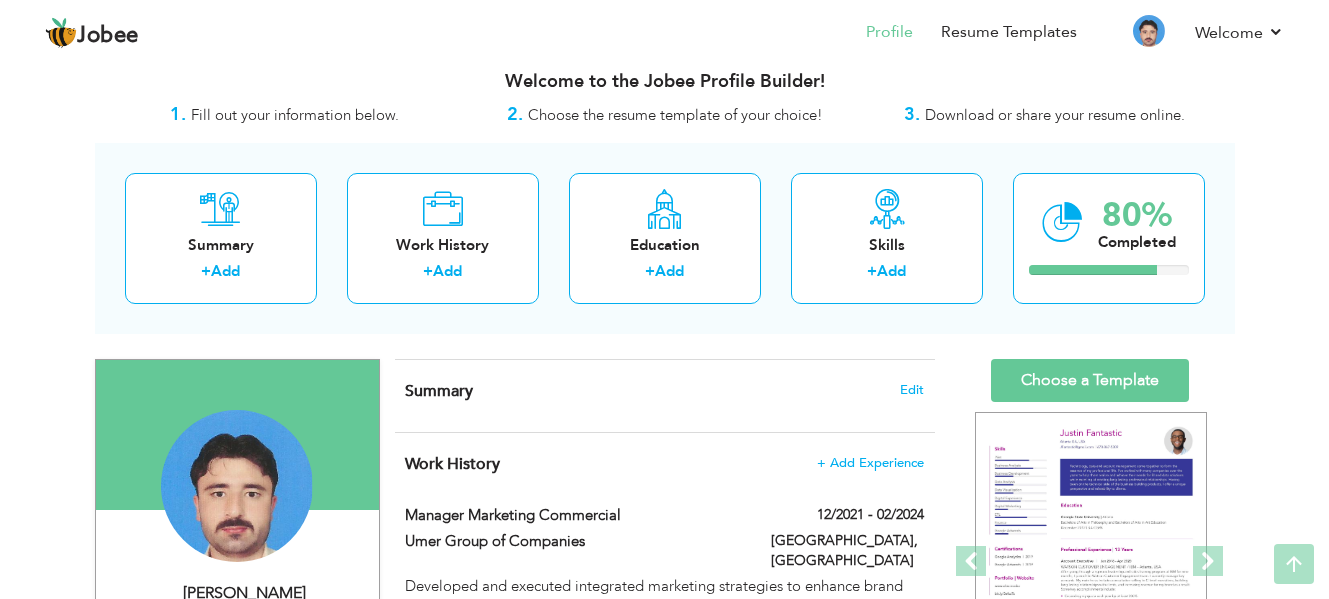 scroll, scrollTop: 0, scrollLeft: 0, axis: both 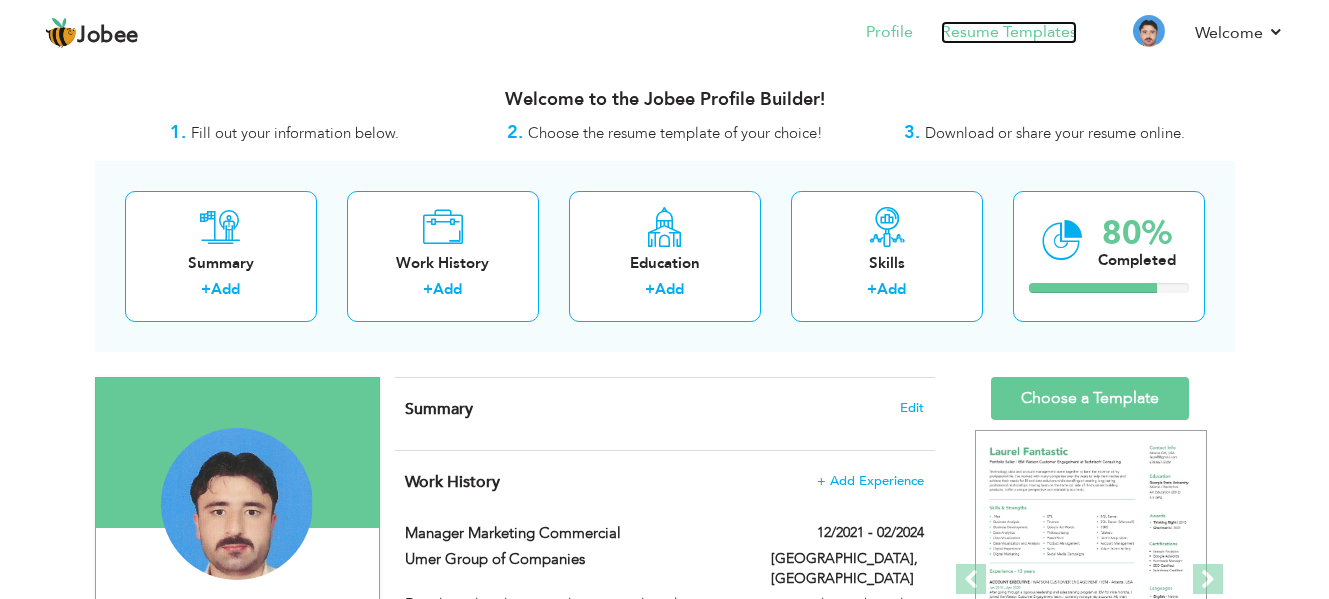 click on "Resume Templates" at bounding box center [1009, 32] 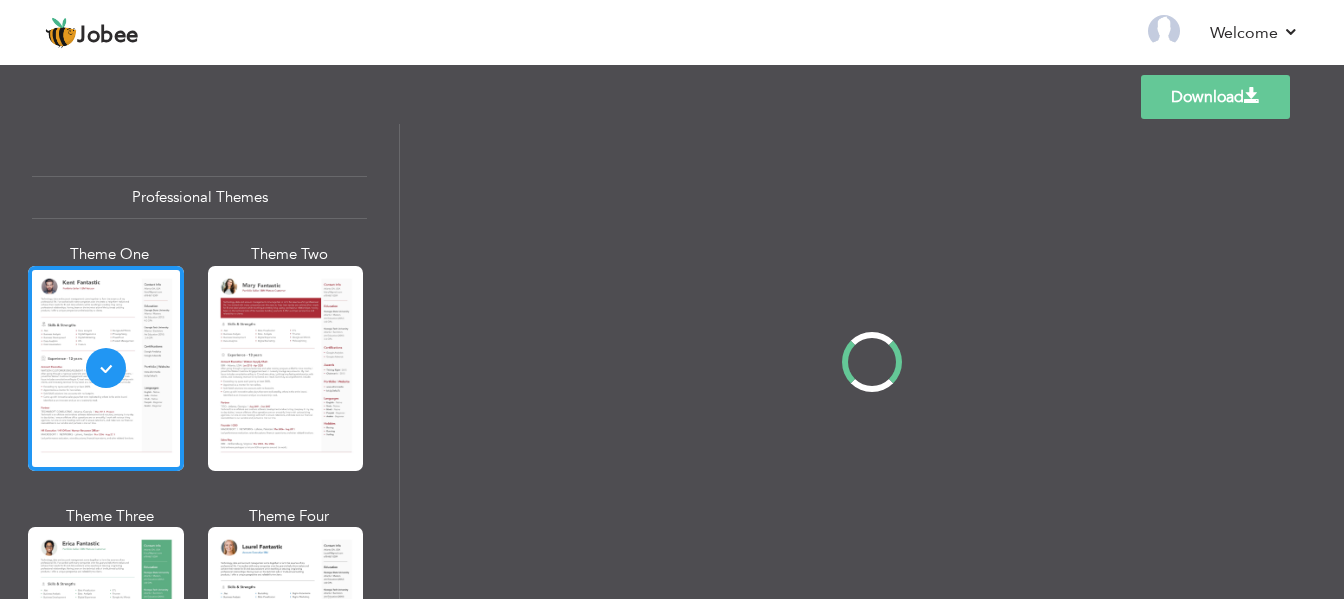 scroll, scrollTop: 0, scrollLeft: 0, axis: both 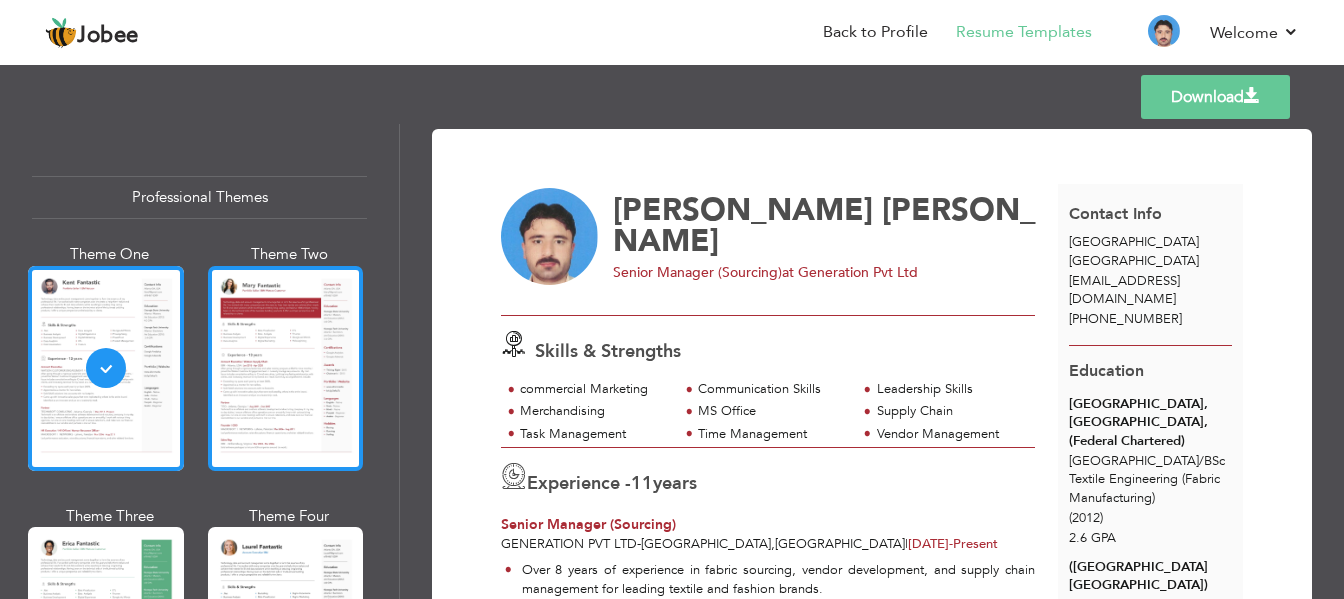 click at bounding box center [286, 368] 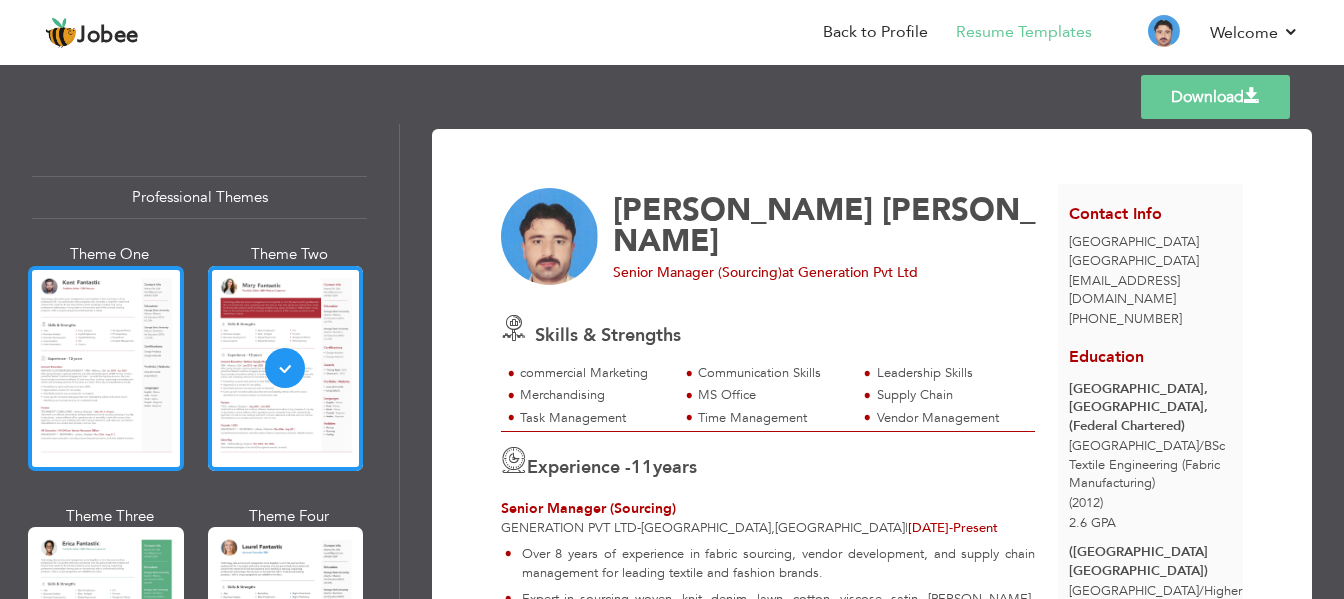 click at bounding box center [106, 368] 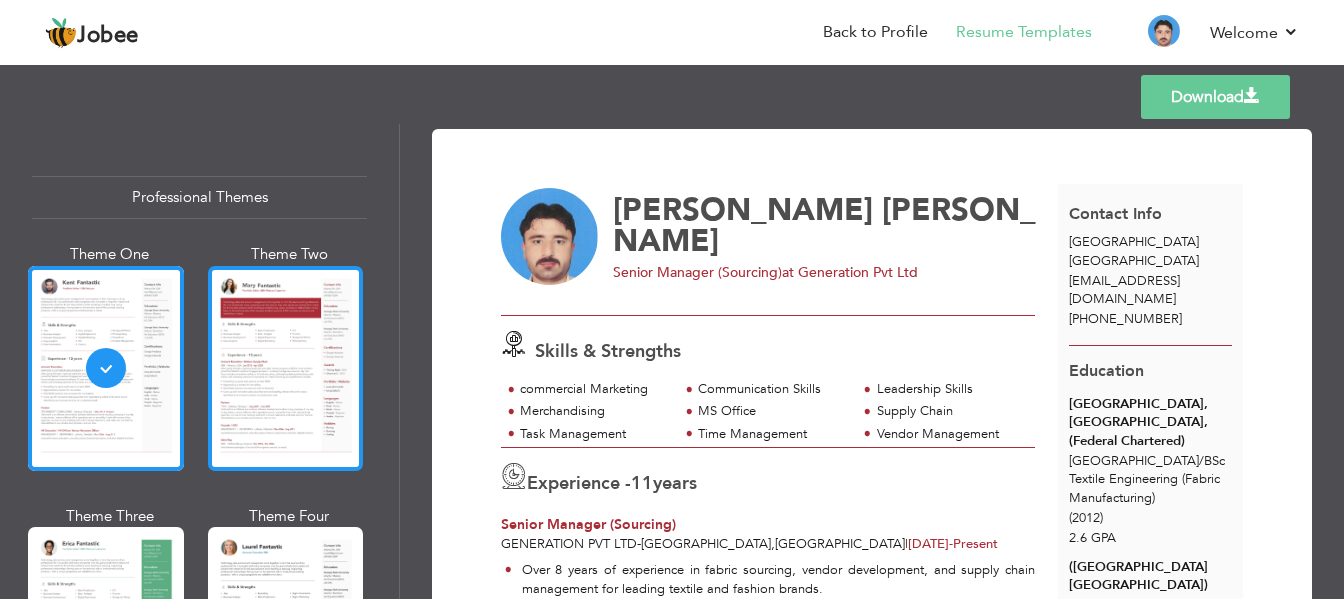 click at bounding box center (286, 368) 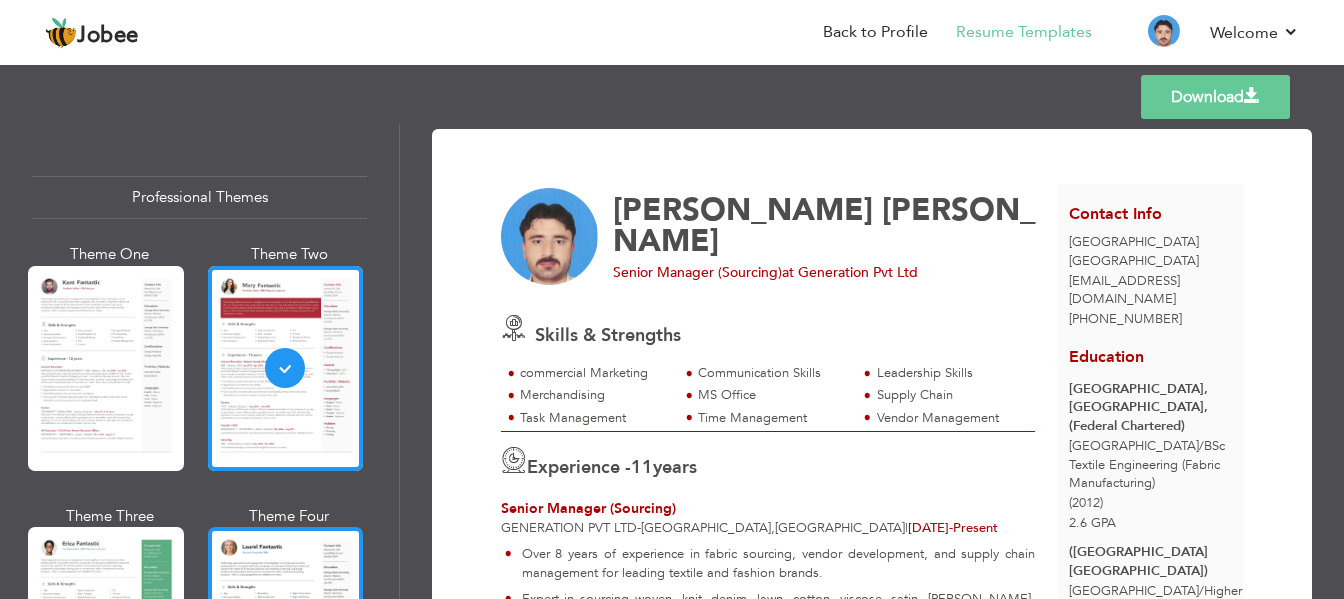 click at bounding box center (286, 629) 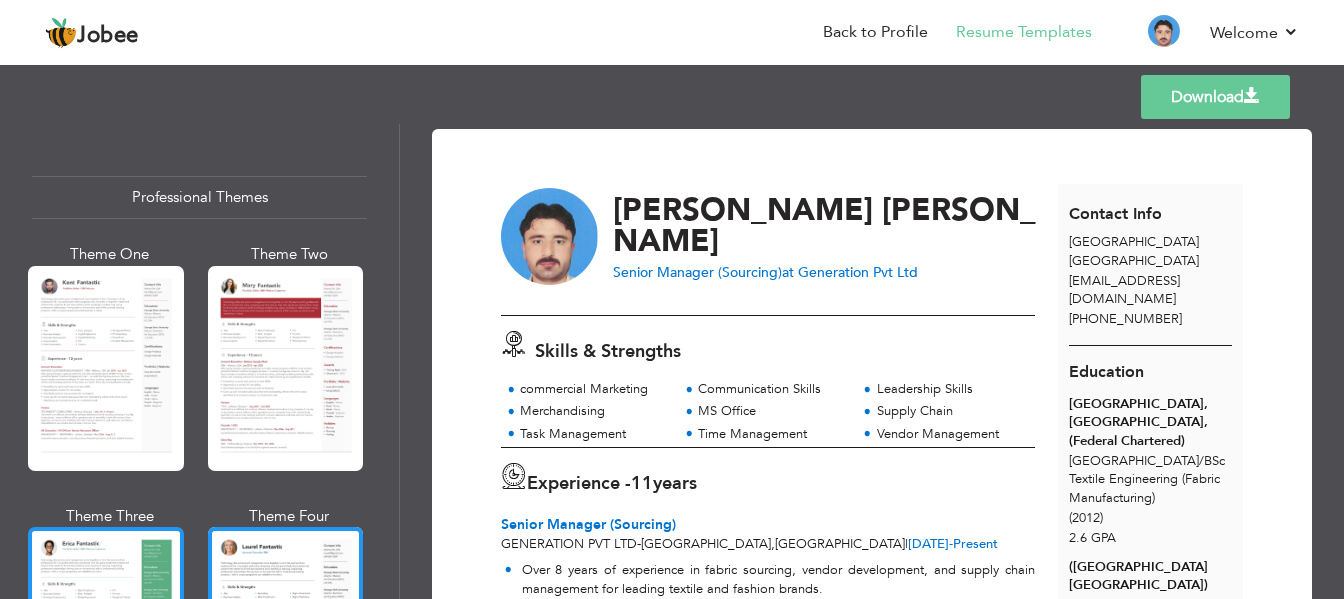 click at bounding box center [106, 629] 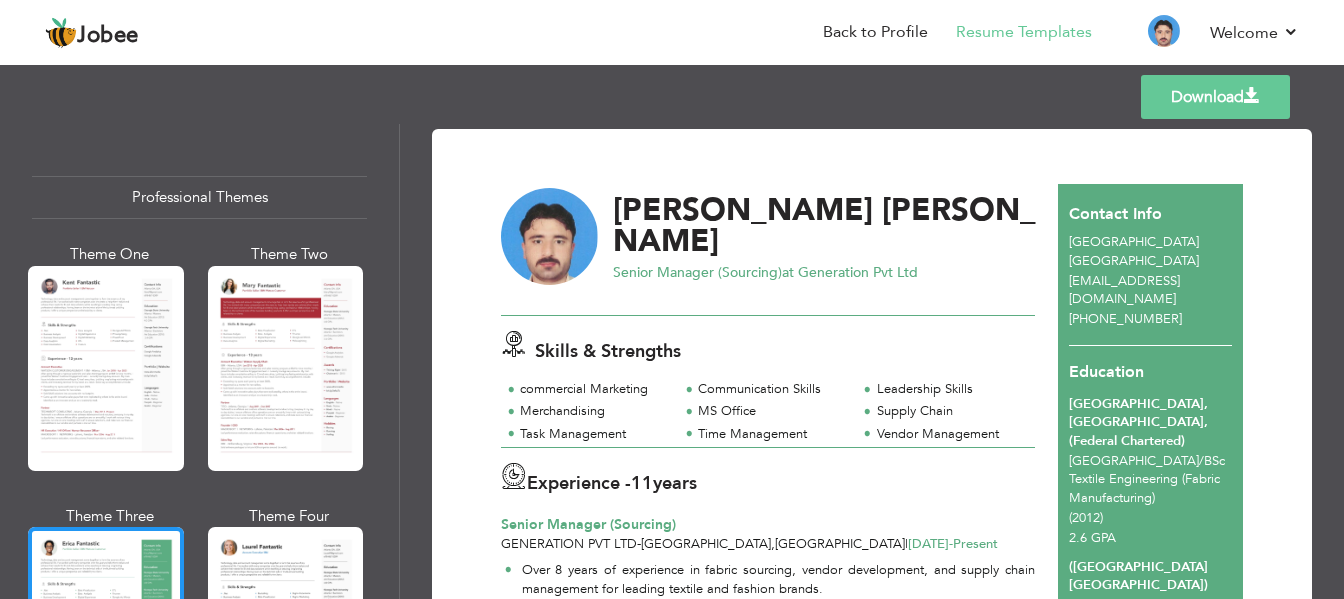 scroll, scrollTop: 416, scrollLeft: 0, axis: vertical 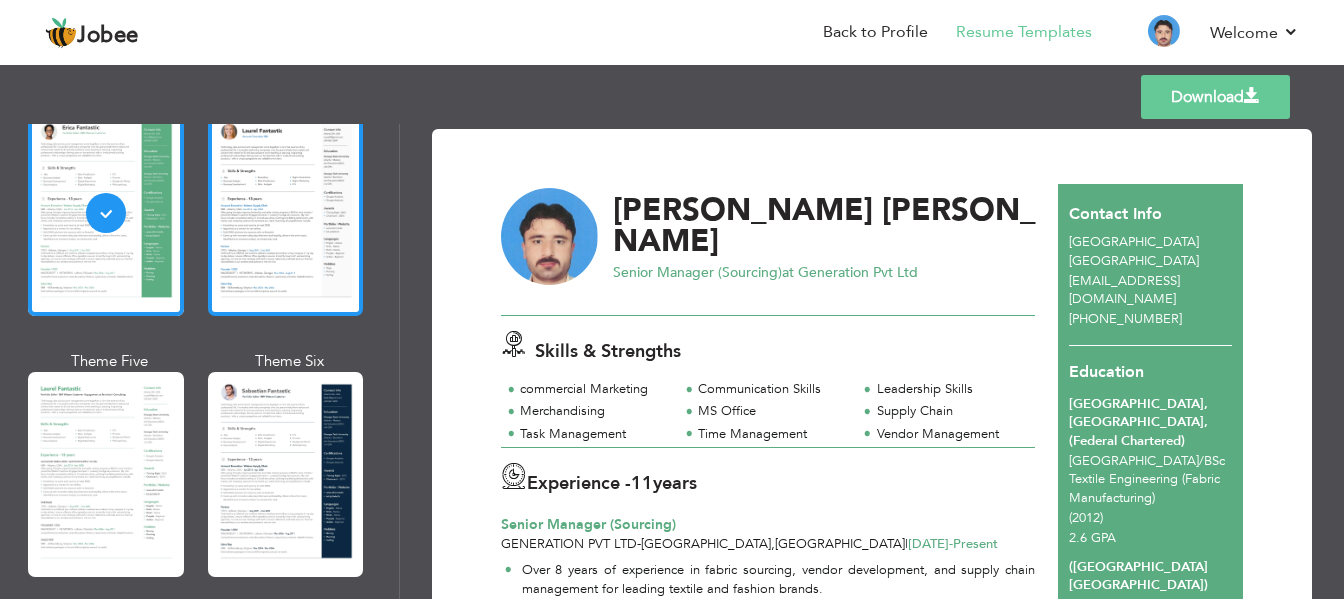 click at bounding box center [286, 213] 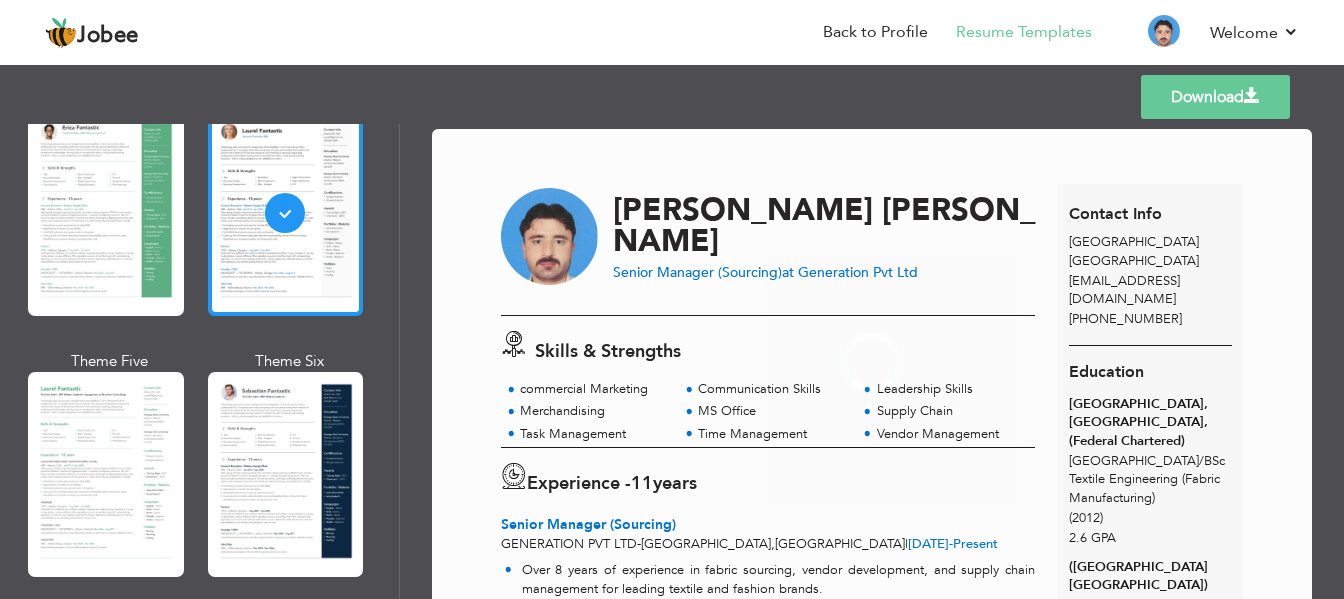 click at bounding box center (286, 213) 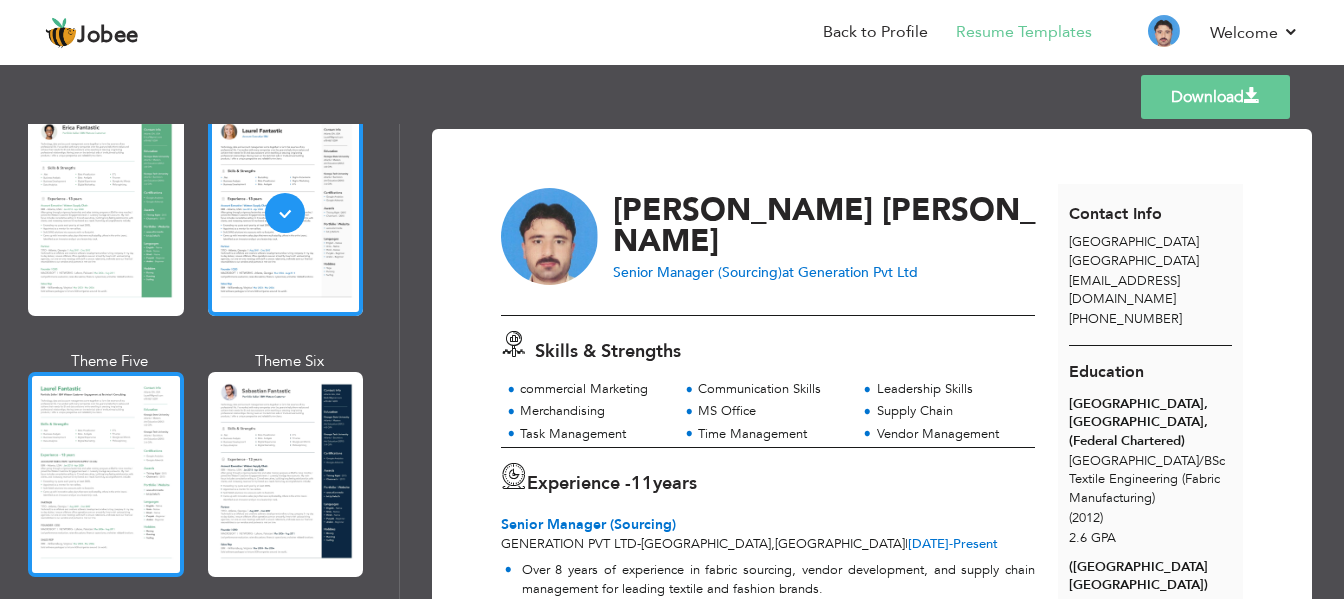 click at bounding box center (106, 474) 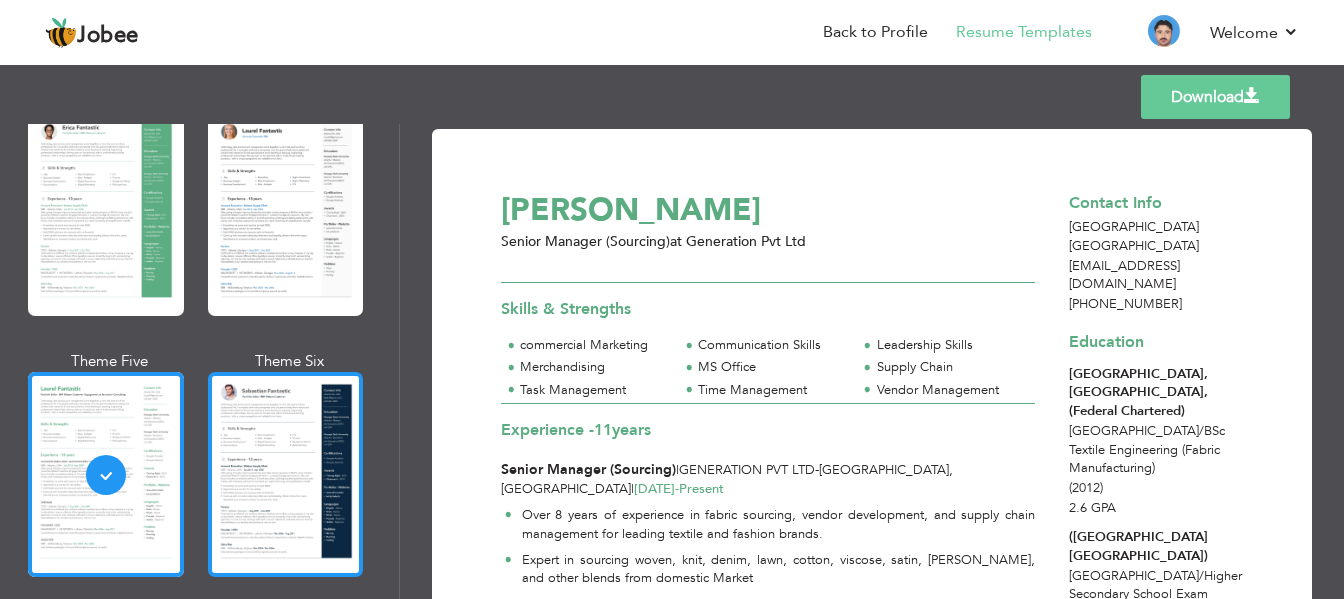click at bounding box center (286, 474) 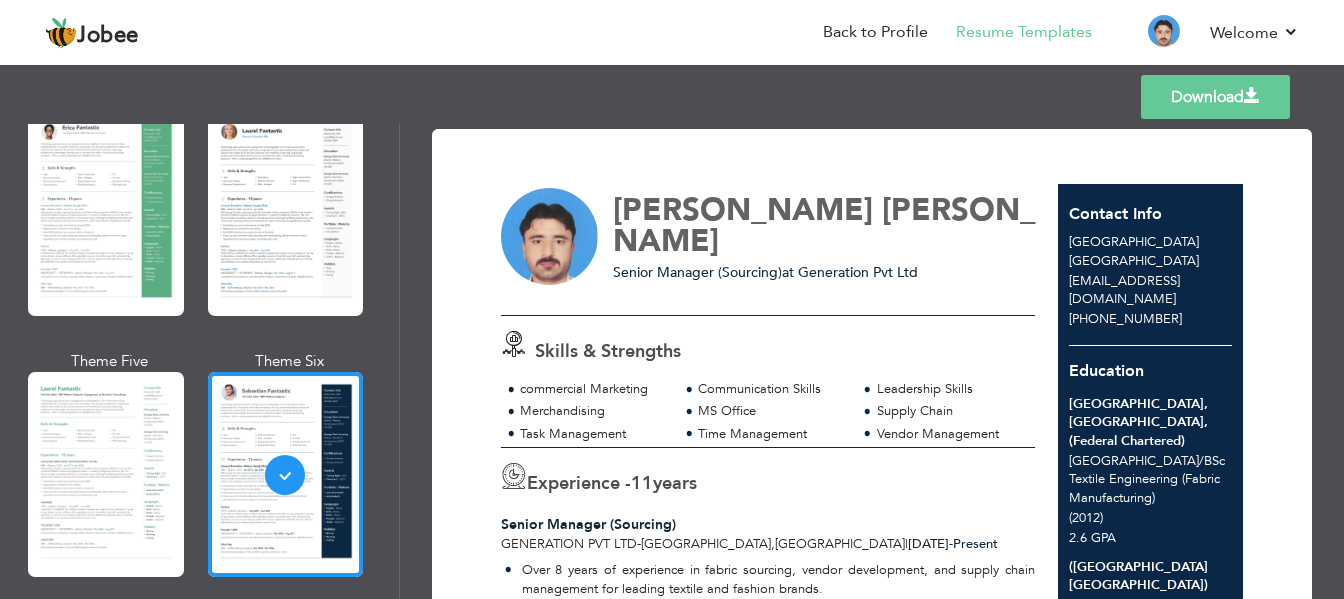 scroll, scrollTop: 831, scrollLeft: 0, axis: vertical 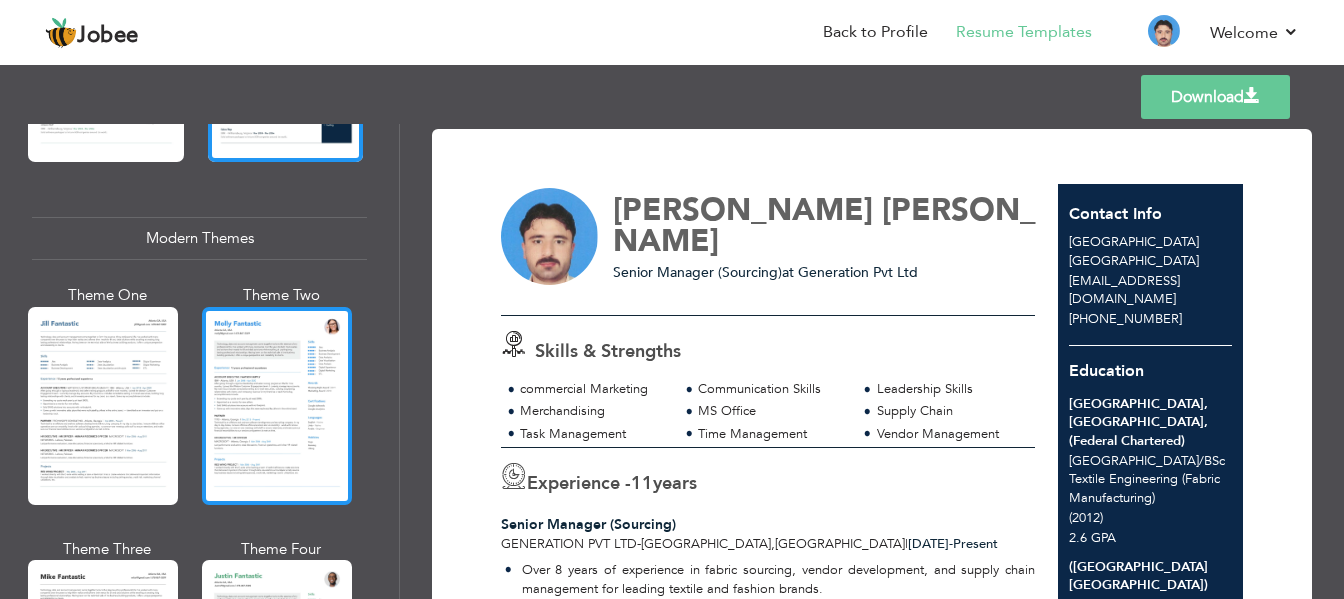 click at bounding box center (277, 406) 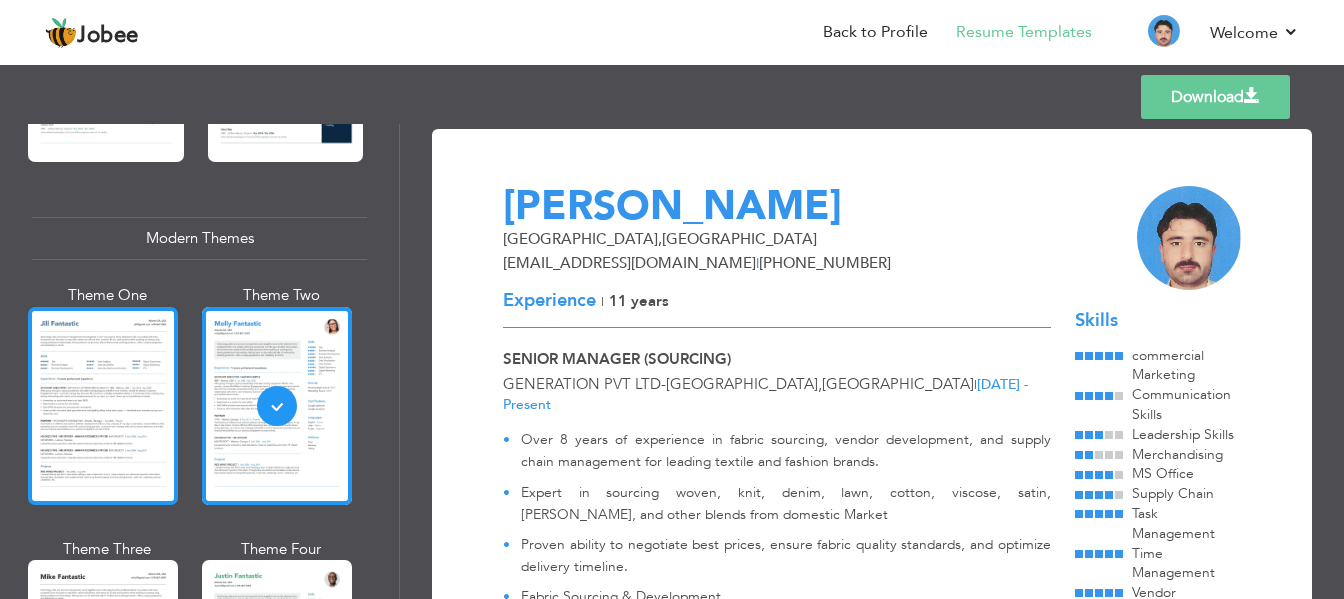 click at bounding box center (103, 406) 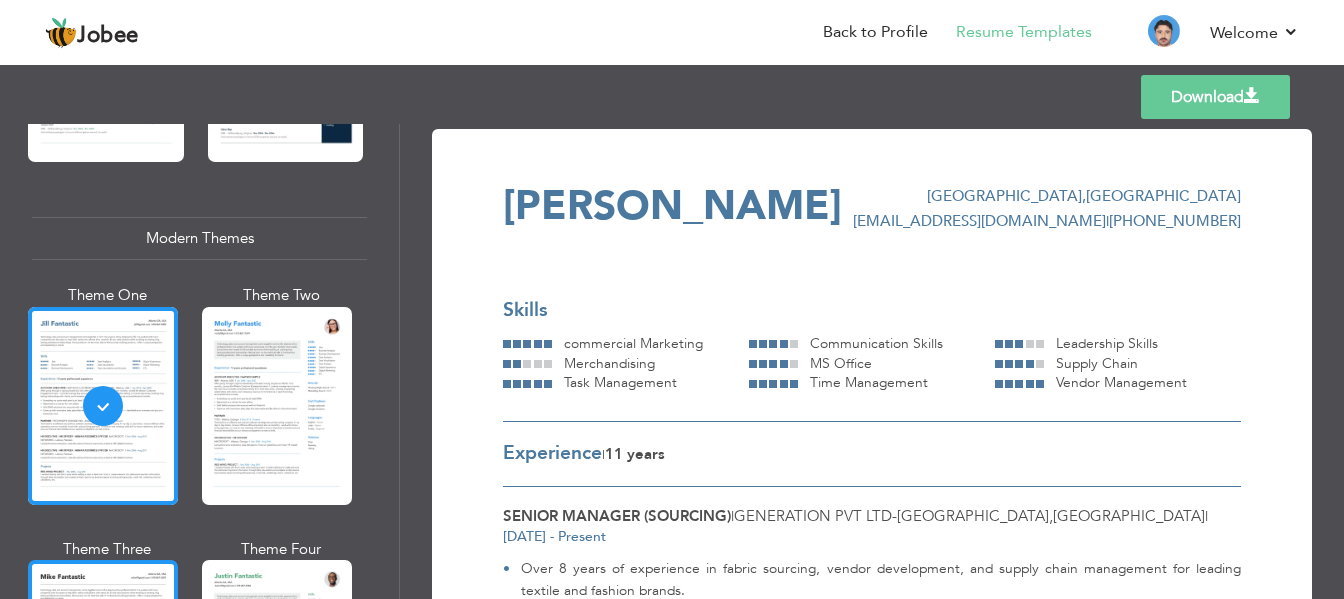 click at bounding box center (103, 659) 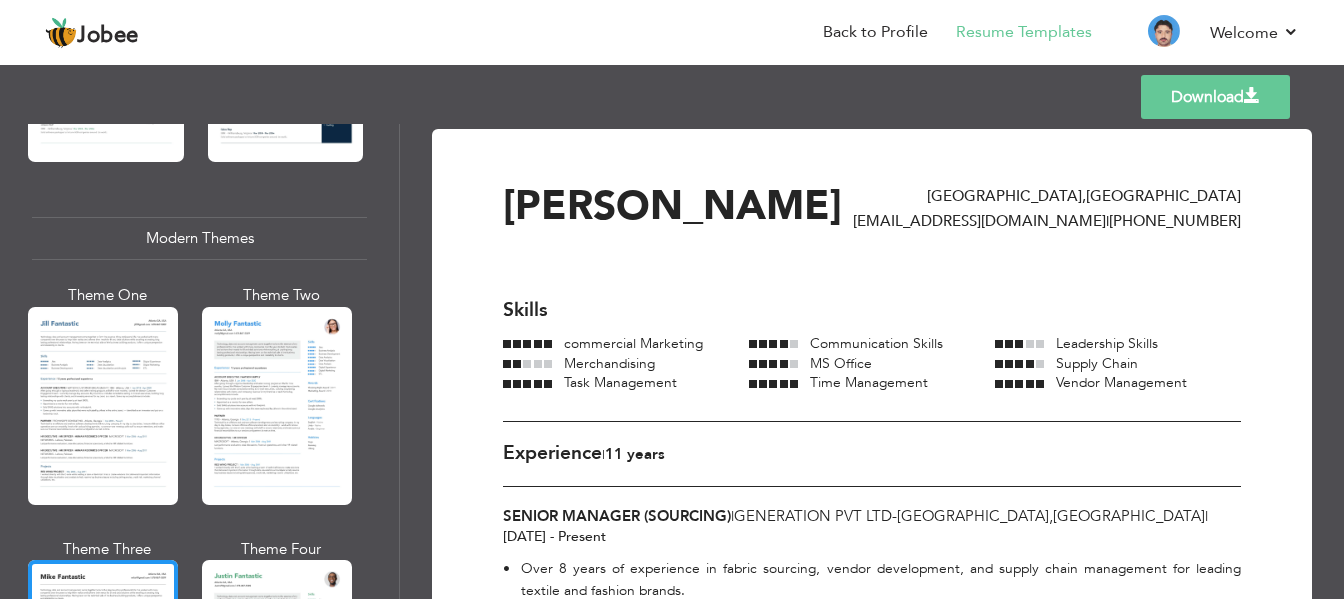 scroll, scrollTop: 1247, scrollLeft: 0, axis: vertical 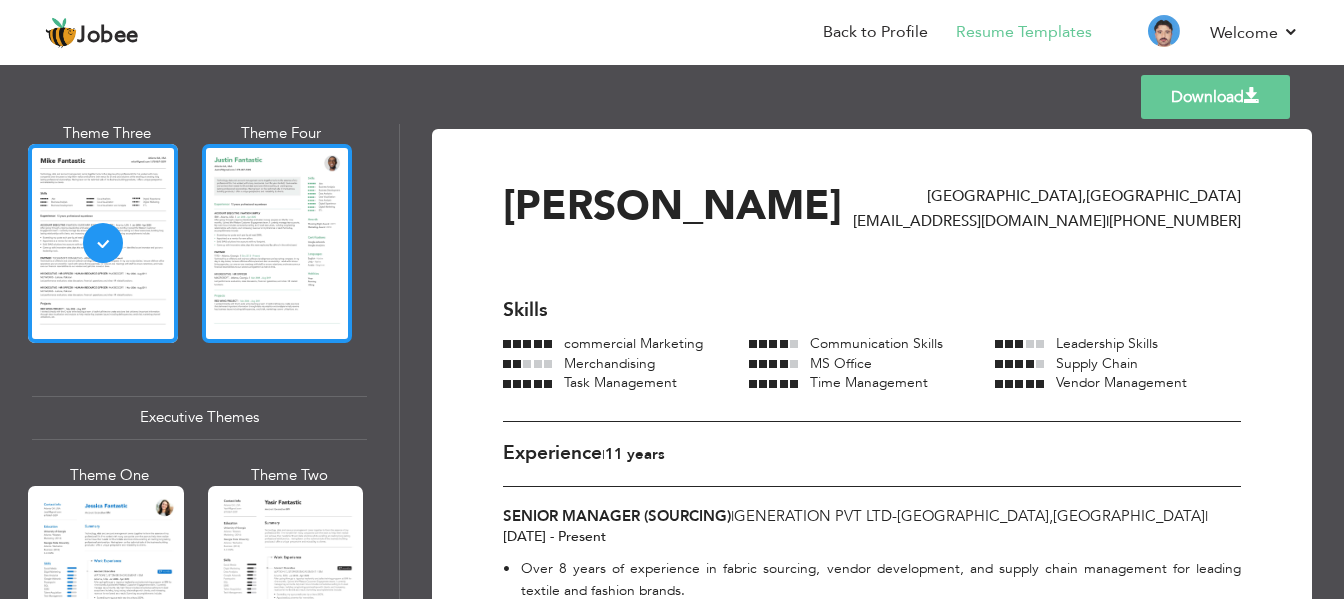 click at bounding box center (277, 243) 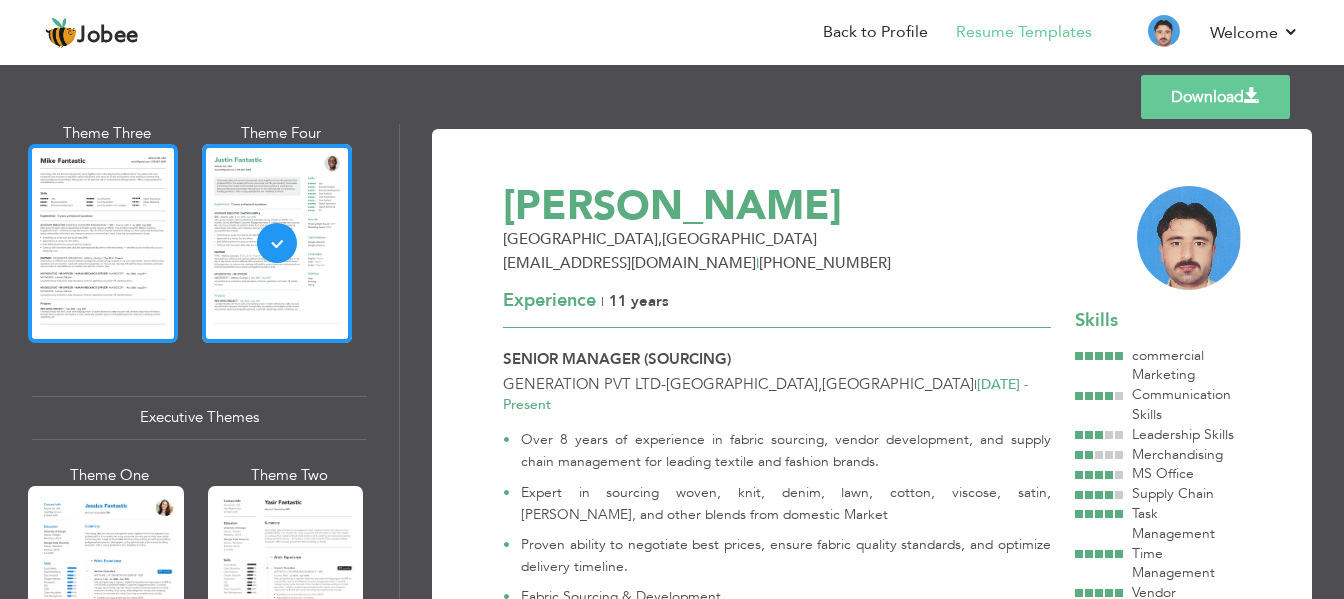 click at bounding box center (103, 243) 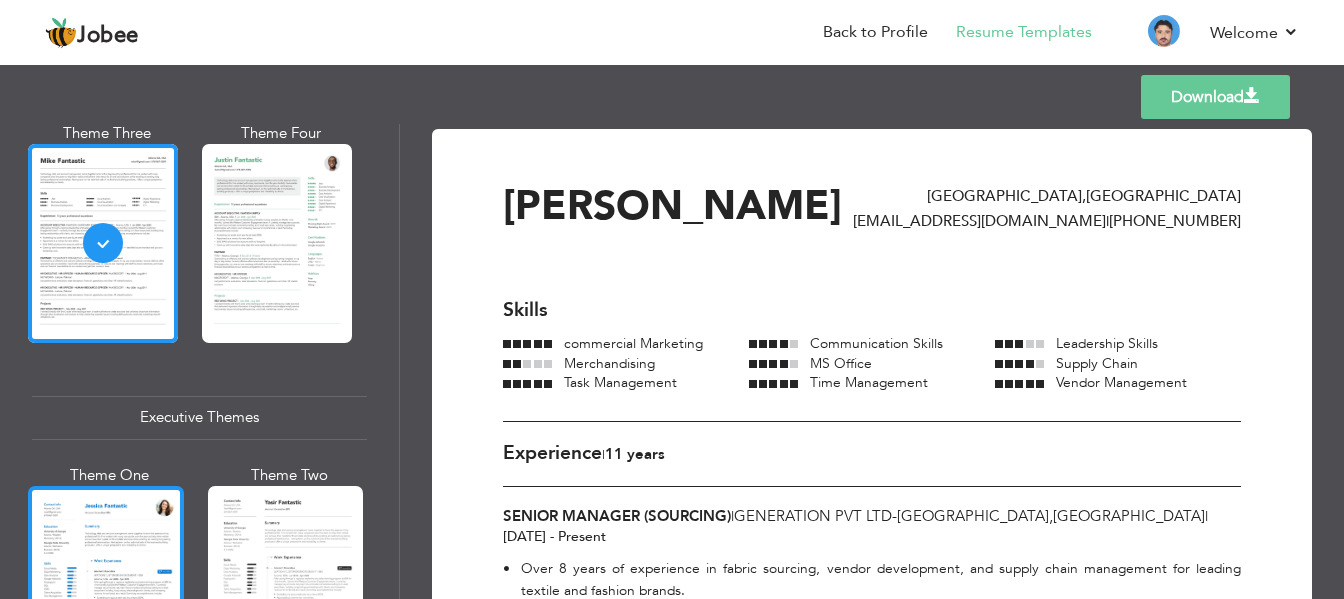 click at bounding box center [106, 588] 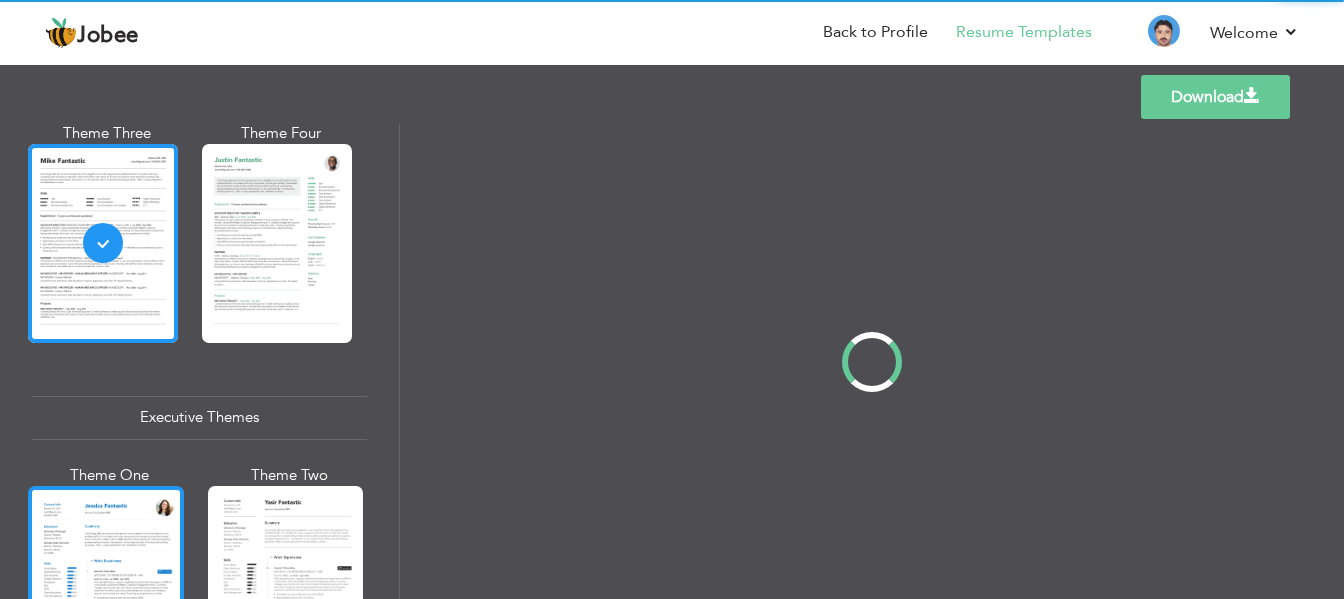 scroll, scrollTop: 1246, scrollLeft: 0, axis: vertical 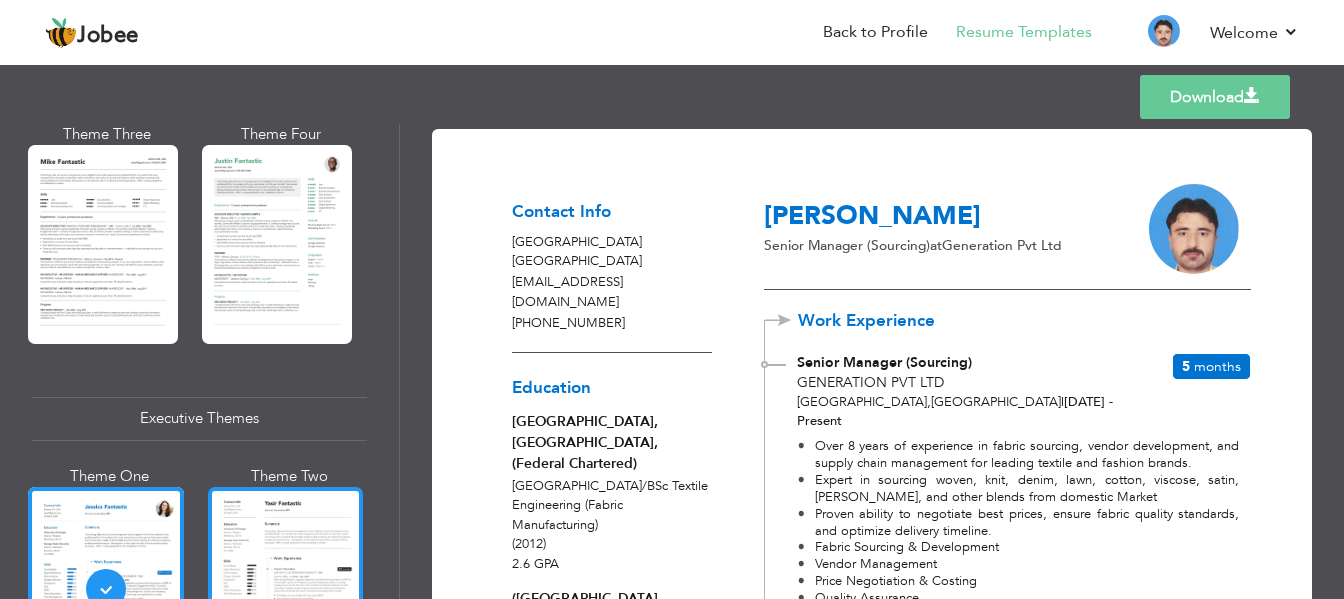 click at bounding box center [286, 589] 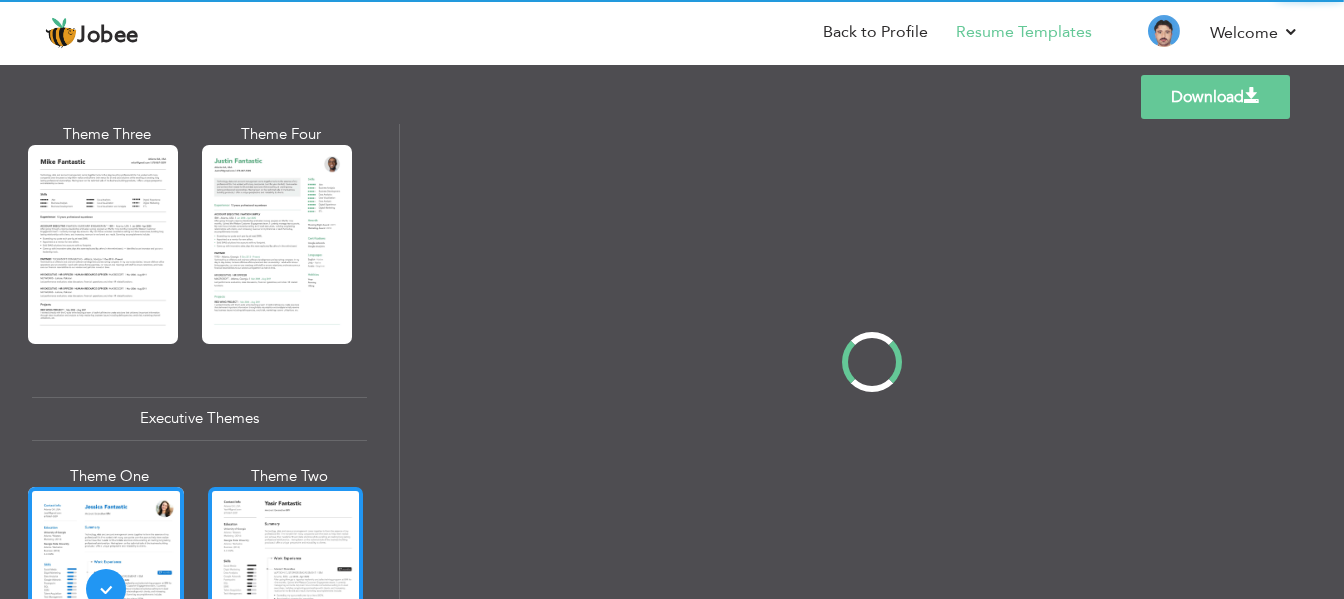 scroll, scrollTop: 1247, scrollLeft: 0, axis: vertical 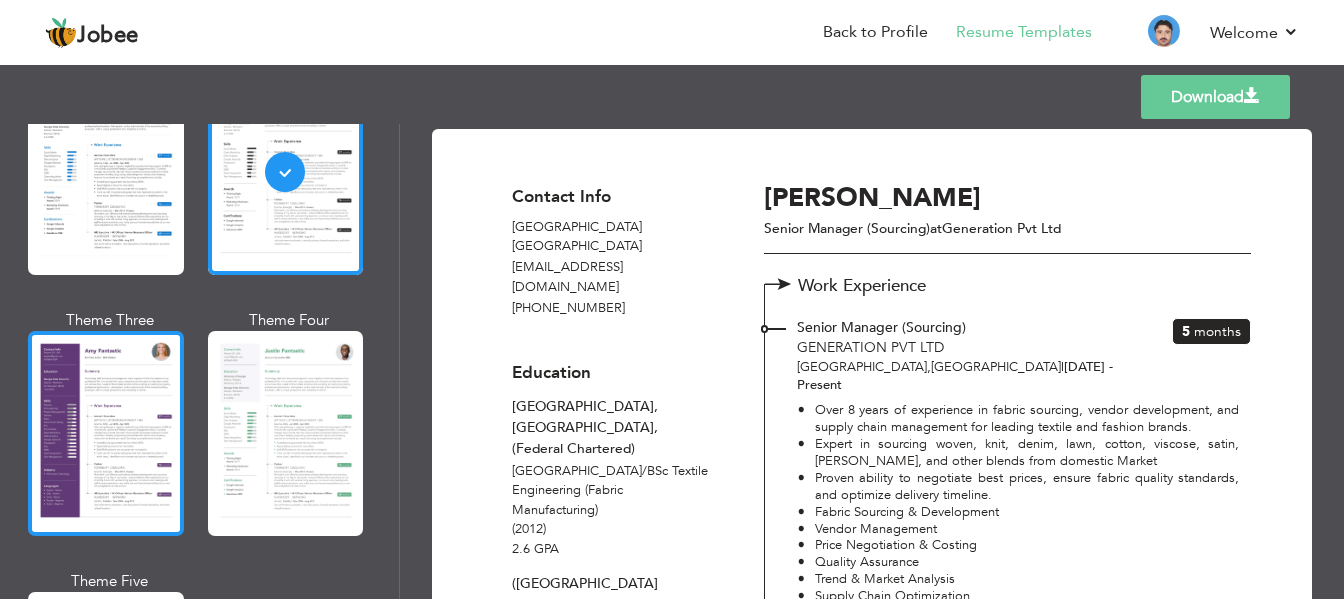 click at bounding box center (106, 433) 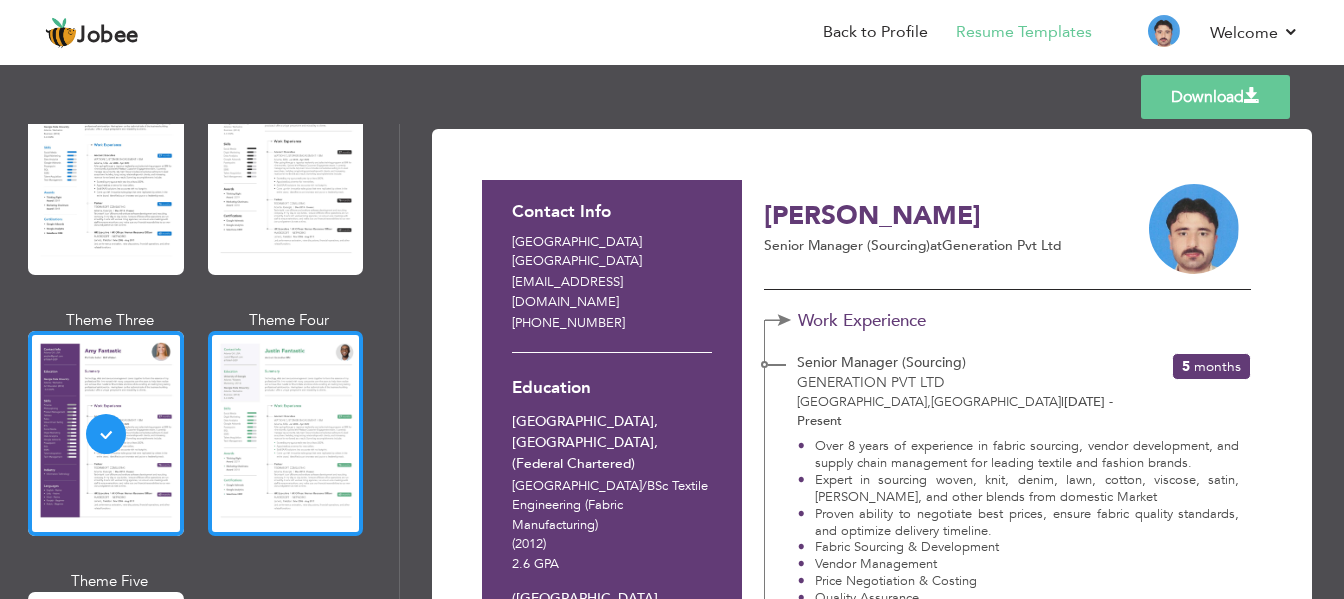 click at bounding box center (286, 433) 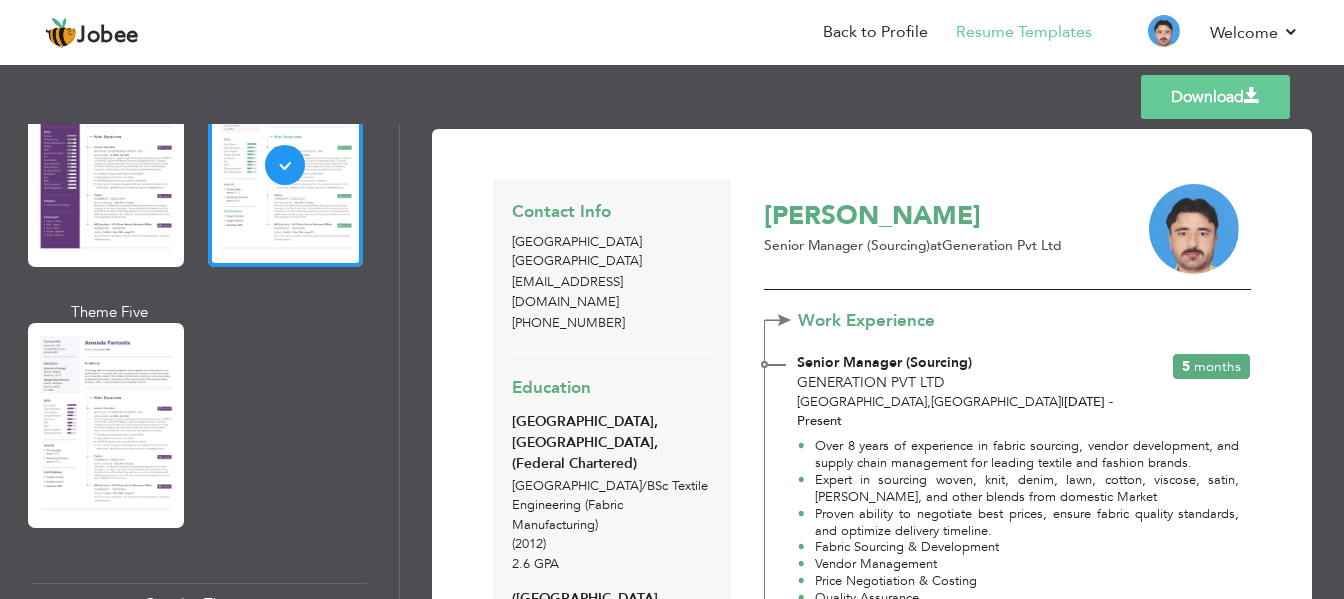 scroll, scrollTop: 2078, scrollLeft: 0, axis: vertical 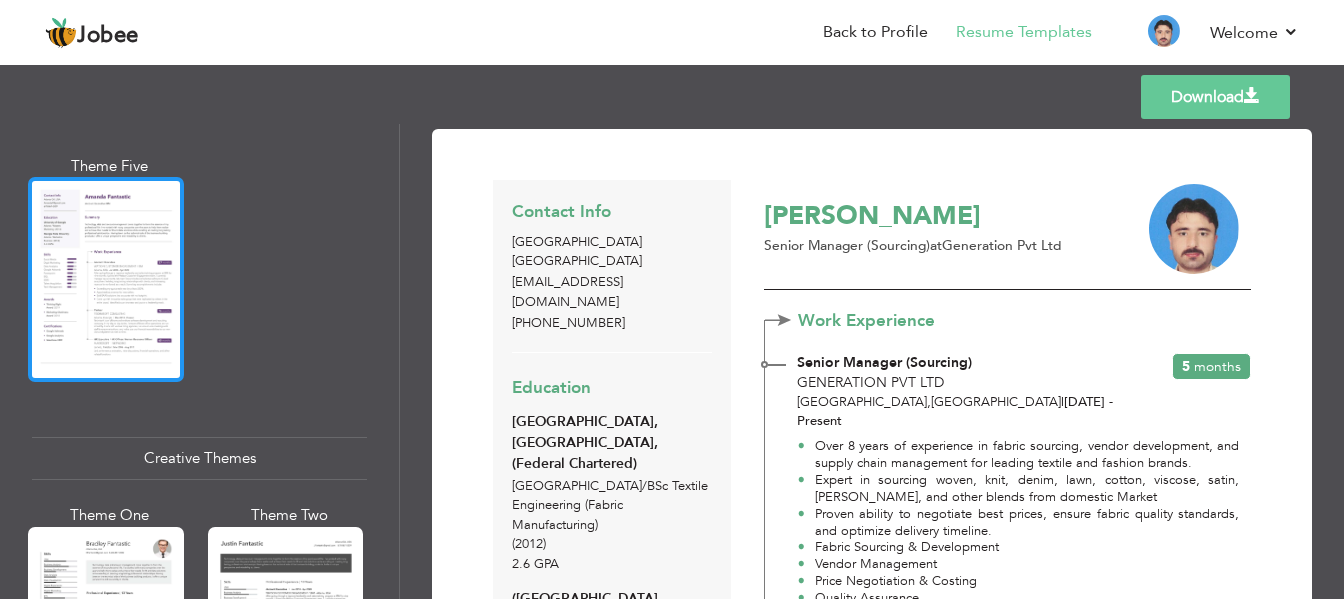 click at bounding box center [106, 279] 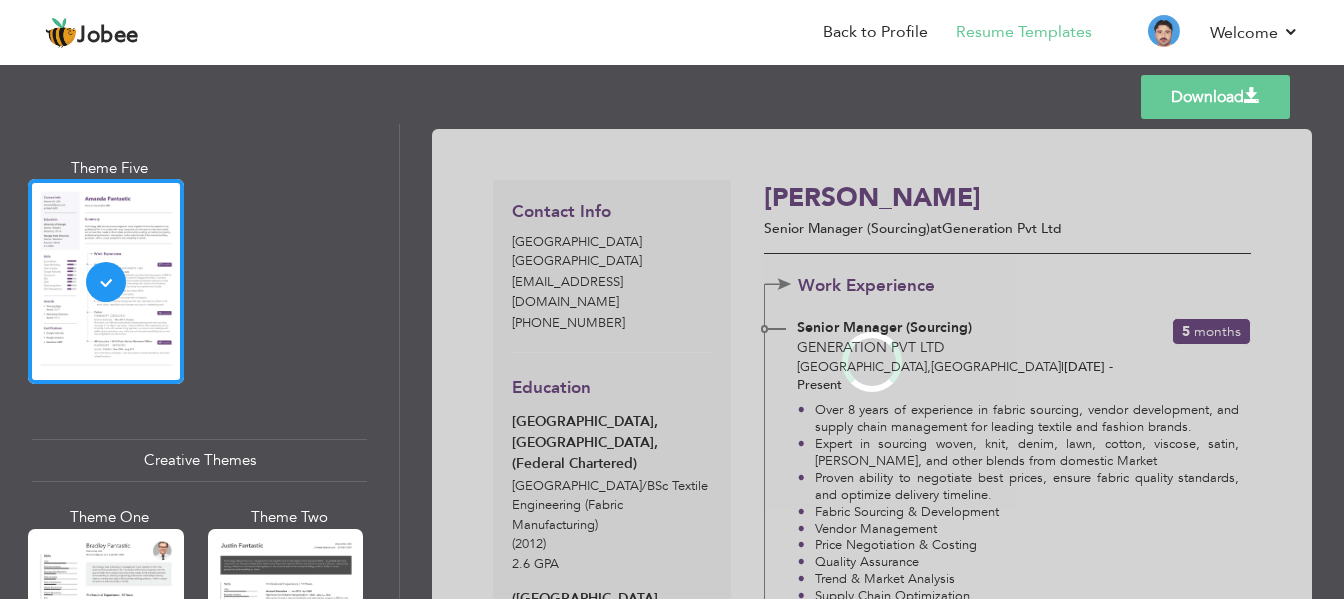 scroll, scrollTop: 2078, scrollLeft: 0, axis: vertical 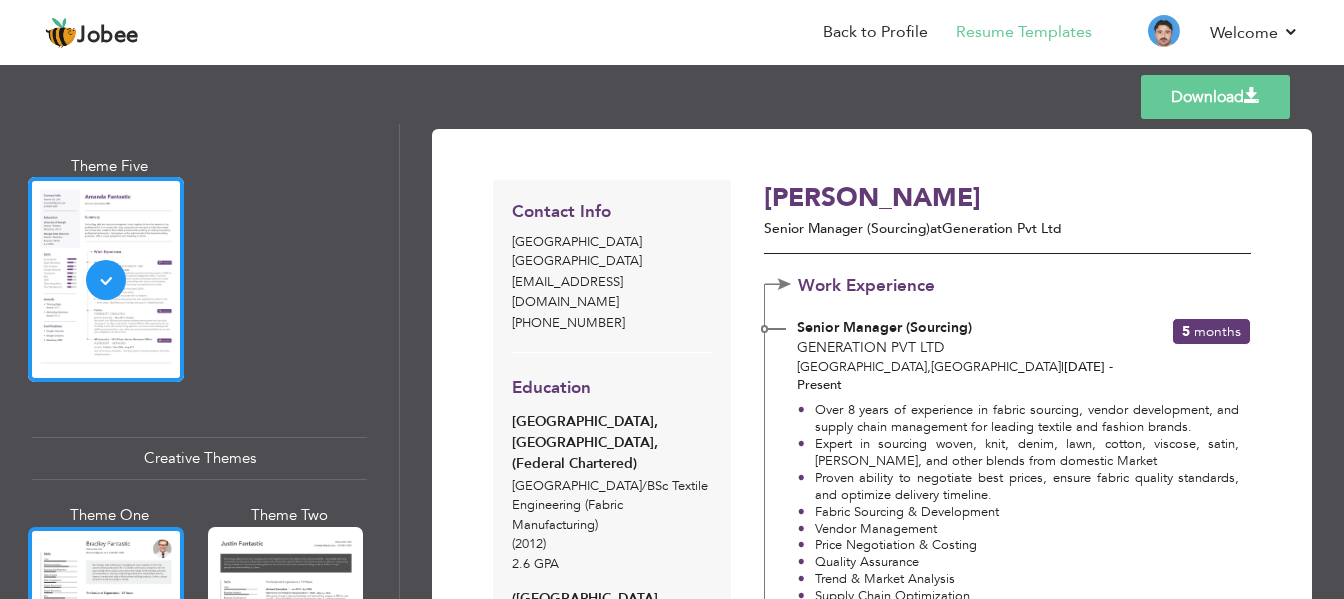 click at bounding box center (106, 629) 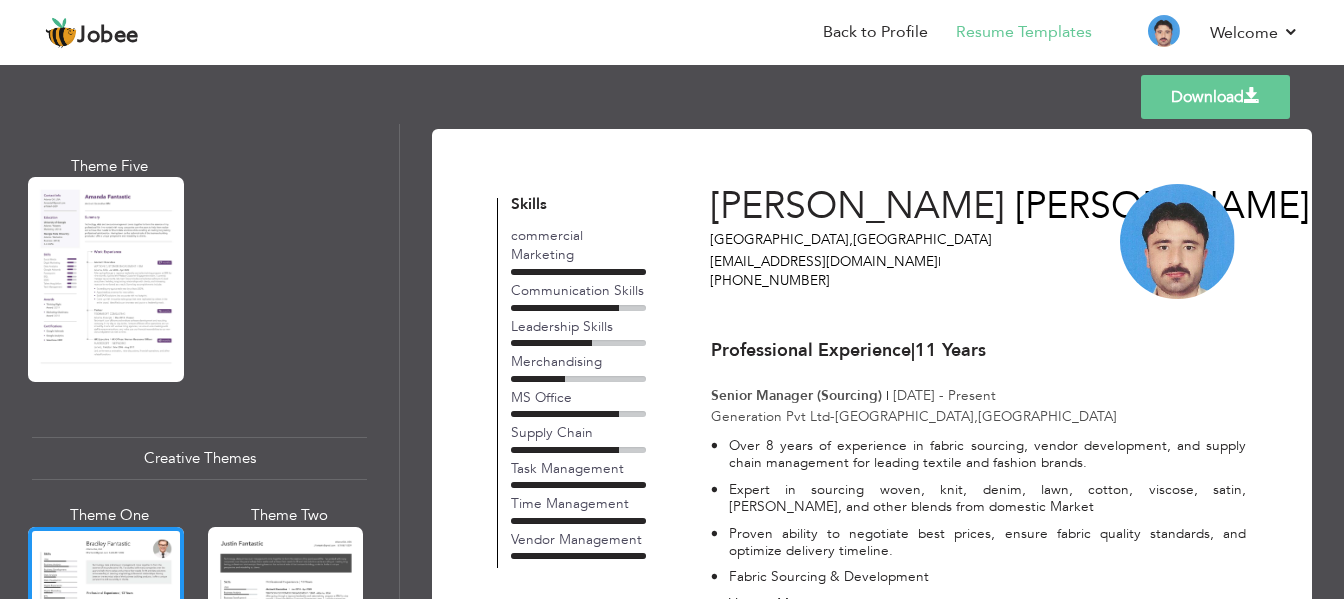 scroll, scrollTop: 2494, scrollLeft: 0, axis: vertical 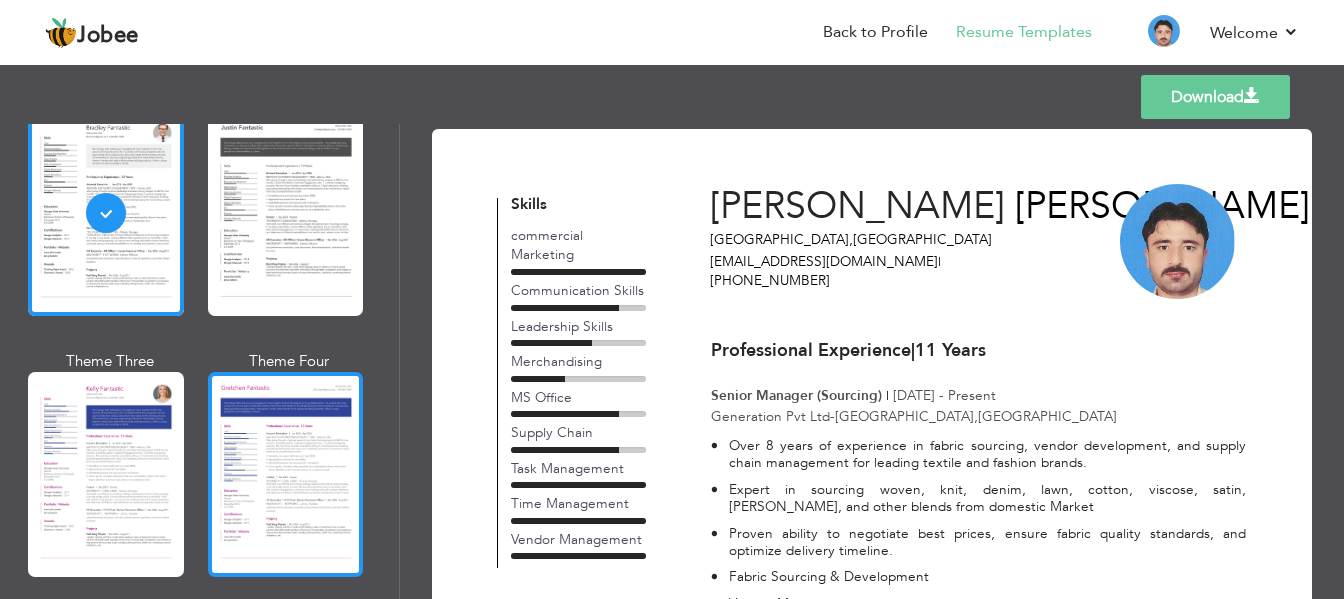 click at bounding box center (286, 474) 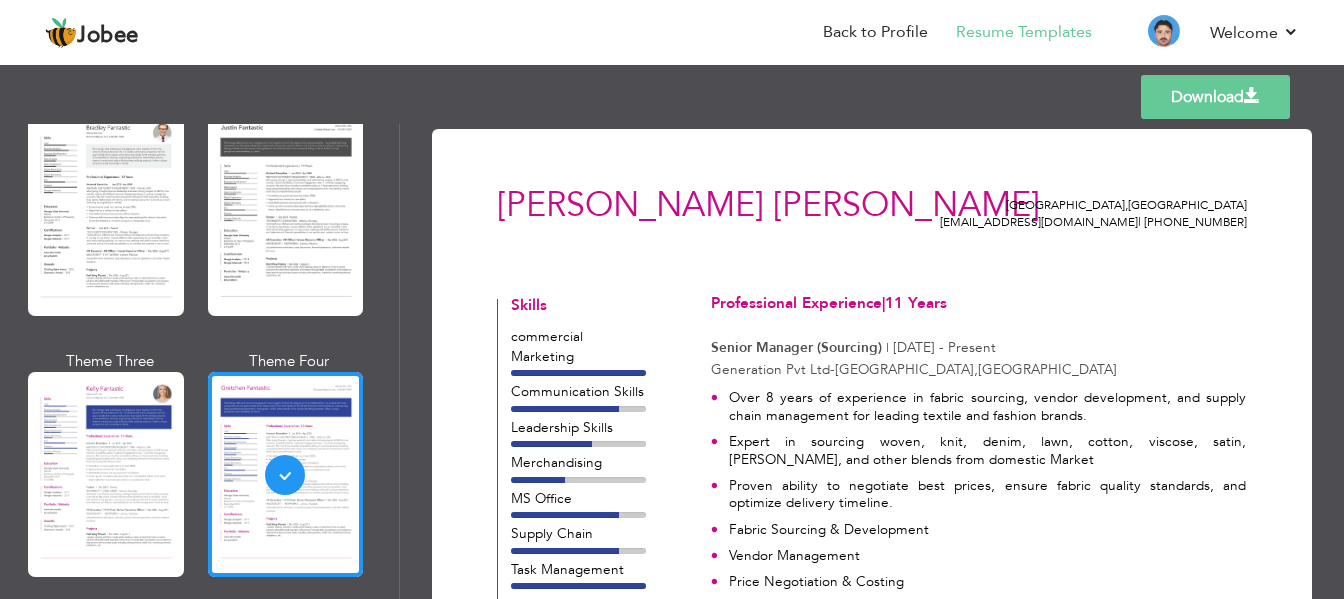 scroll, scrollTop: 2909, scrollLeft: 0, axis: vertical 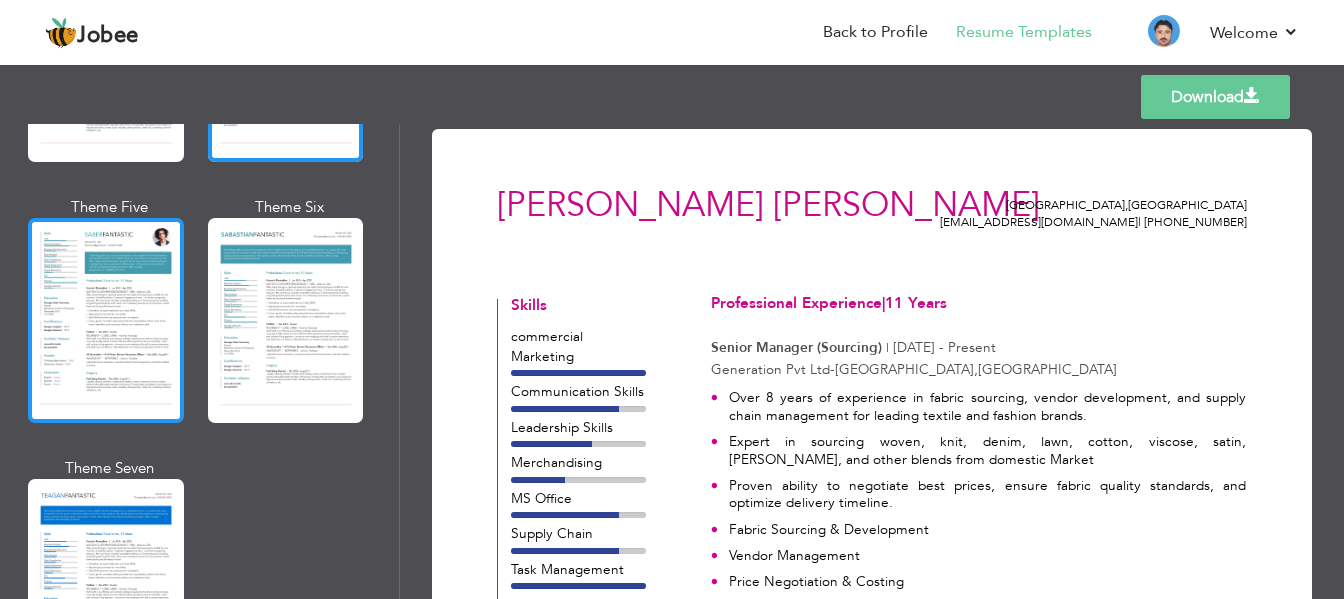 click at bounding box center (106, 320) 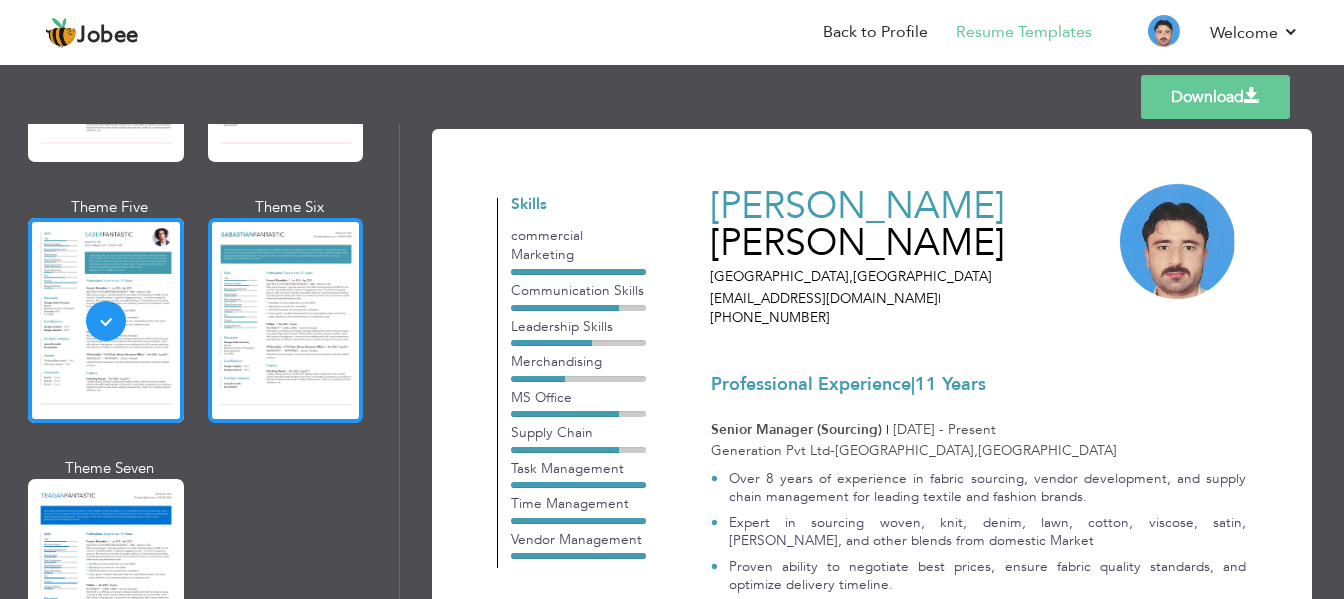 click at bounding box center (286, 320) 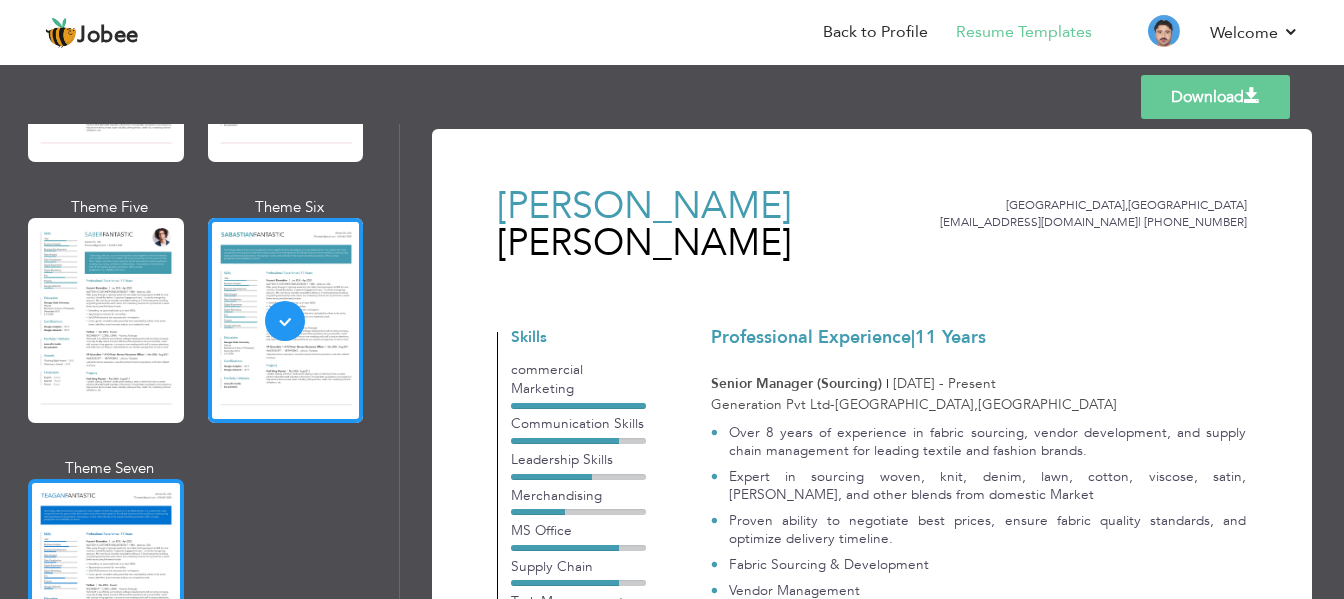 click at bounding box center (106, 581) 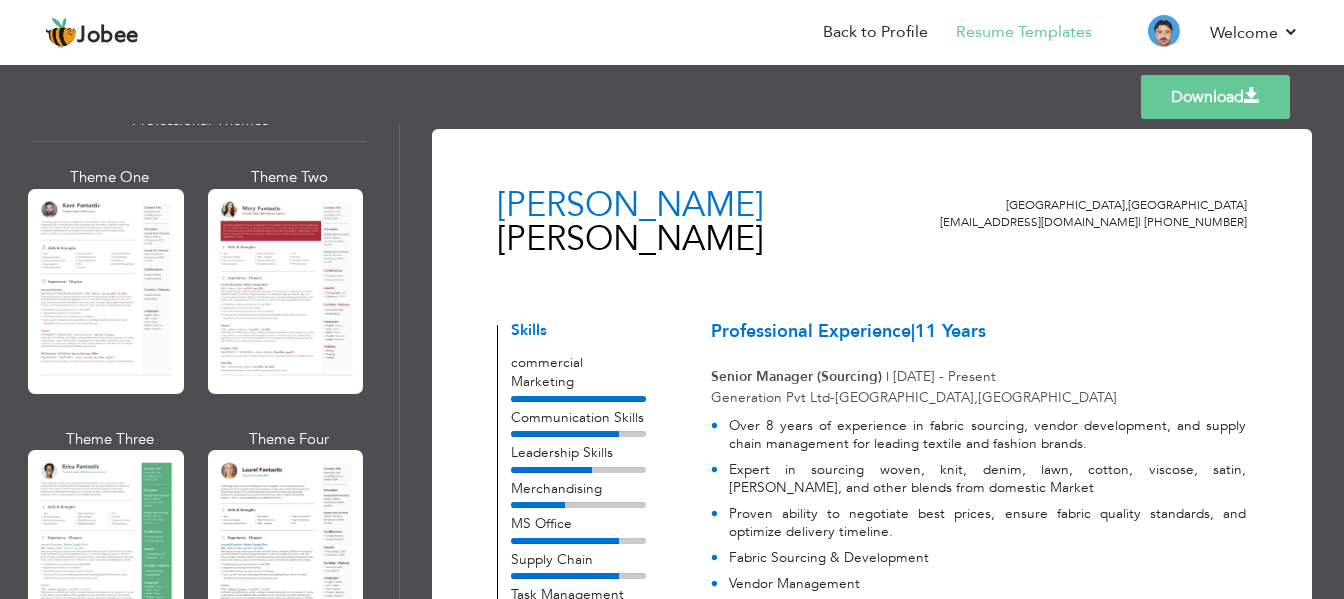 scroll, scrollTop: 0, scrollLeft: 0, axis: both 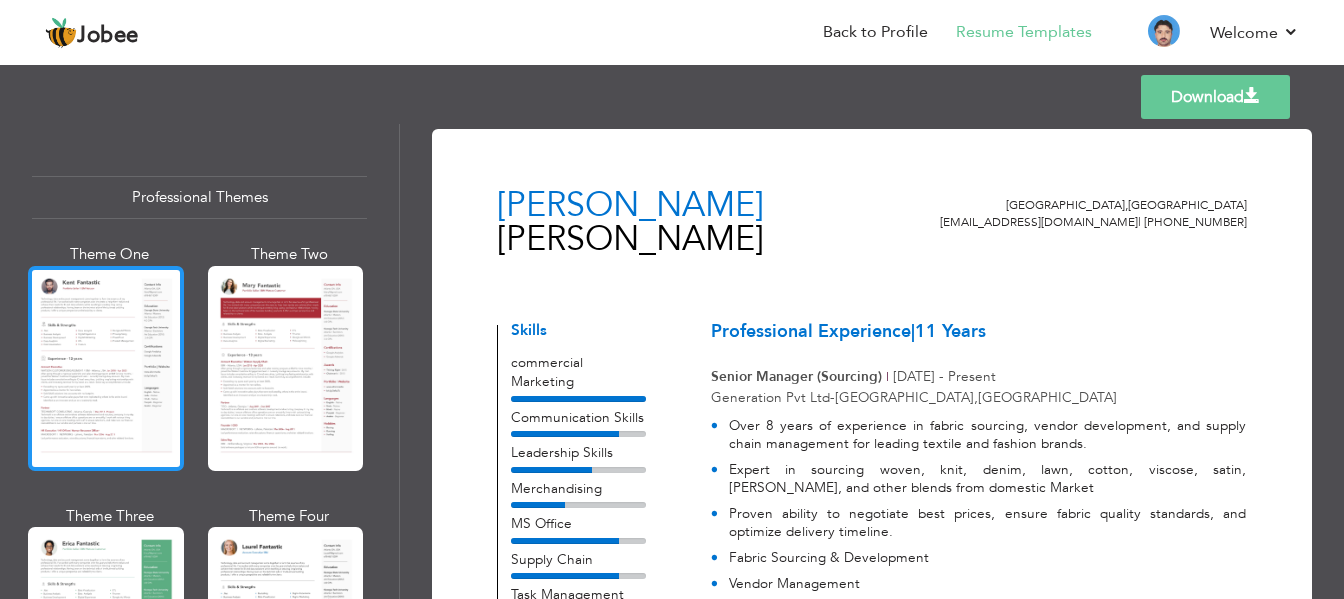 click at bounding box center (106, 368) 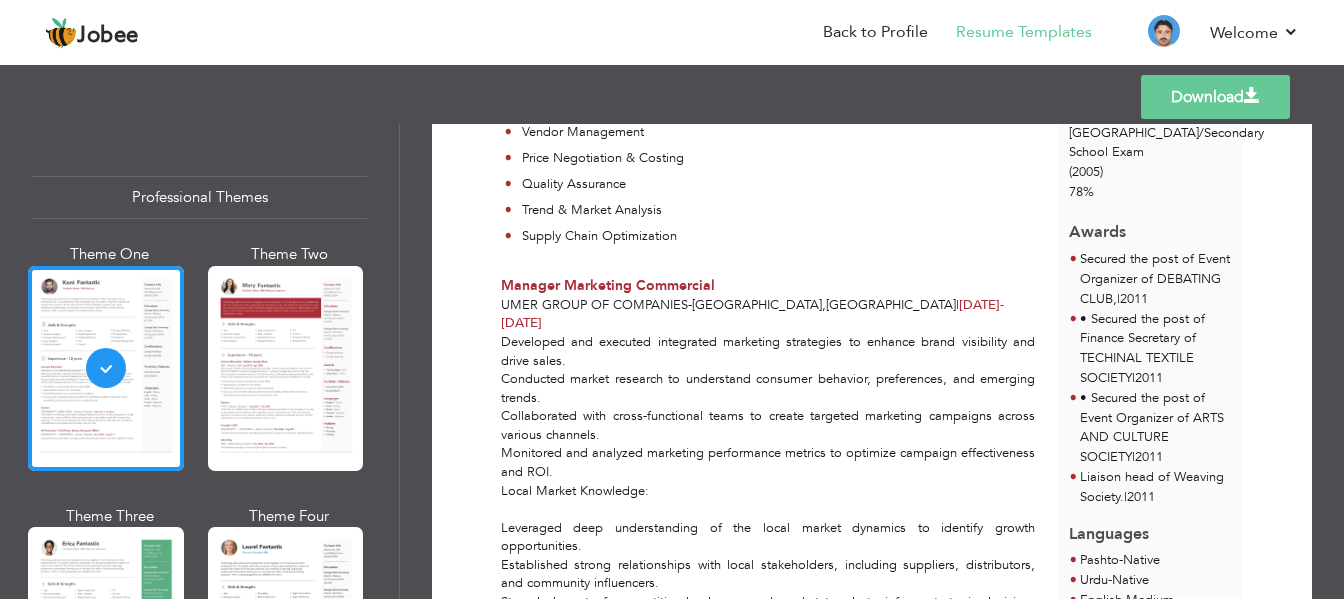scroll, scrollTop: 643, scrollLeft: 0, axis: vertical 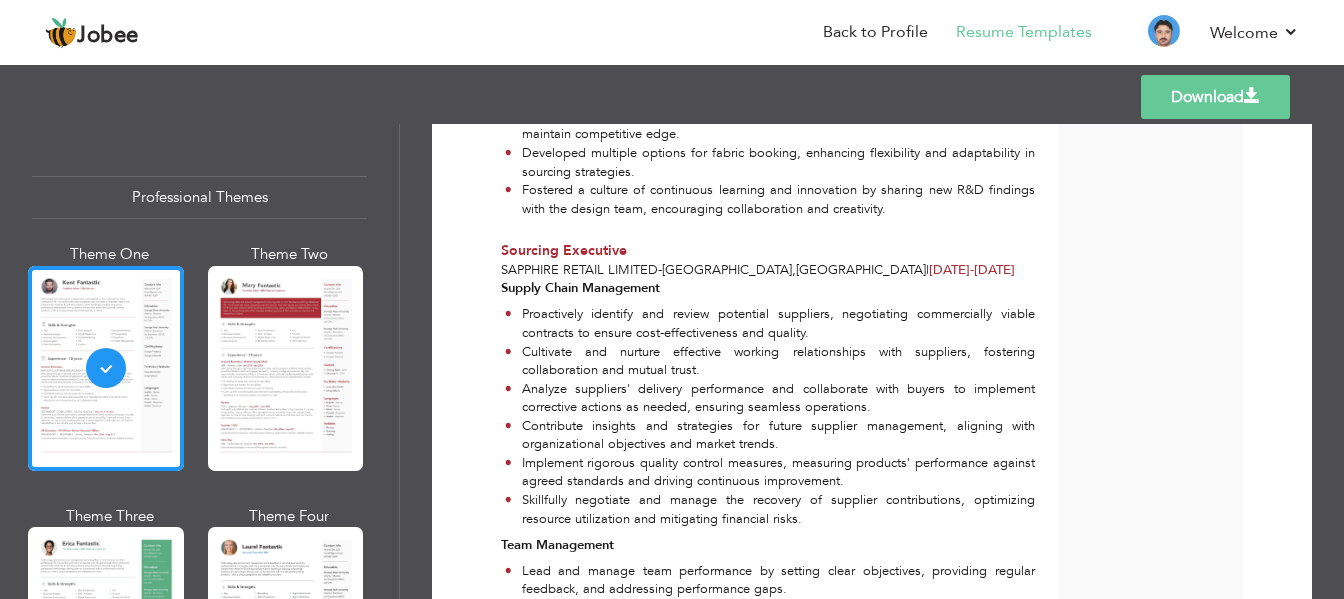 click on "Download
Fawad   Ahmad
Senior Manager (Sourcing)  at Generation Pvt Ltd
11" at bounding box center [872, 361] 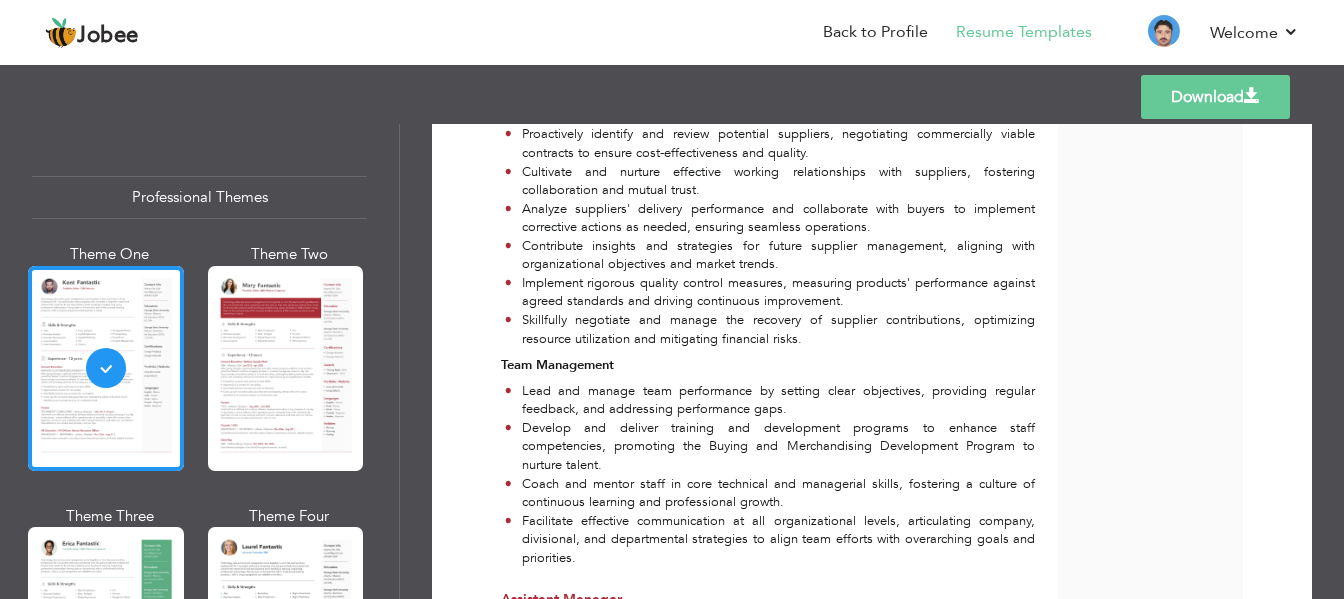 scroll, scrollTop: 2848, scrollLeft: 0, axis: vertical 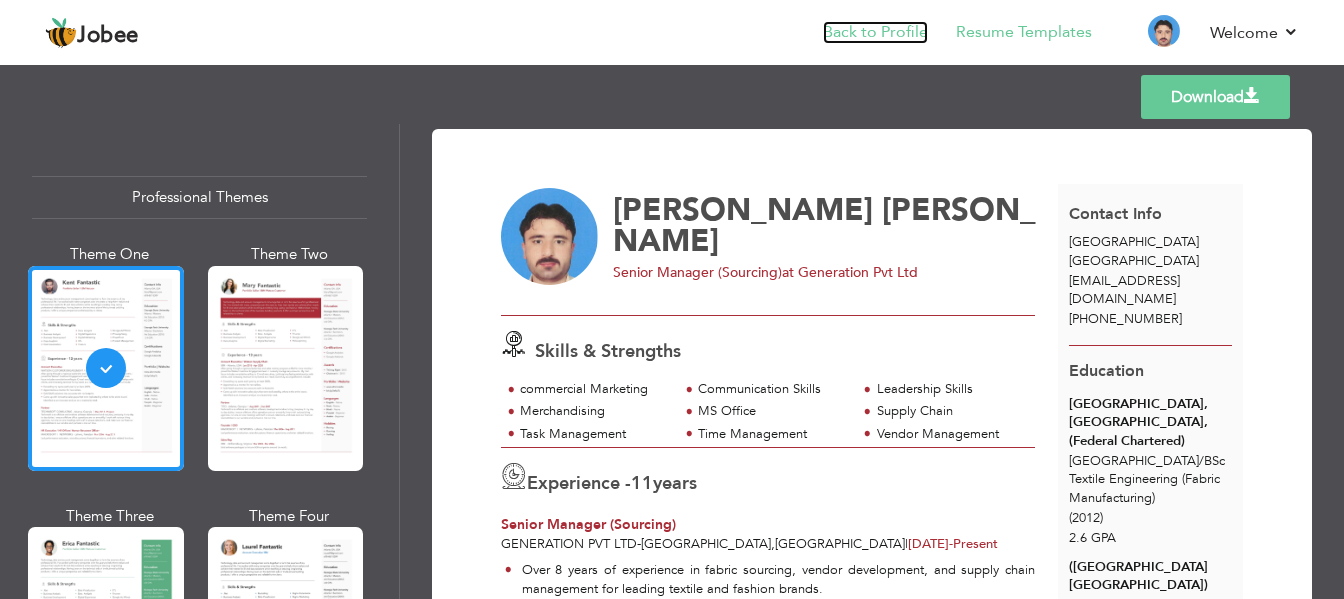 click on "Back to Profile" at bounding box center [875, 32] 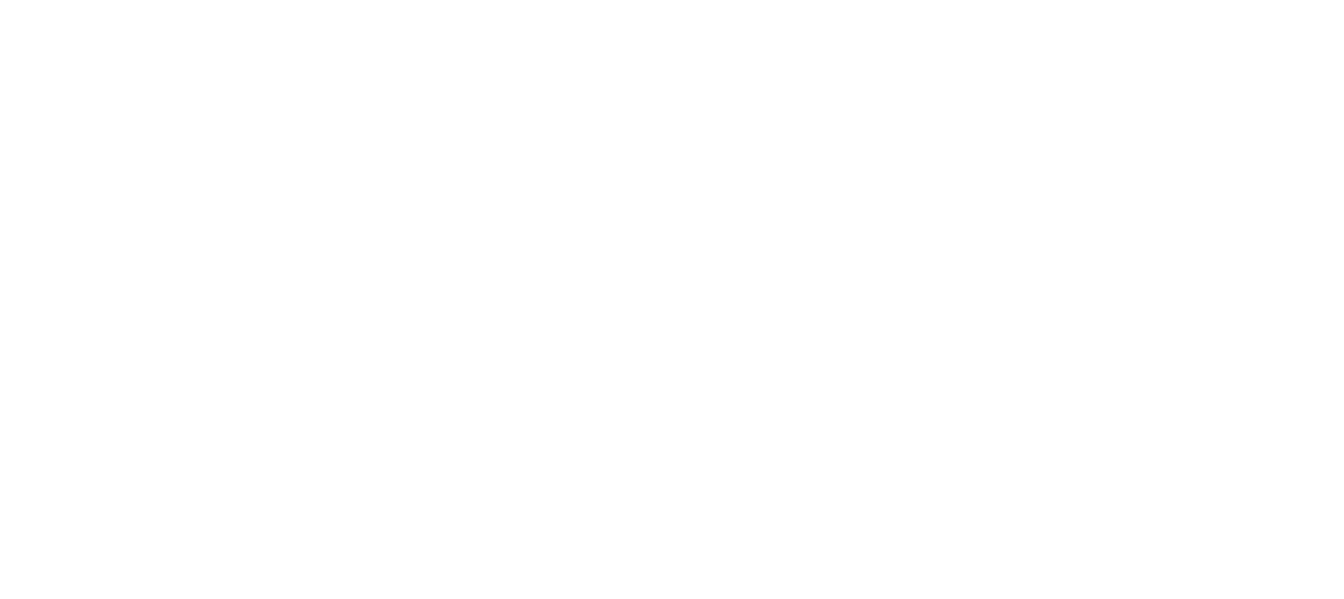 scroll, scrollTop: 0, scrollLeft: 0, axis: both 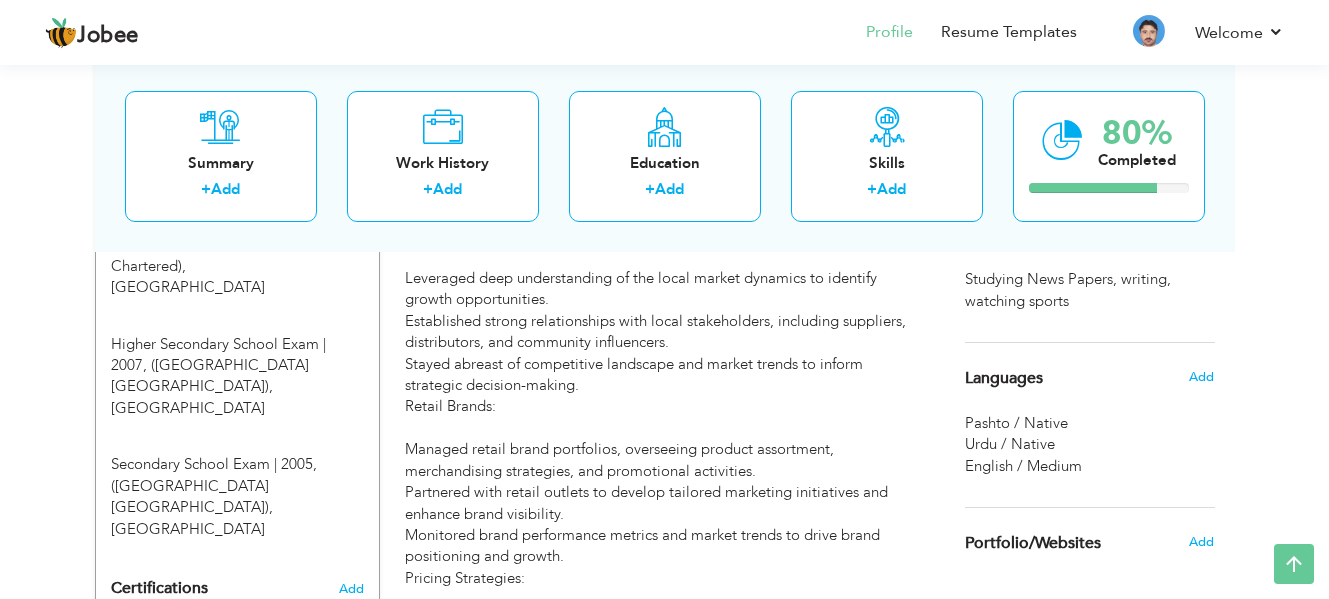 click on "English / Medium" at bounding box center (1023, 466) 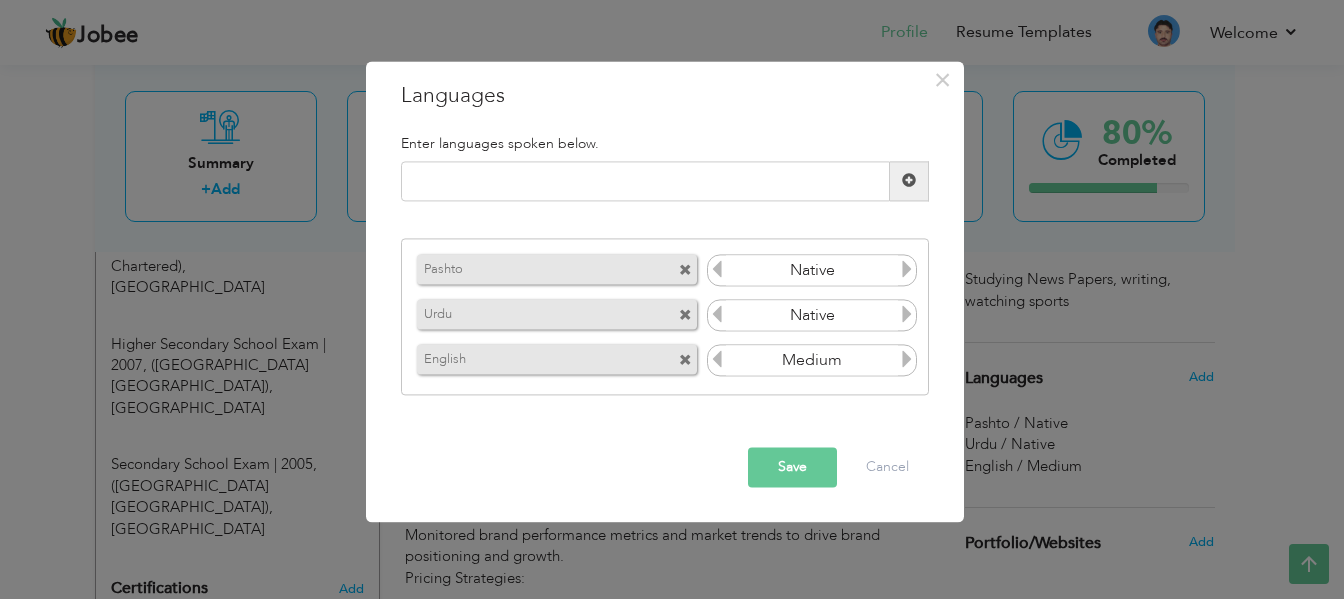 click at bounding box center [685, 271] 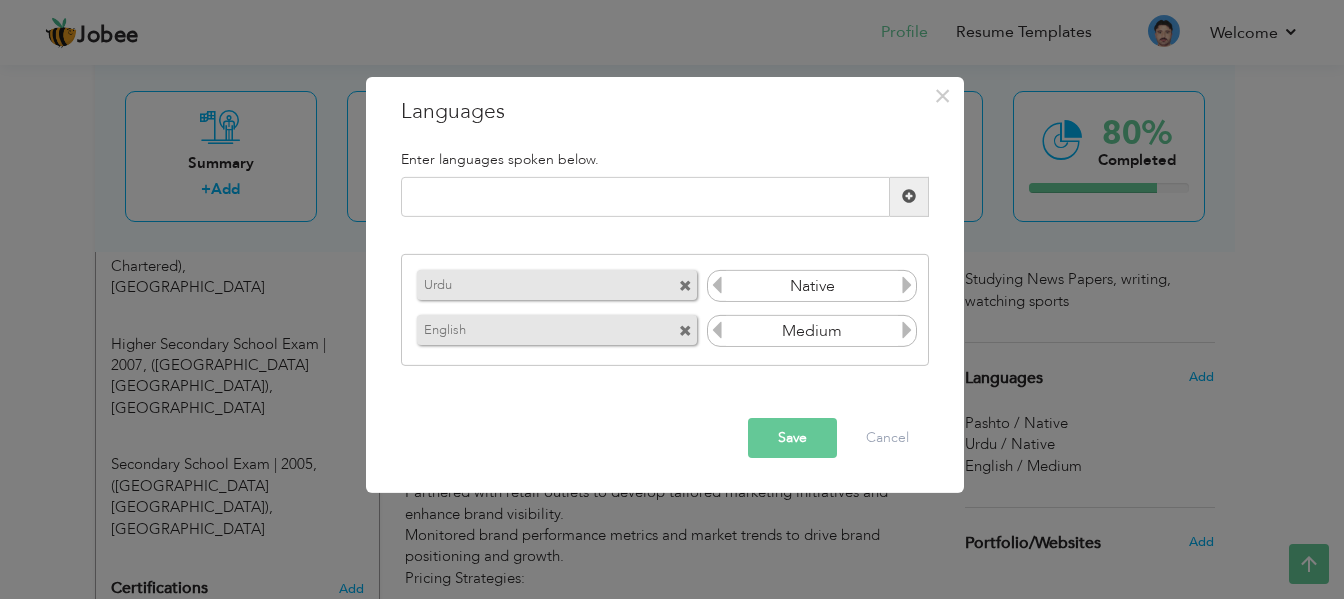 click at bounding box center [907, 330] 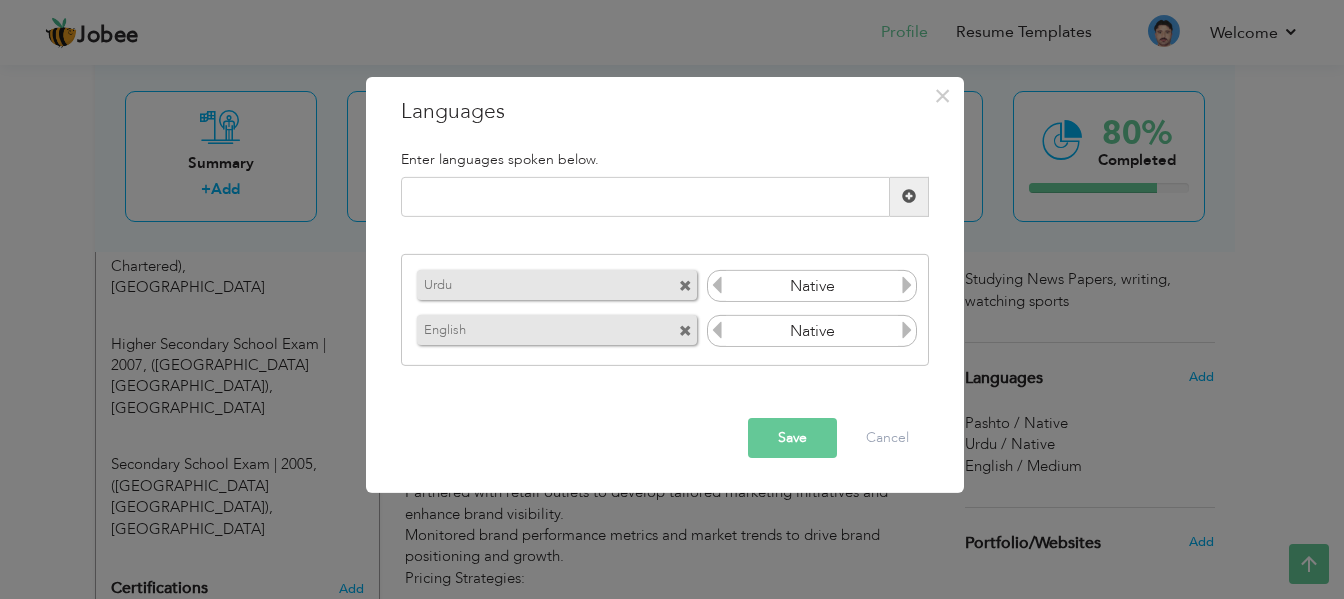 click at bounding box center (907, 330) 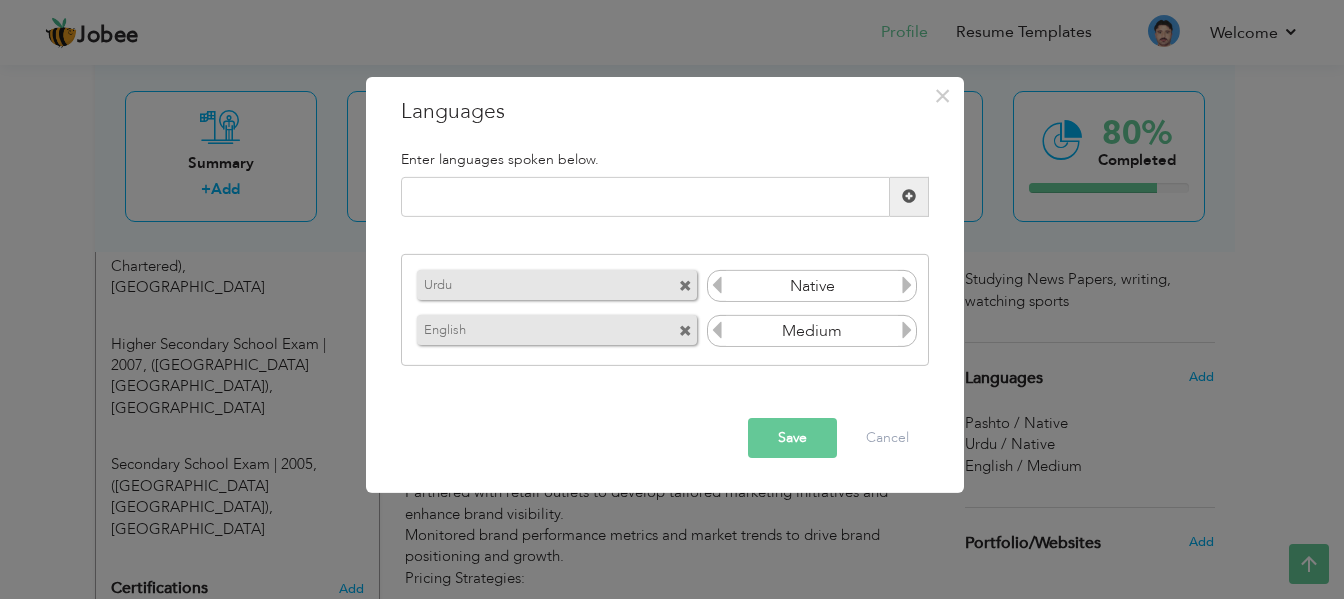 click at bounding box center [717, 330] 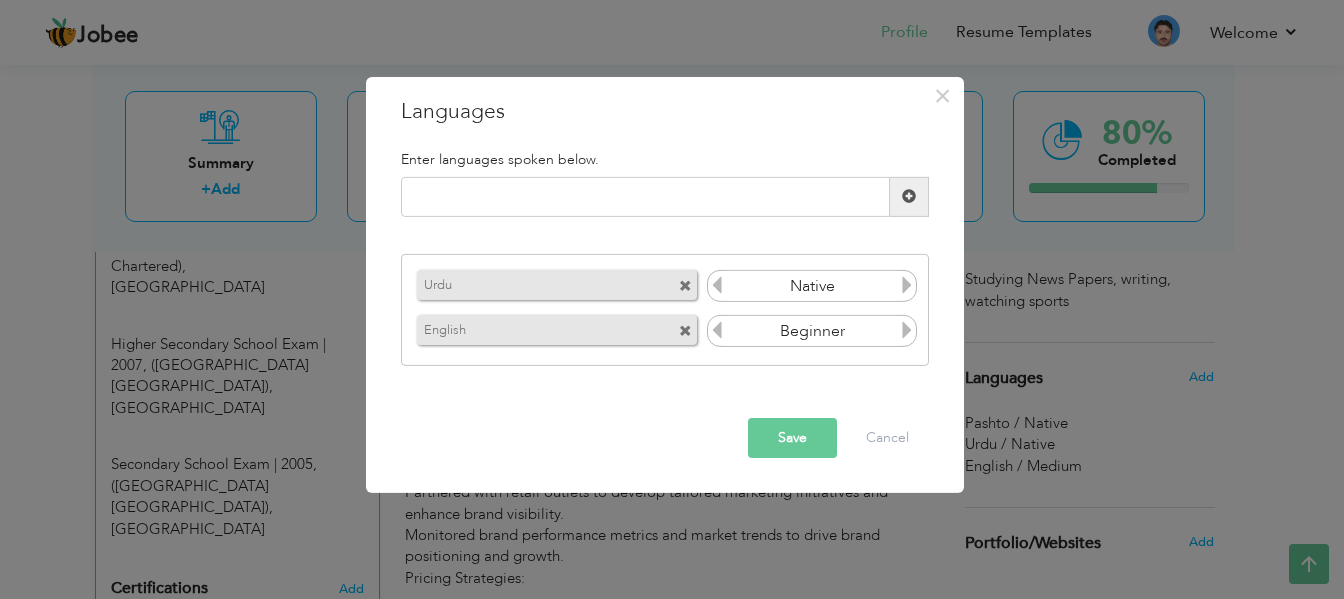 click at bounding box center [907, 330] 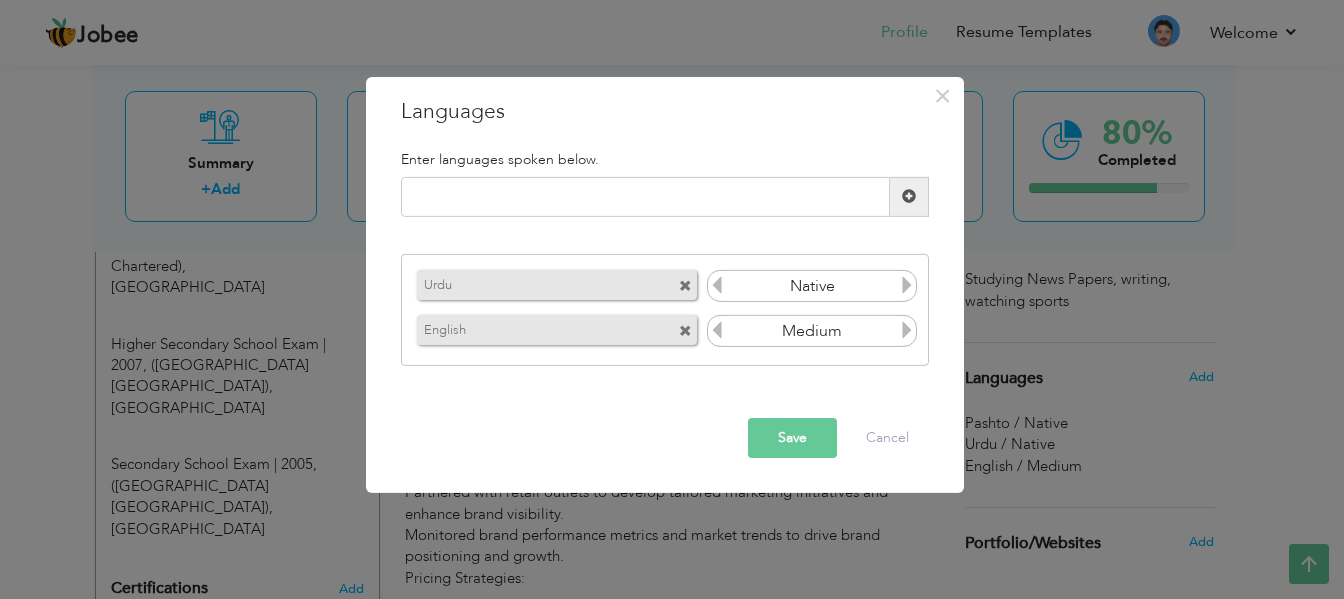 click on "Save" at bounding box center [792, 438] 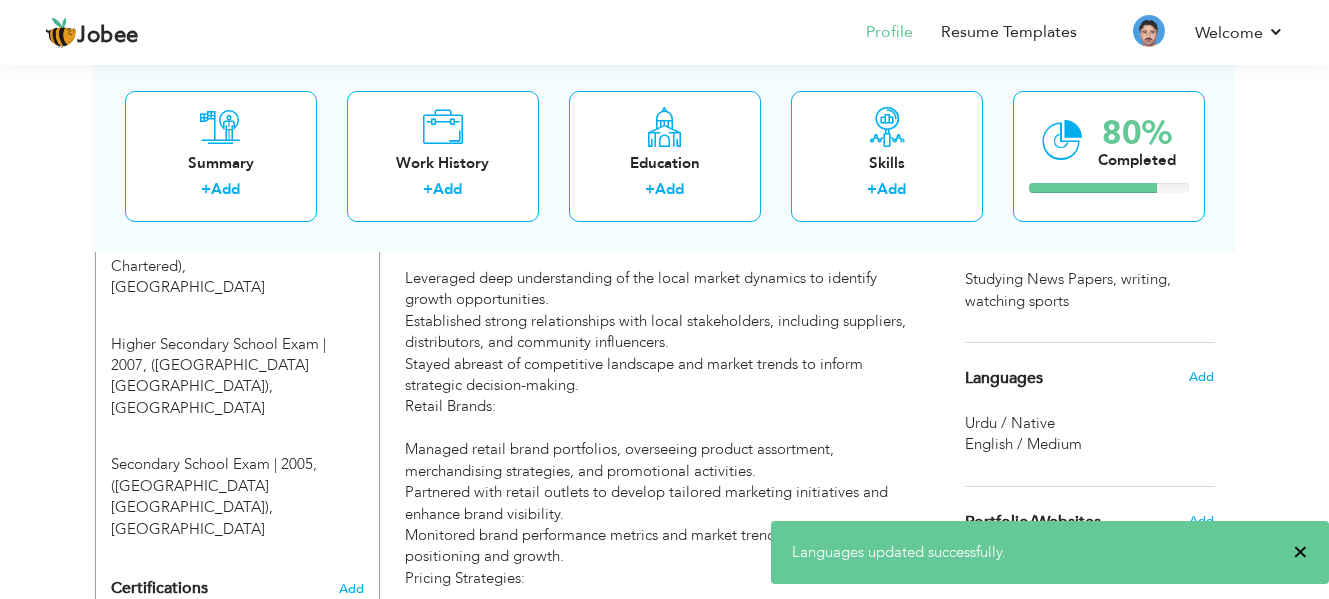 click on "×" at bounding box center [1300, 552] 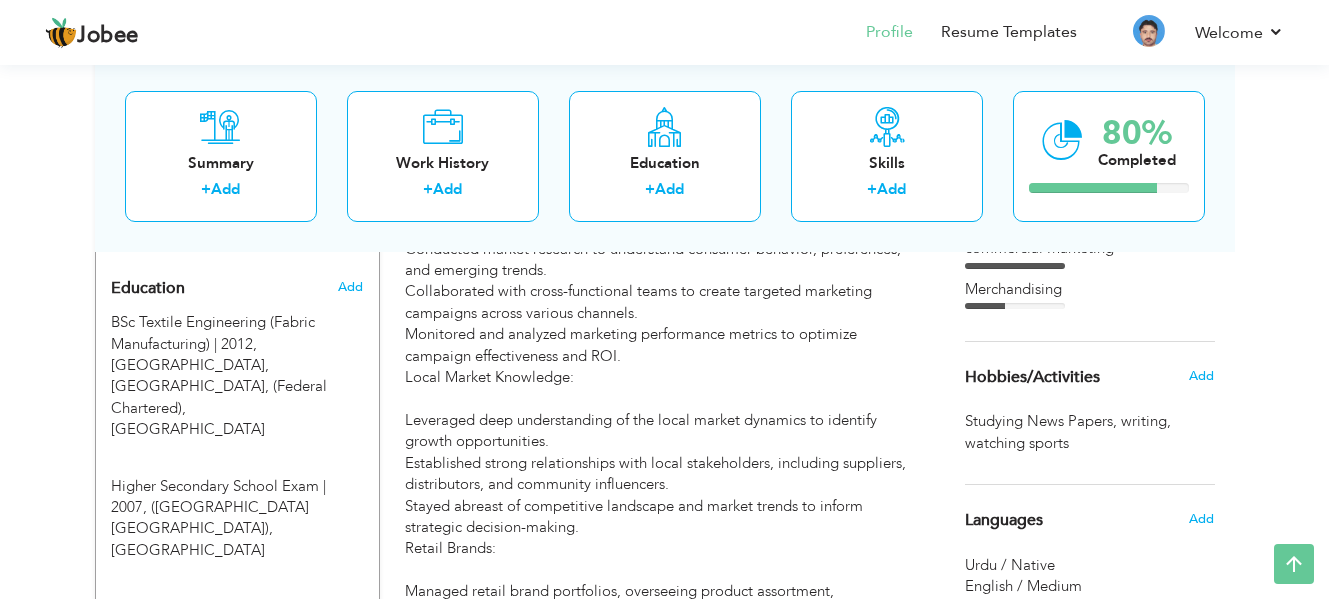 scroll, scrollTop: 875, scrollLeft: 0, axis: vertical 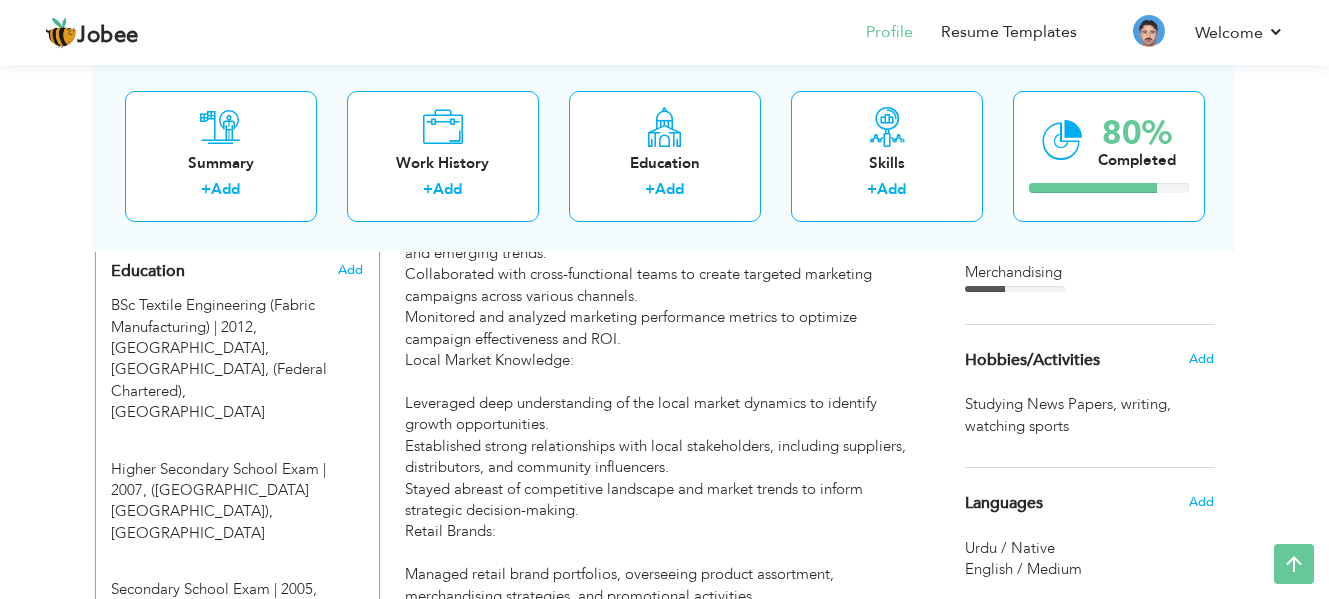 click on "Hobbies/Activities" at bounding box center (1032, 361) 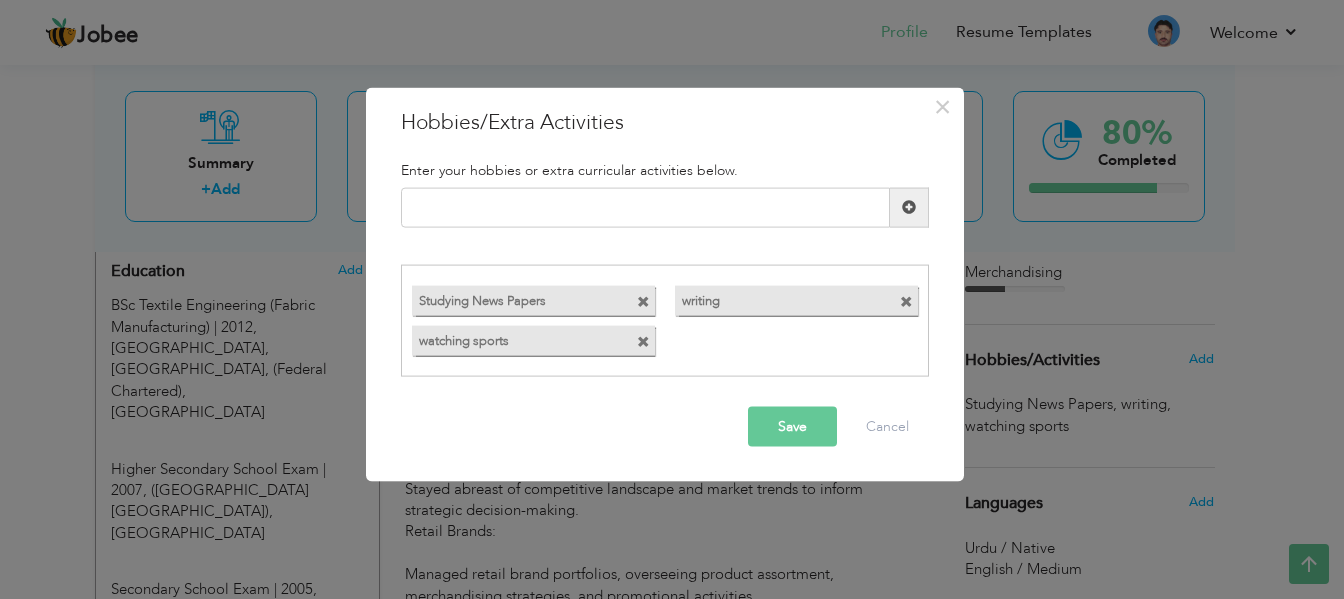 click at bounding box center (643, 342) 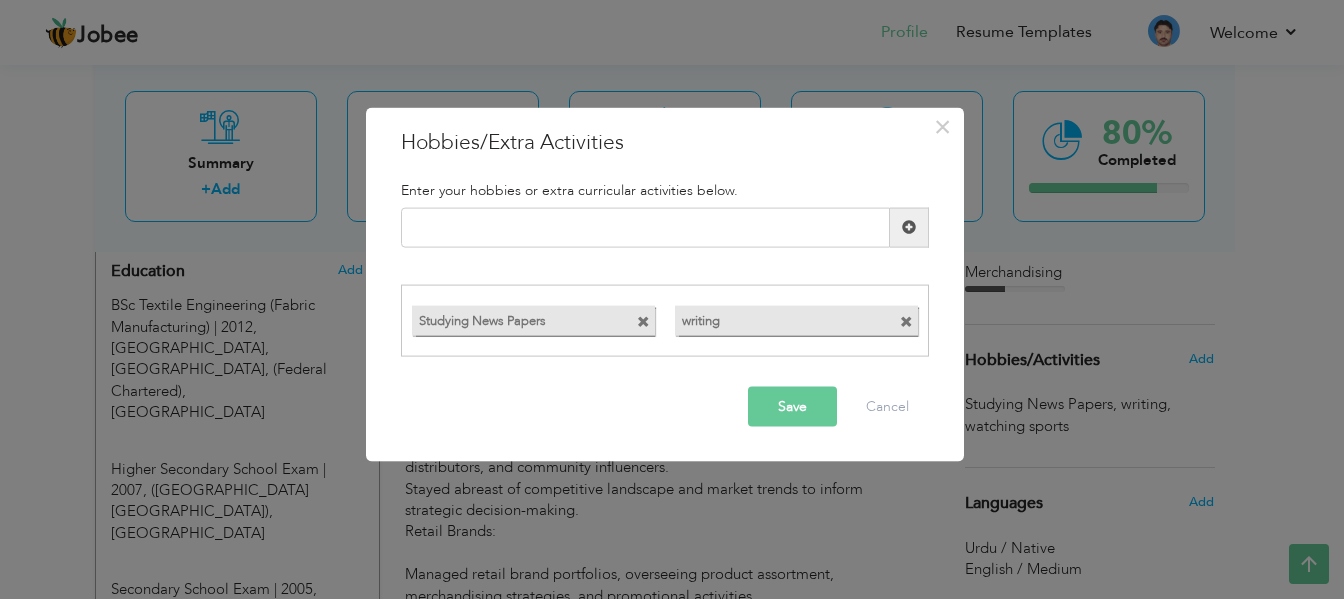 click at bounding box center (643, 322) 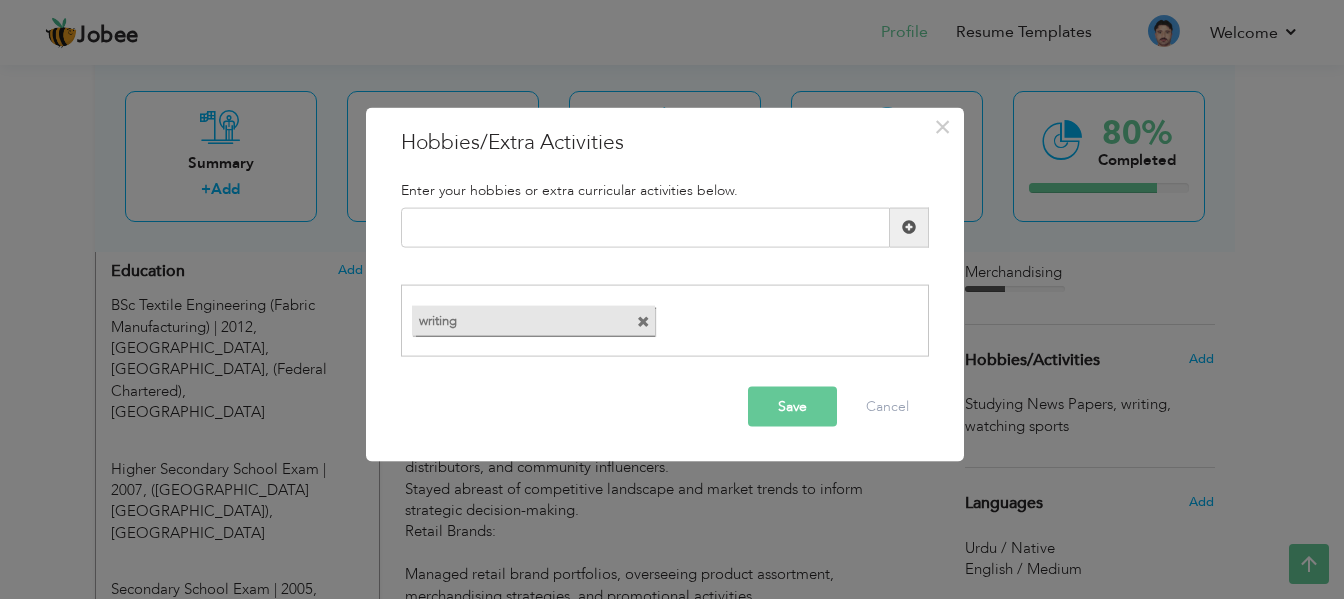 click at bounding box center (643, 322) 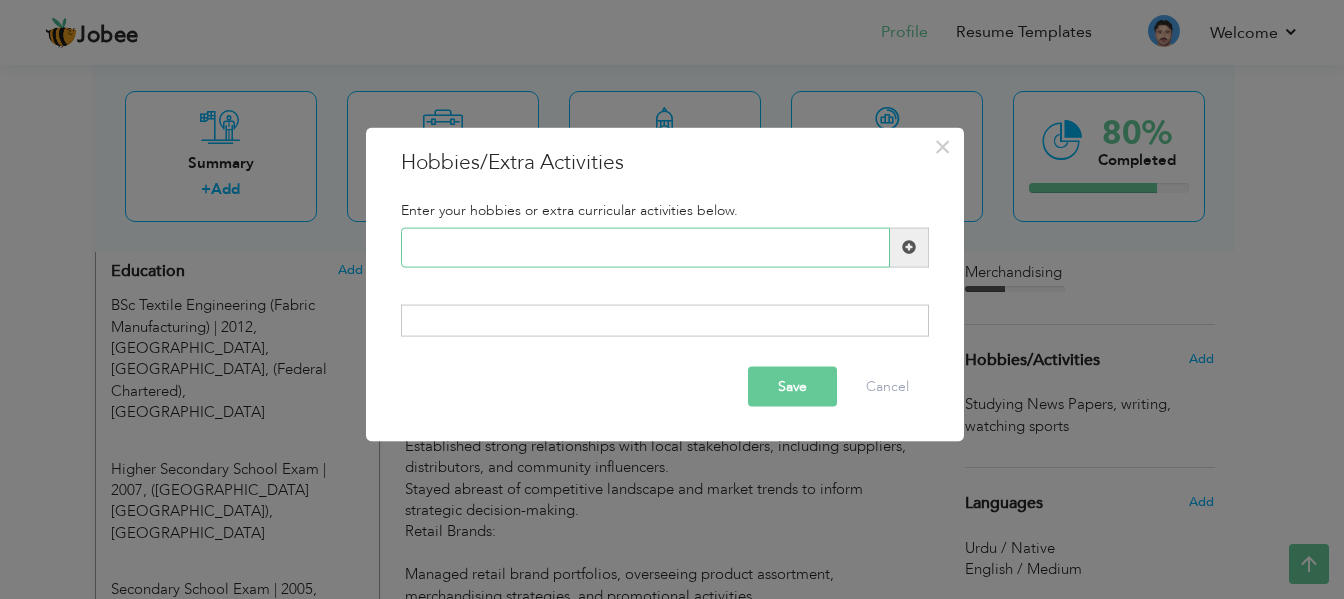 click at bounding box center [645, 247] 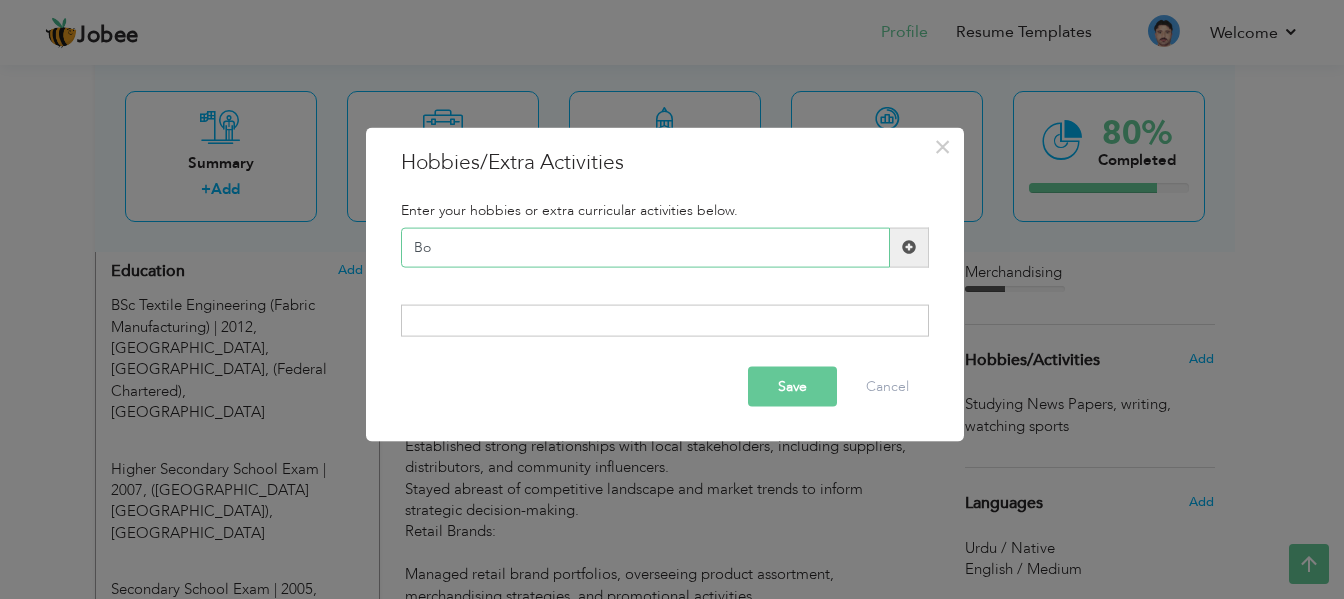 type on "B" 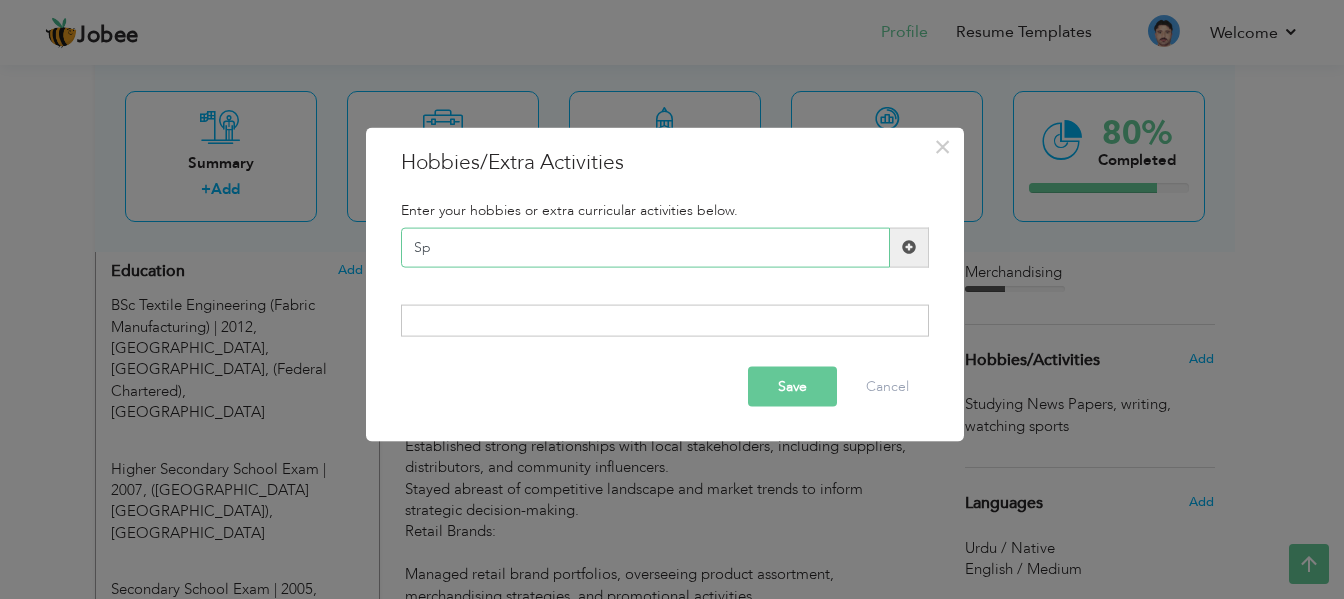 type on "S" 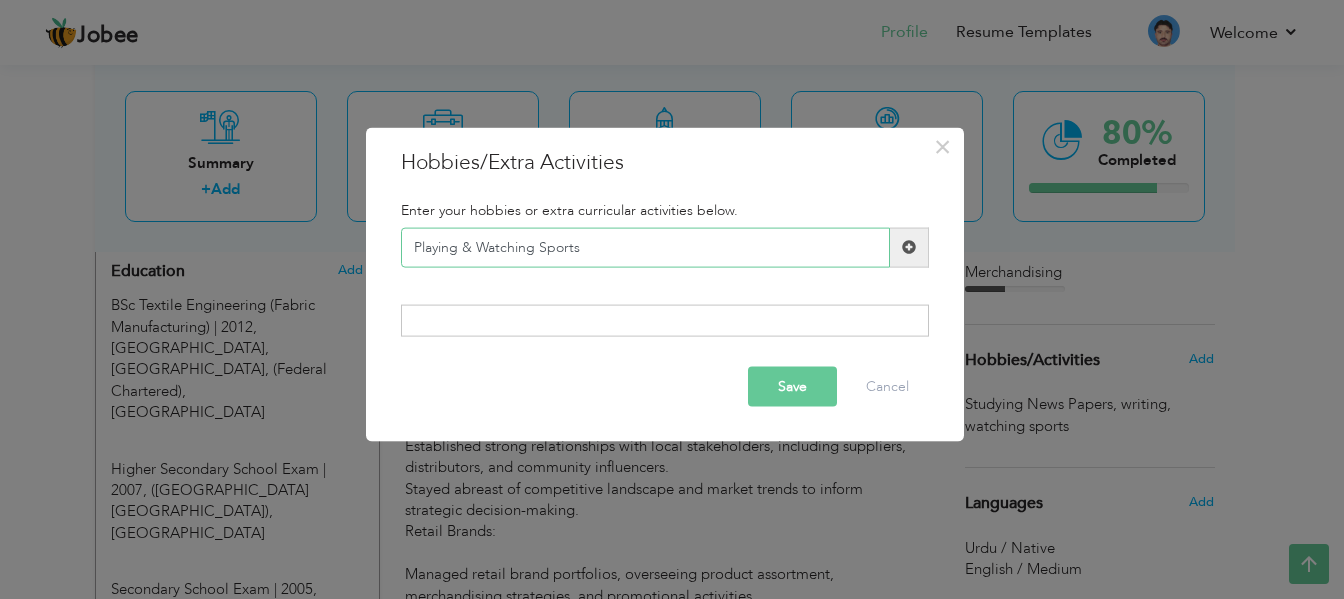 type on "Playing & Watching Sports" 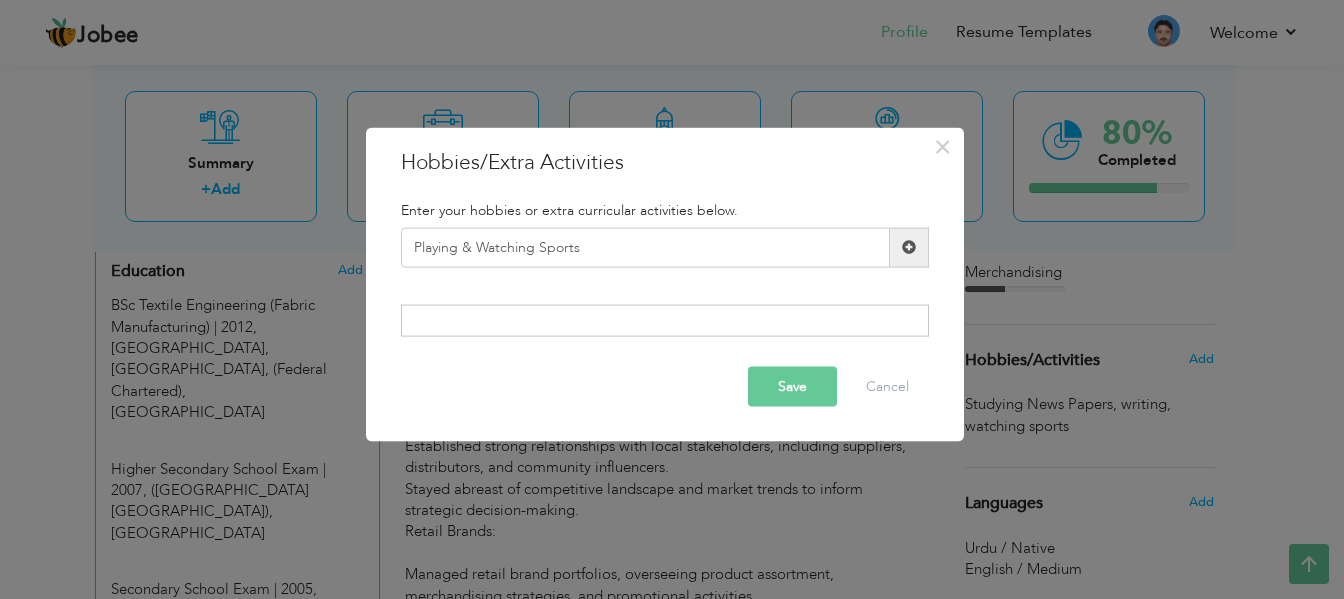 click at bounding box center (909, 247) 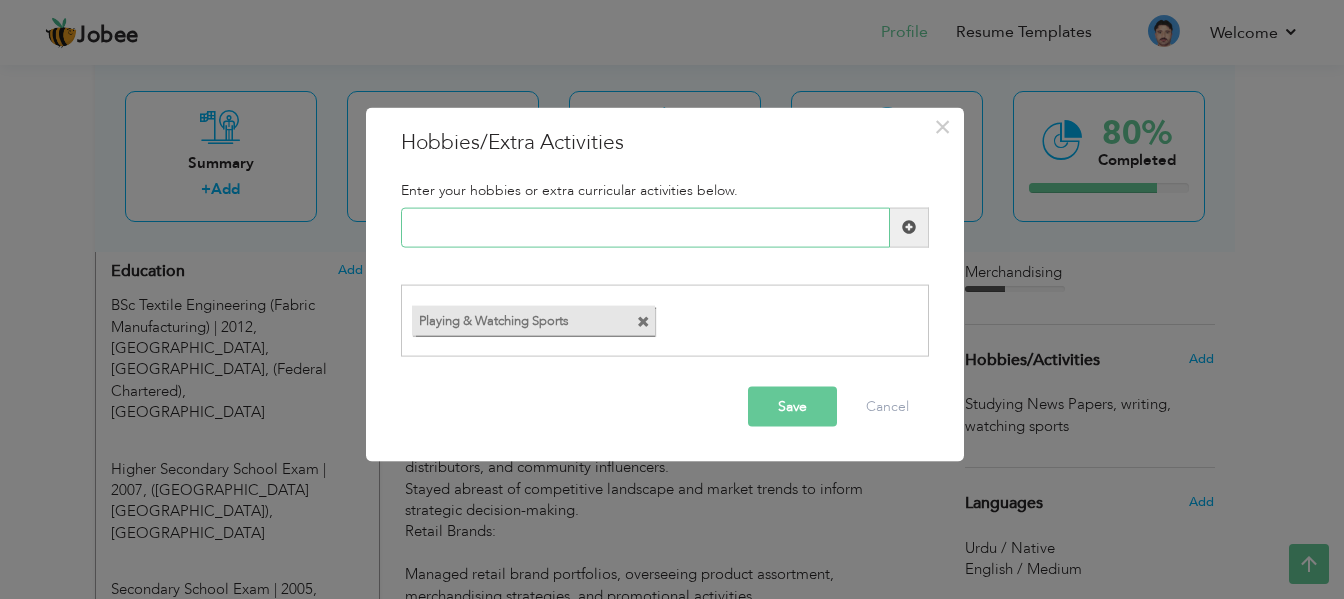 click at bounding box center [645, 227] 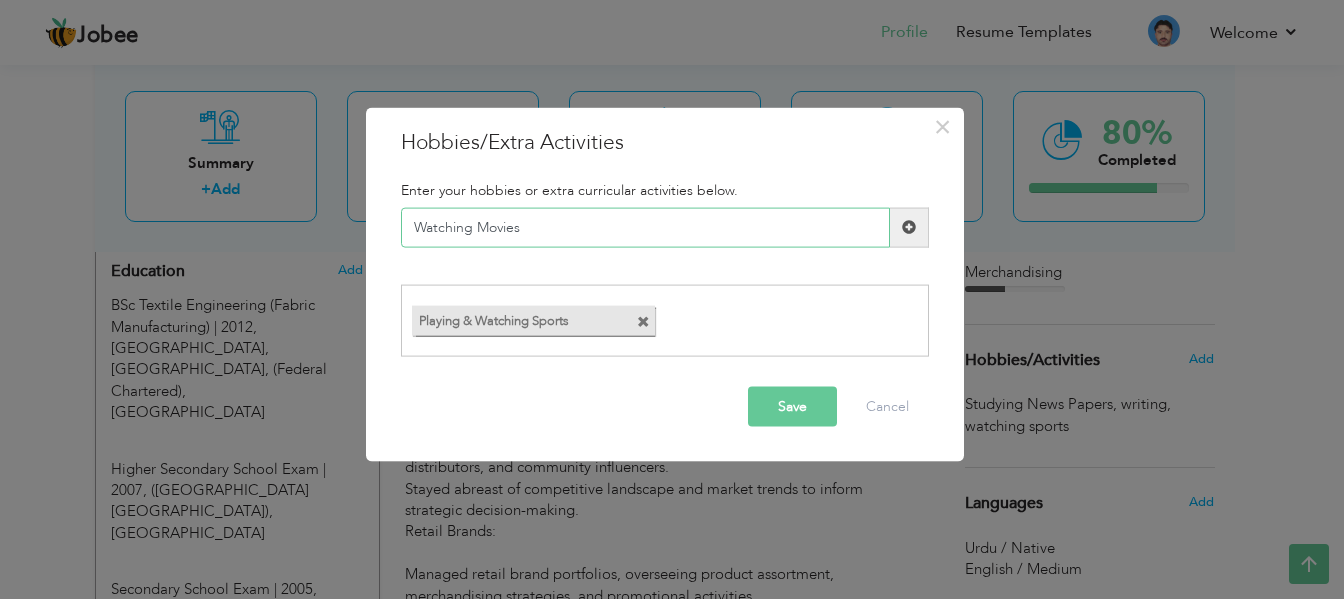 type on "Watching Movies" 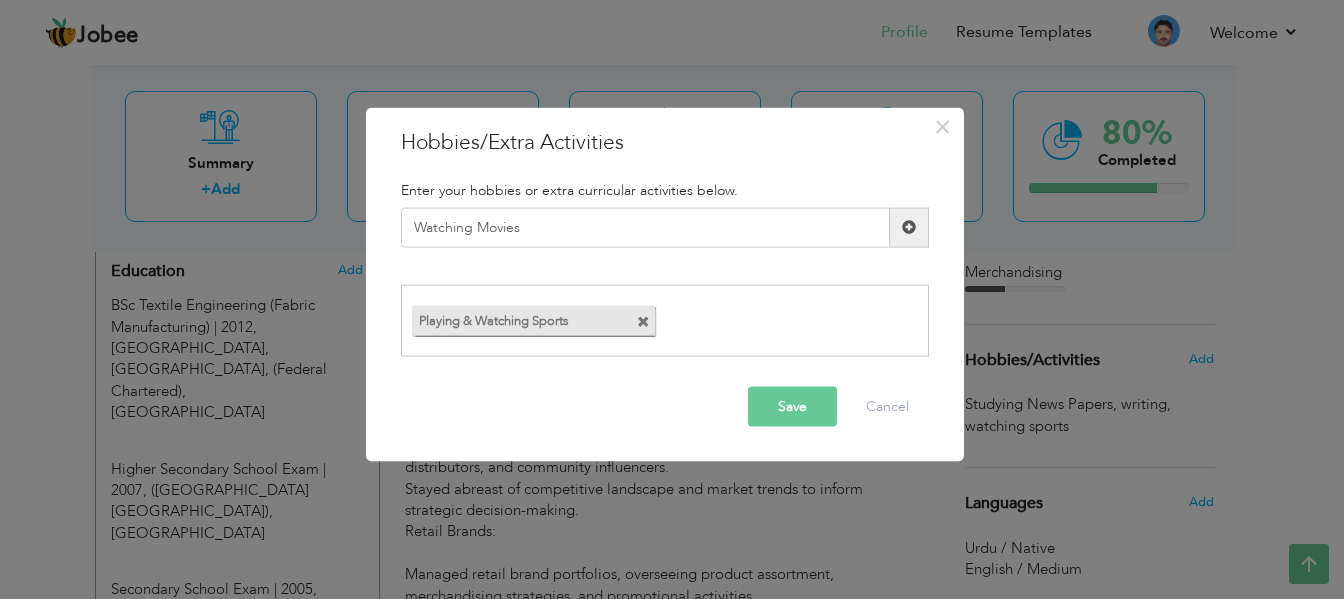 click on "Save" at bounding box center (792, 407) 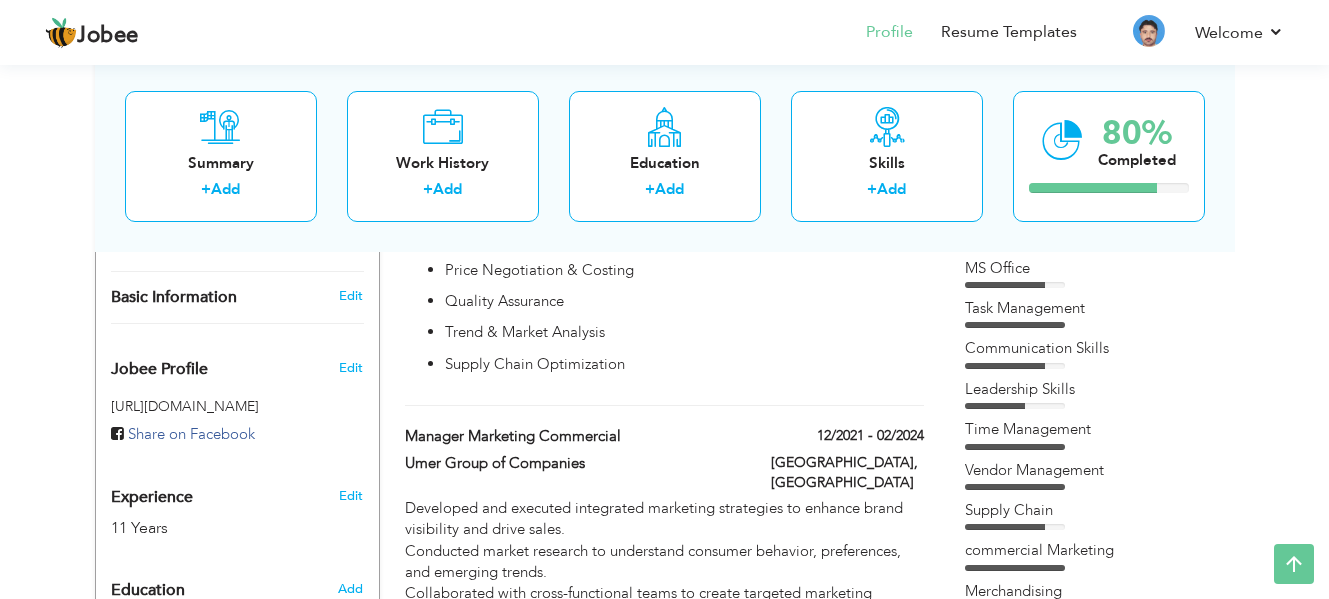 scroll, scrollTop: 531, scrollLeft: 0, axis: vertical 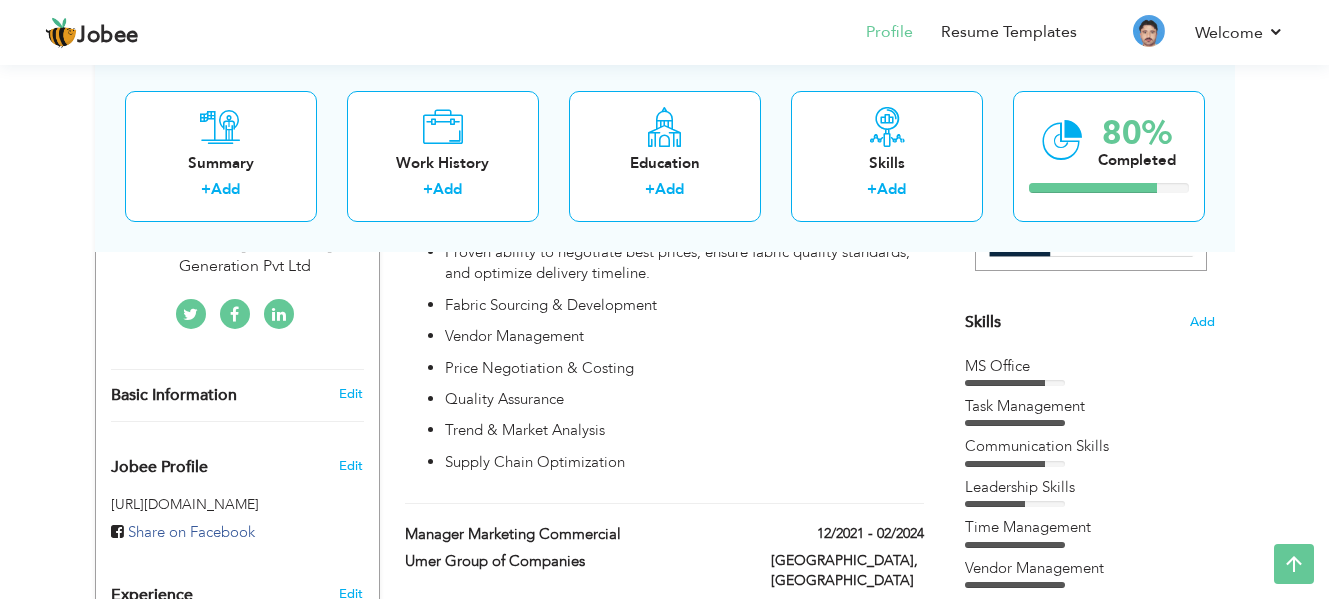 click on "Skills" at bounding box center (983, 322) 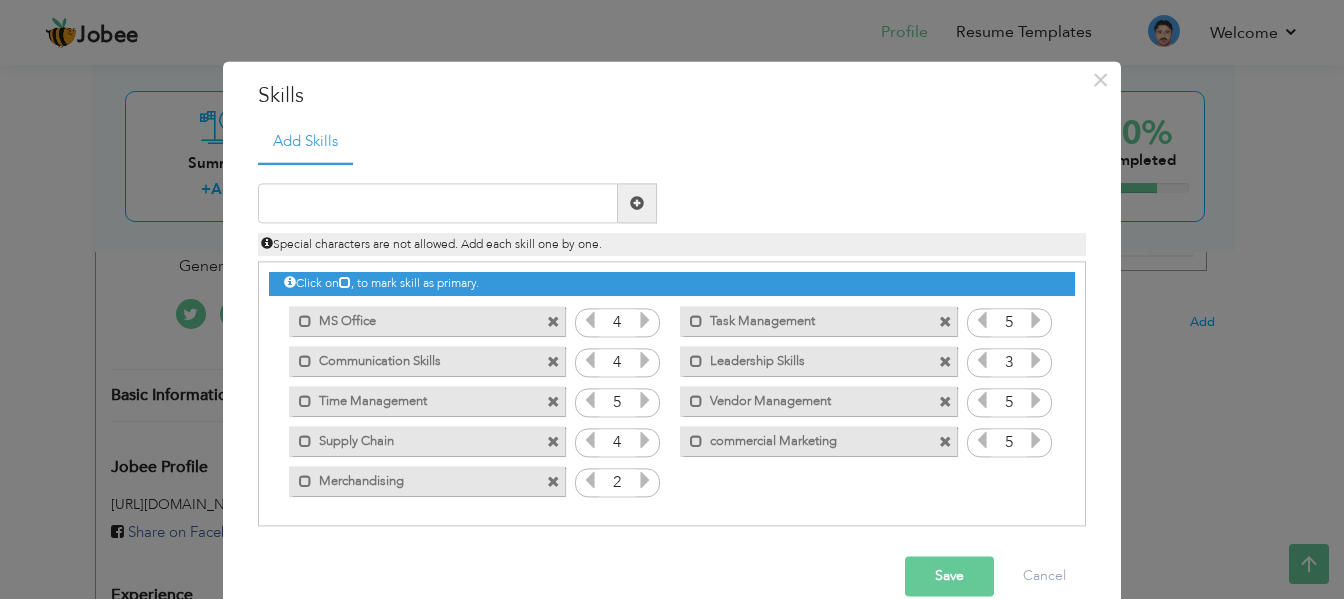 click at bounding box center [645, 321] 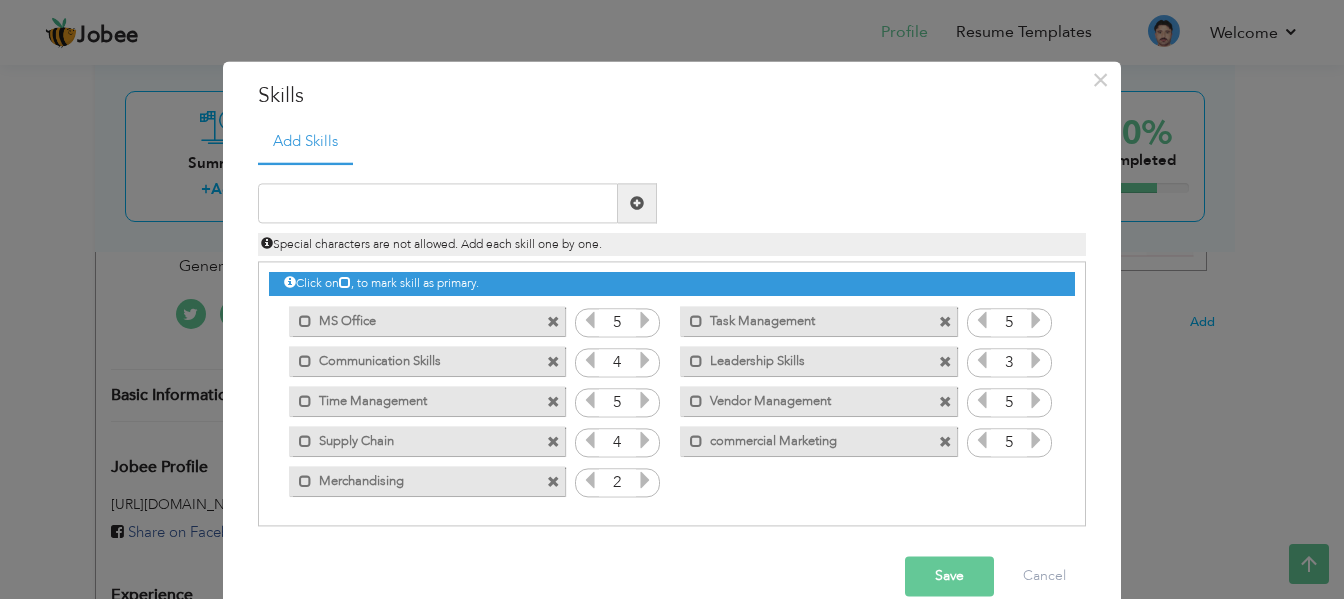 click at bounding box center [645, 321] 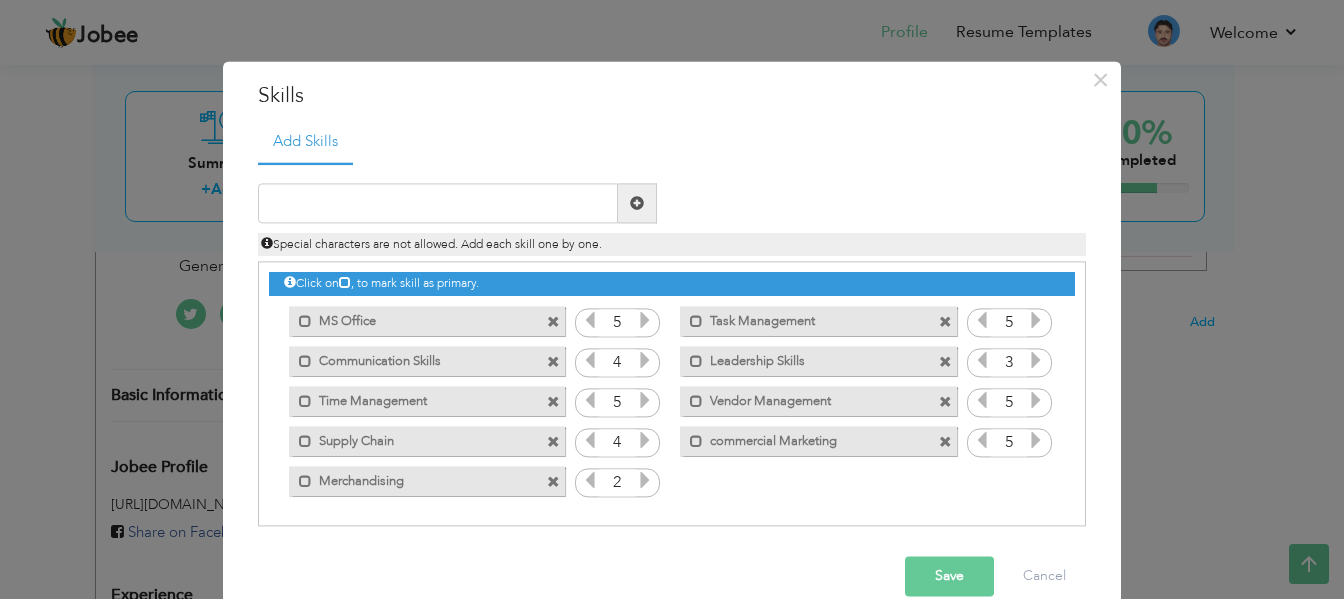click at bounding box center (590, 321) 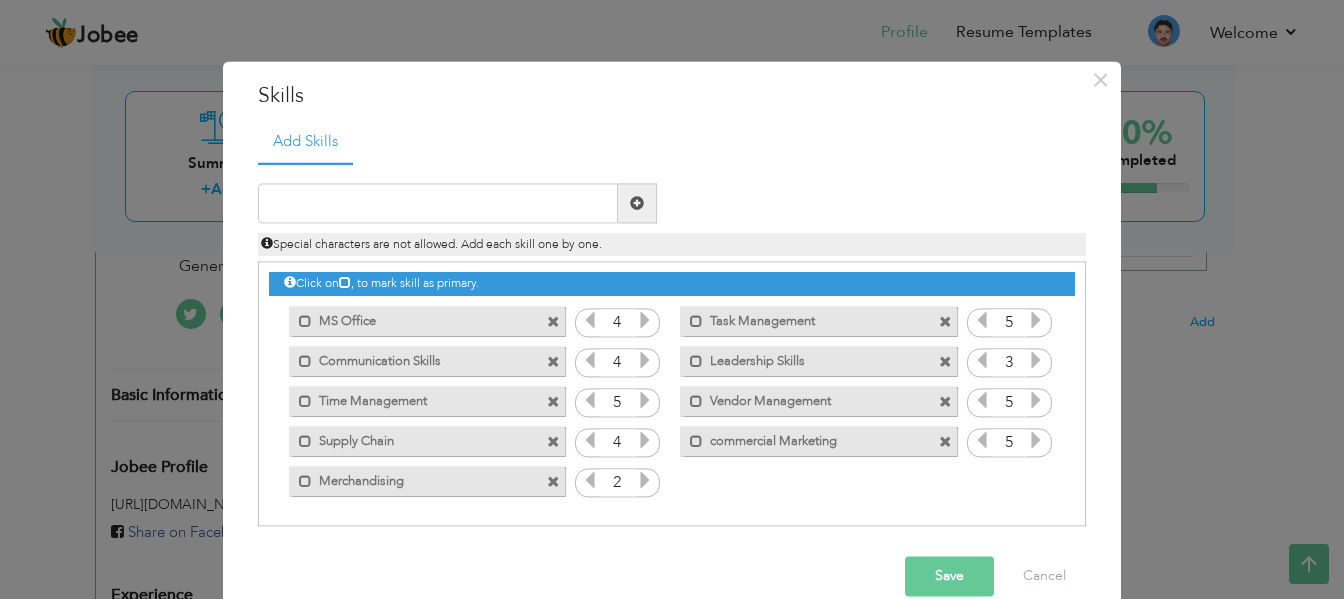click at bounding box center [645, 321] 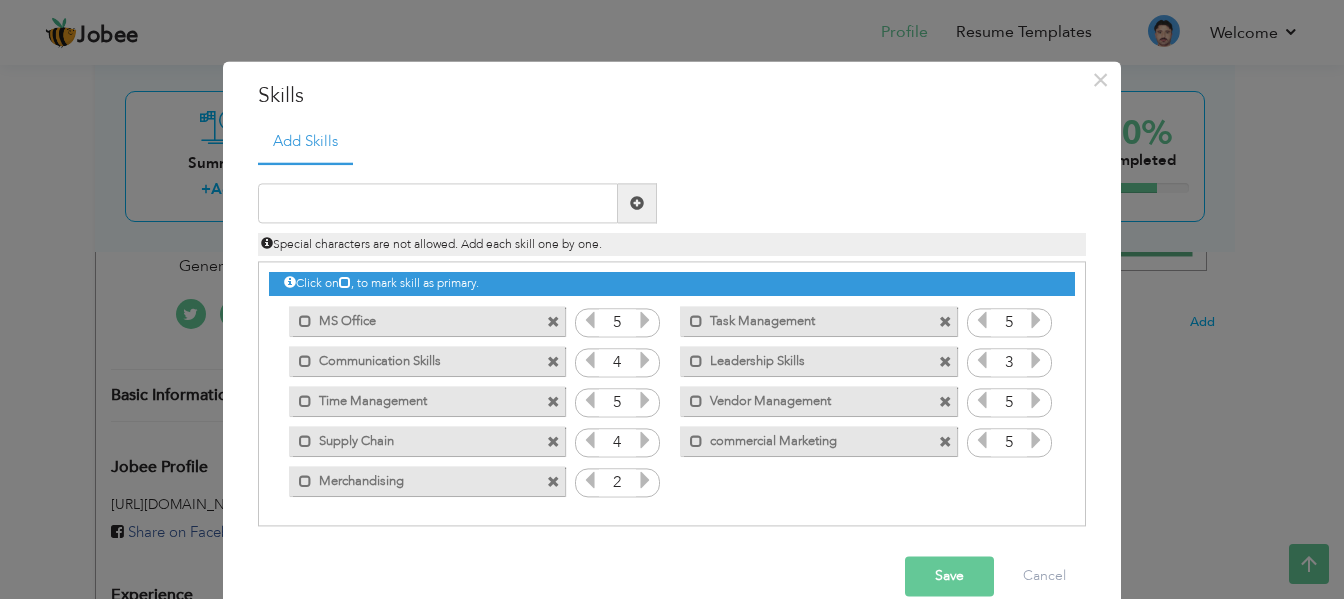 click at bounding box center (645, 361) 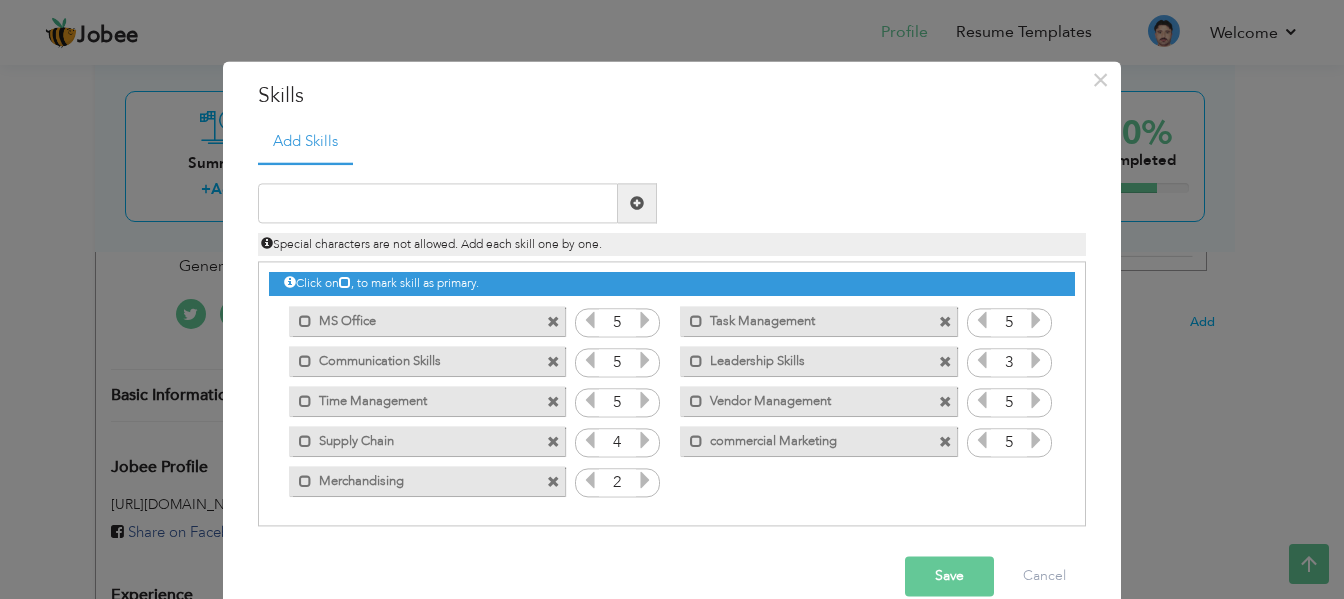 click at bounding box center [590, 361] 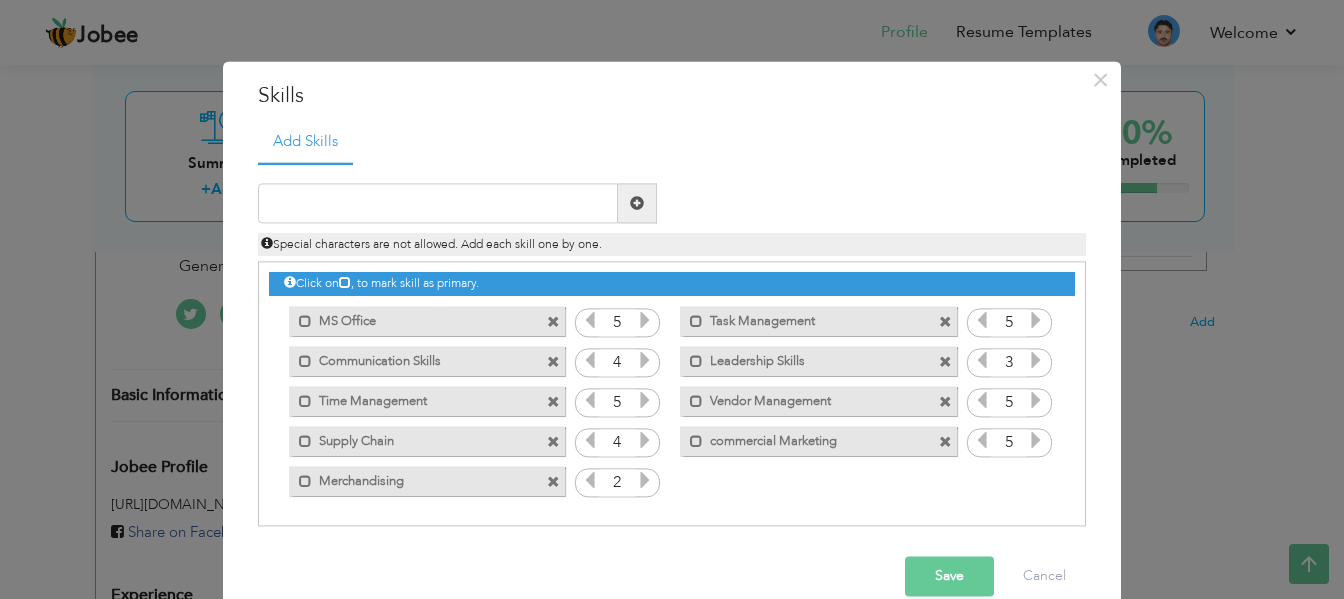 click at bounding box center [645, 481] 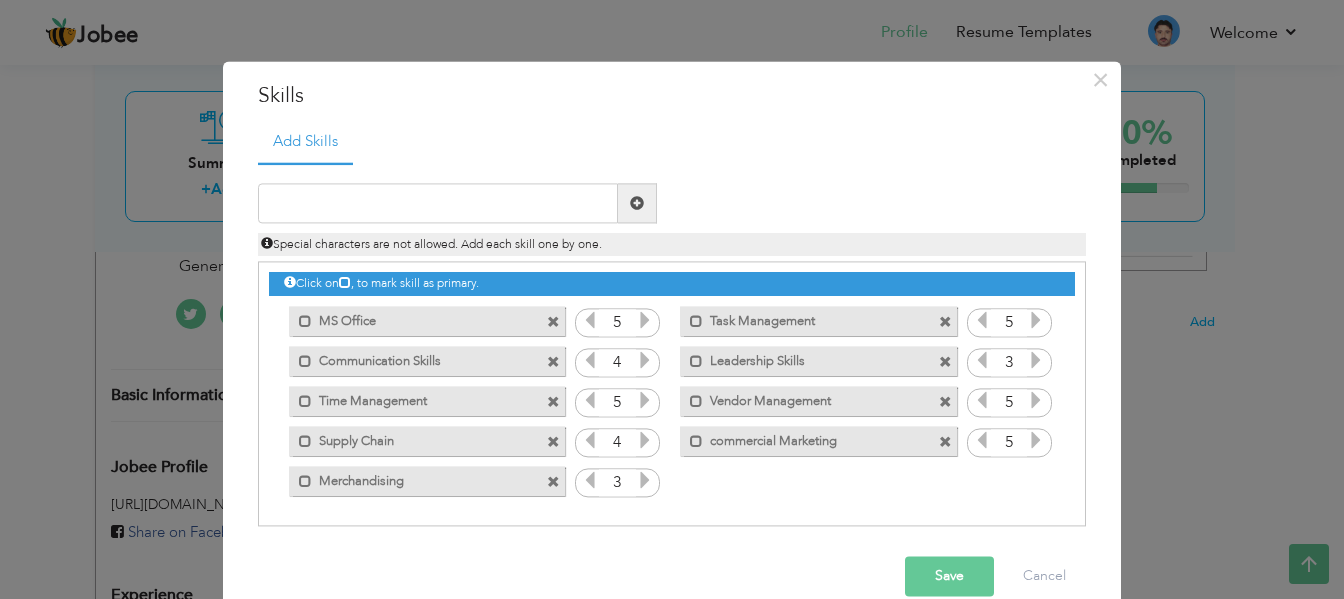 click at bounding box center (645, 481) 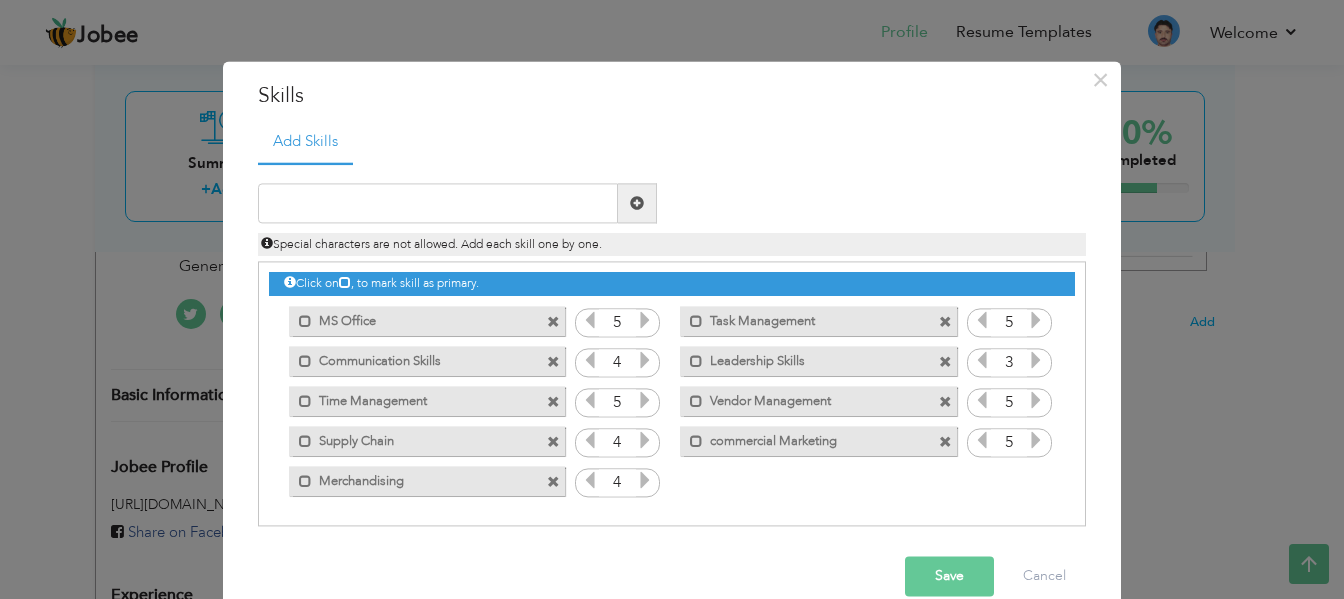 click at bounding box center [1036, 361] 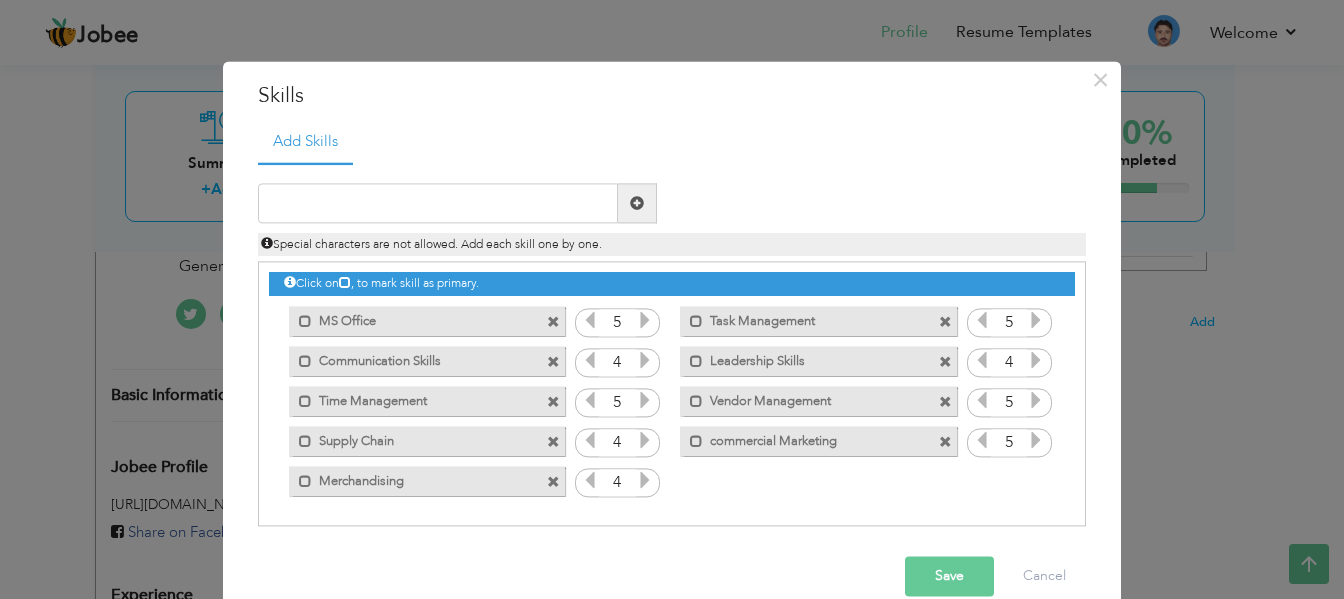 click on "Save" at bounding box center (949, 577) 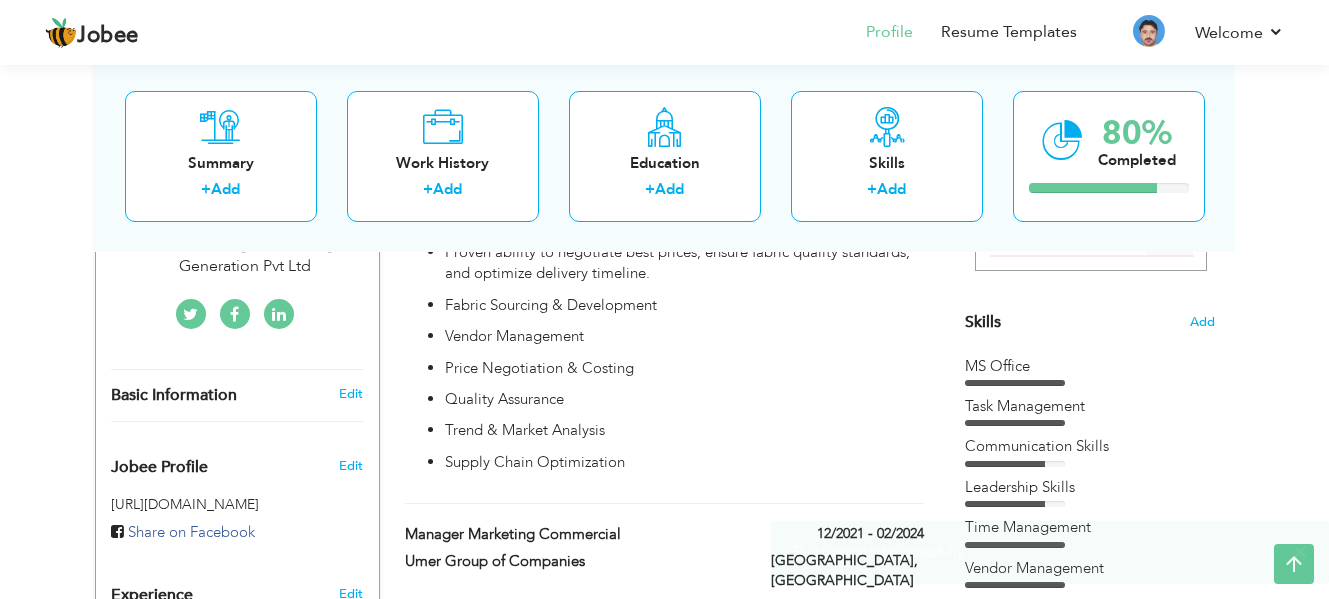 click on "MS Office
Task Management
Communication Skills
Leadership Skills" at bounding box center (1090, 533) 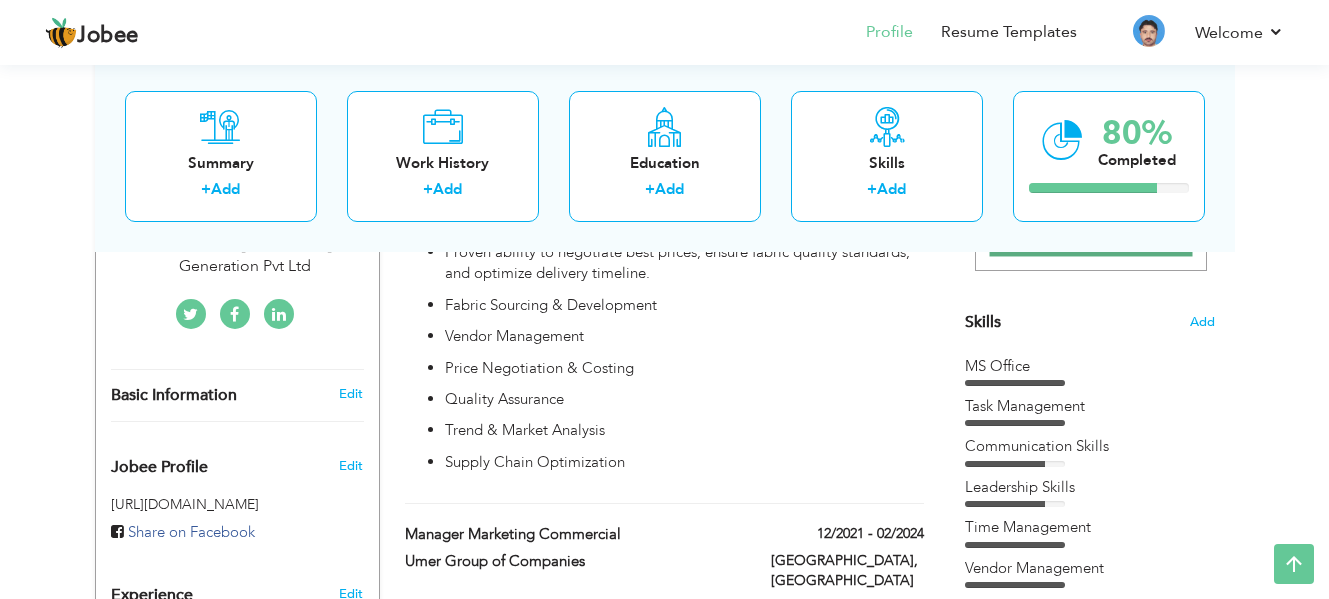 scroll, scrollTop: 450, scrollLeft: 0, axis: vertical 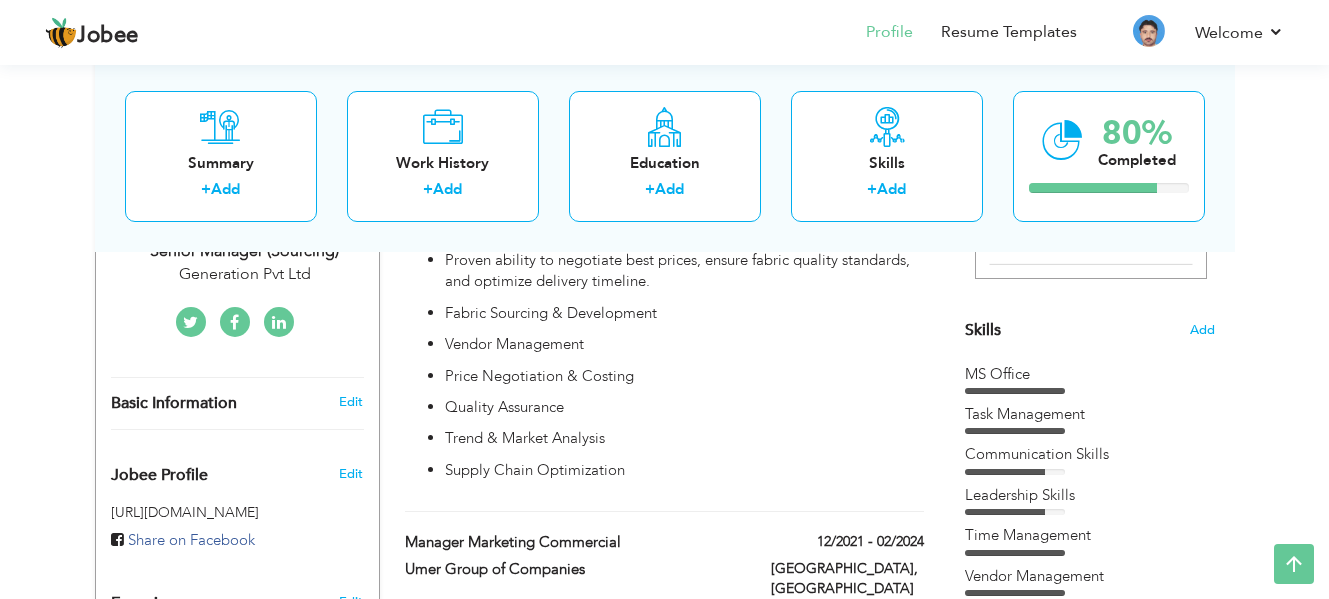 click on "Skills
Add" at bounding box center (1090, 134) 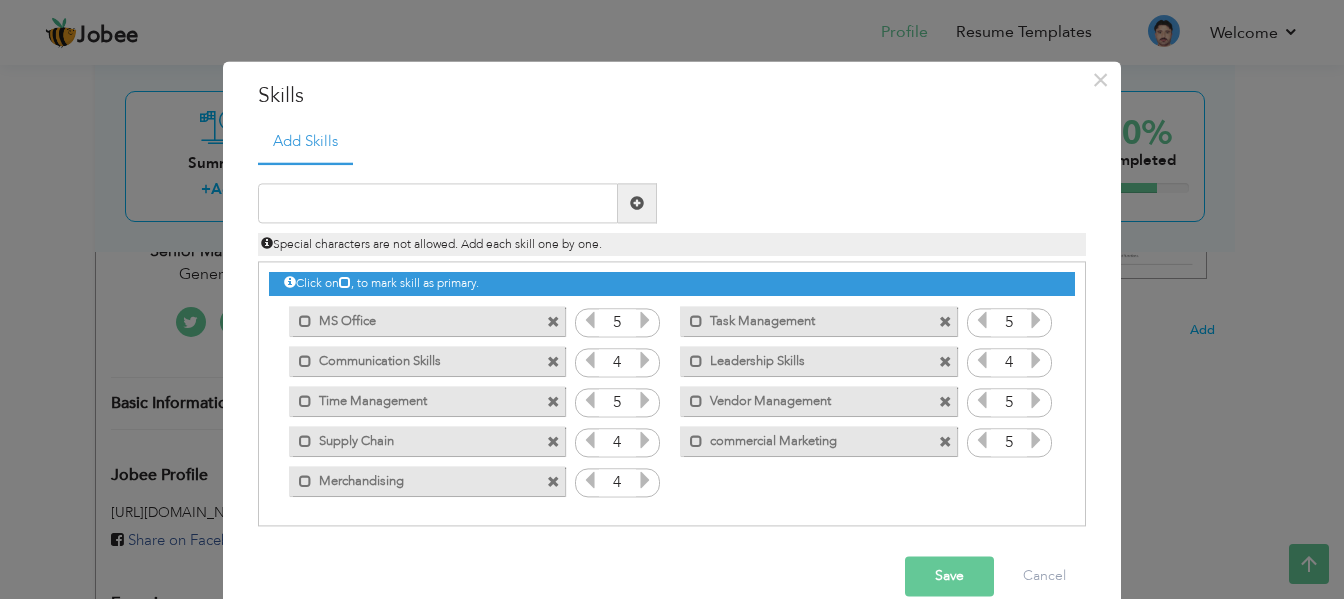 click at bounding box center [945, 442] 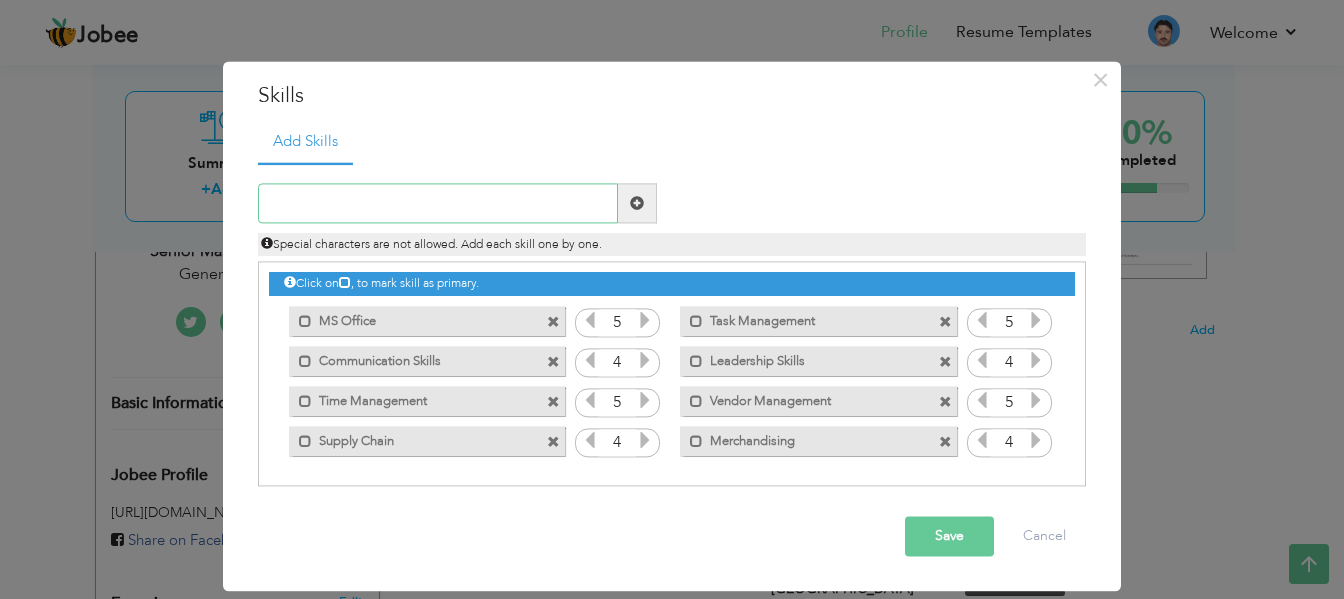 click at bounding box center (438, 204) 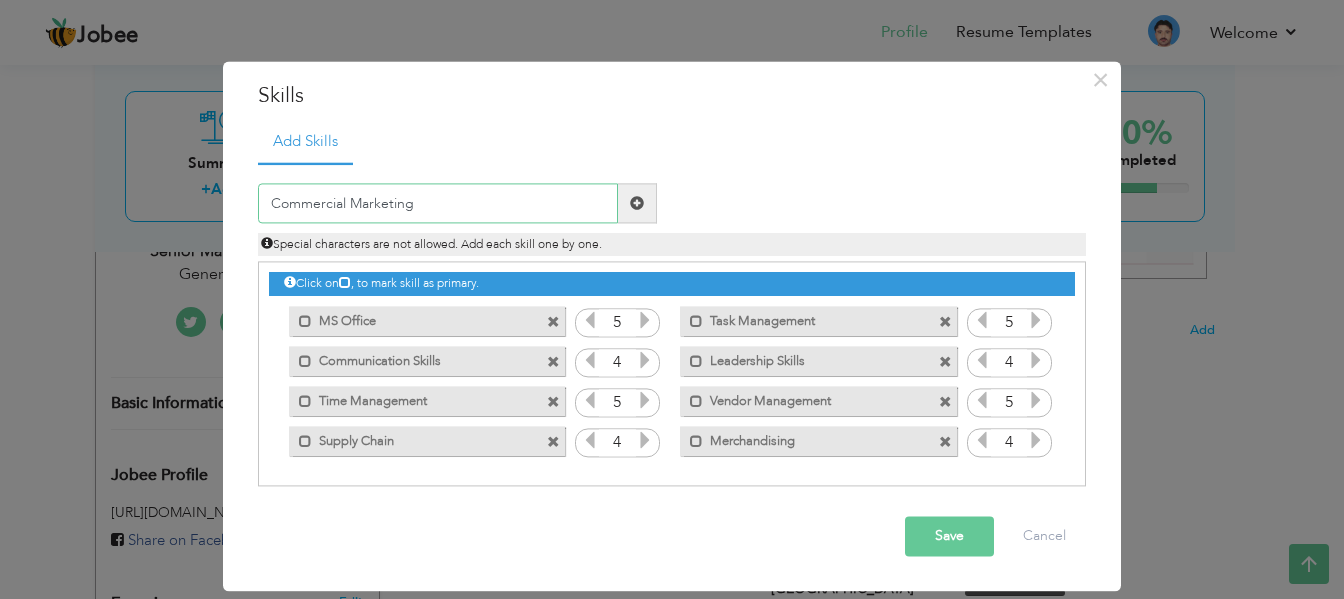 type on "Commercial Marketing" 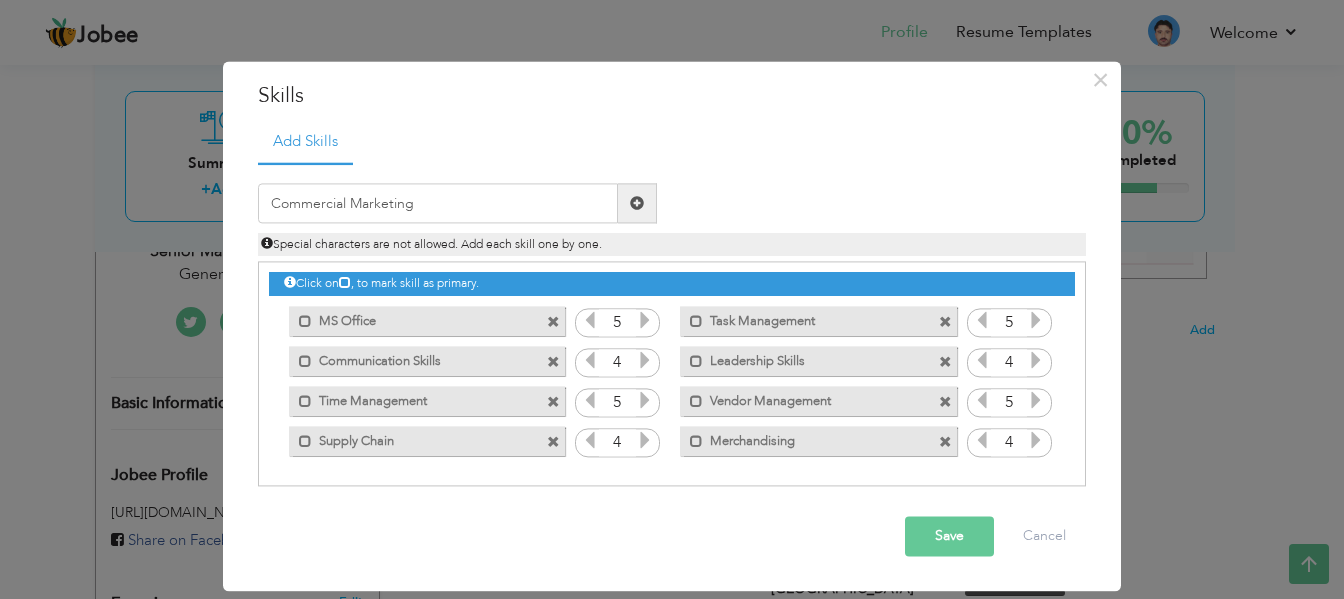 click at bounding box center [637, 204] 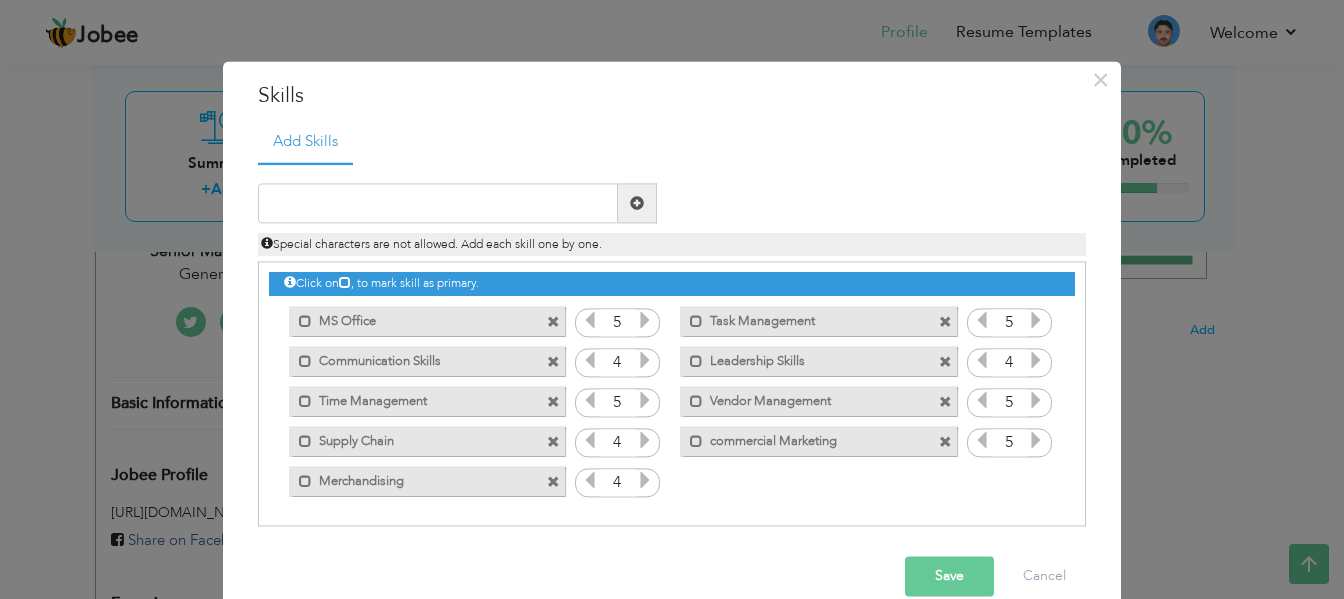 click on "Save" at bounding box center [949, 577] 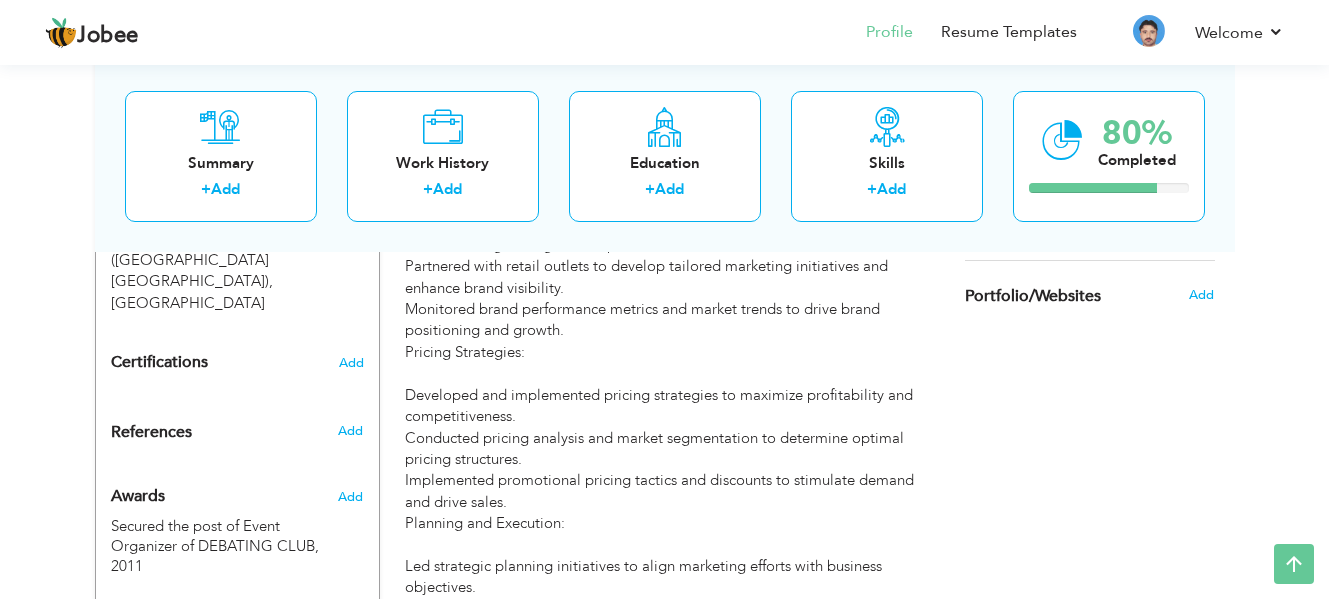 scroll, scrollTop: 1210, scrollLeft: 0, axis: vertical 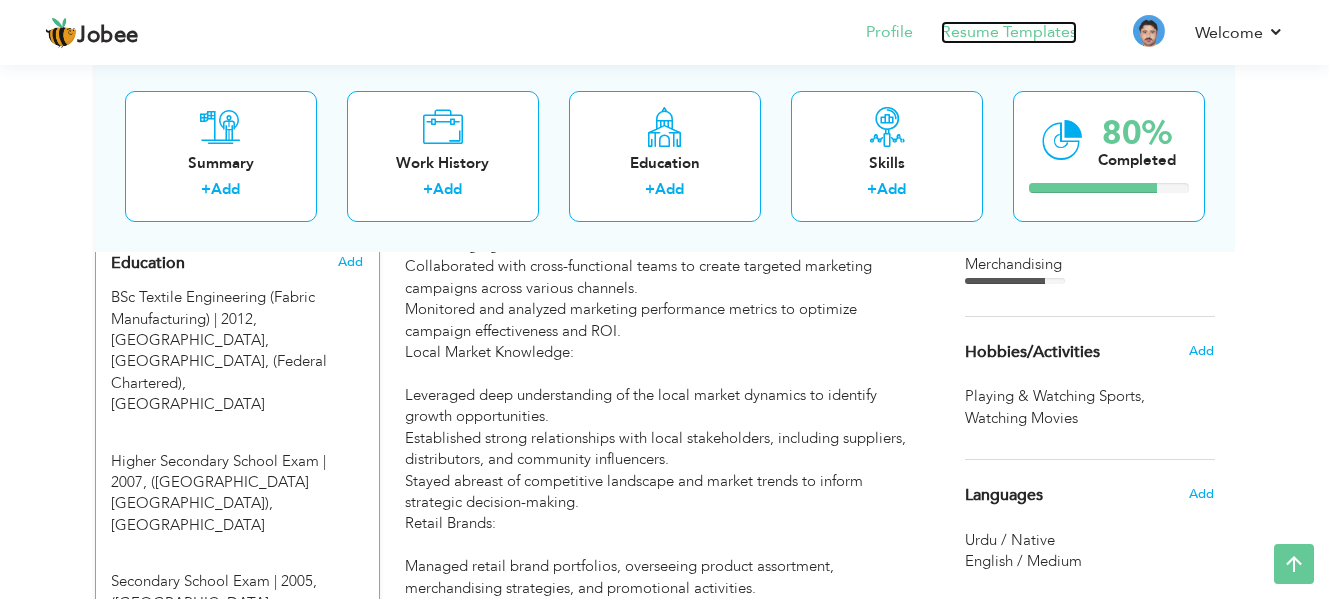 click on "Resume Templates" at bounding box center (1009, 32) 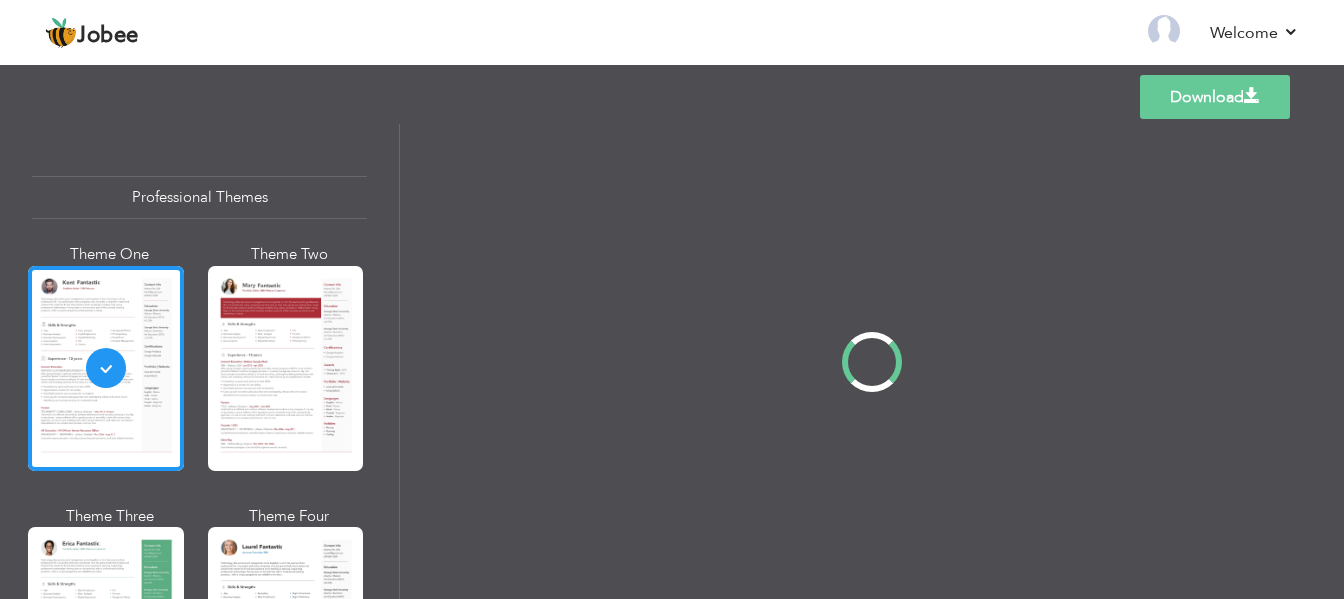 scroll, scrollTop: 0, scrollLeft: 0, axis: both 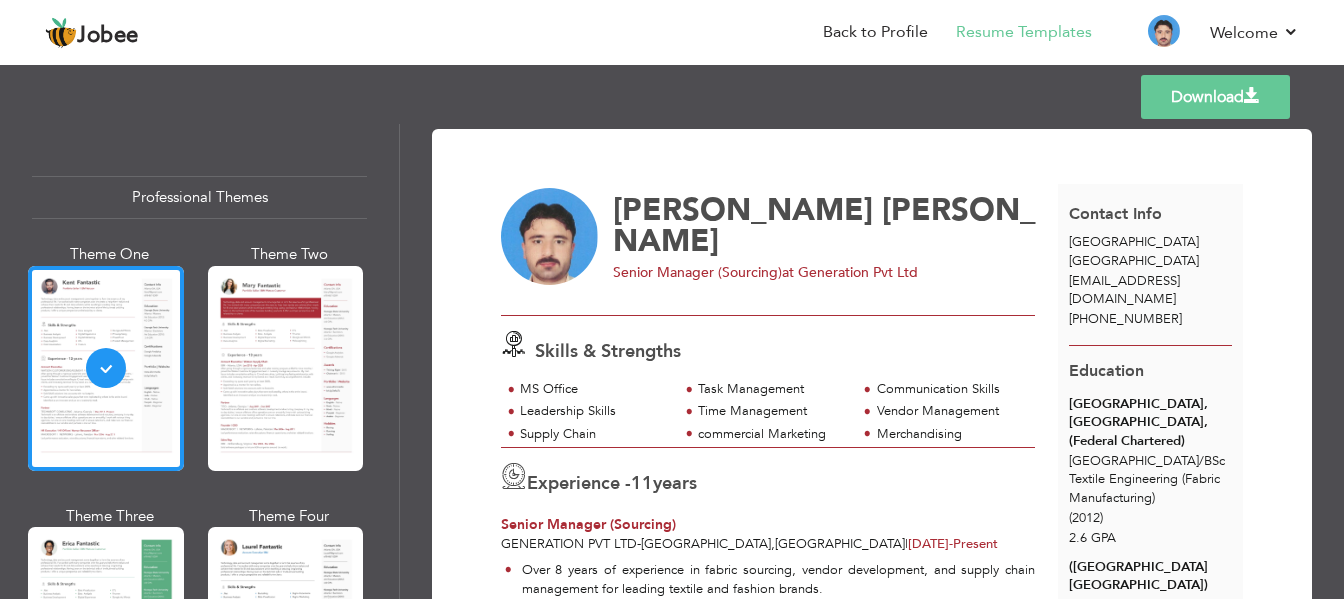 drag, startPoint x: 1336, startPoint y: 171, endPoint x: 1339, endPoint y: 188, distance: 17.262676 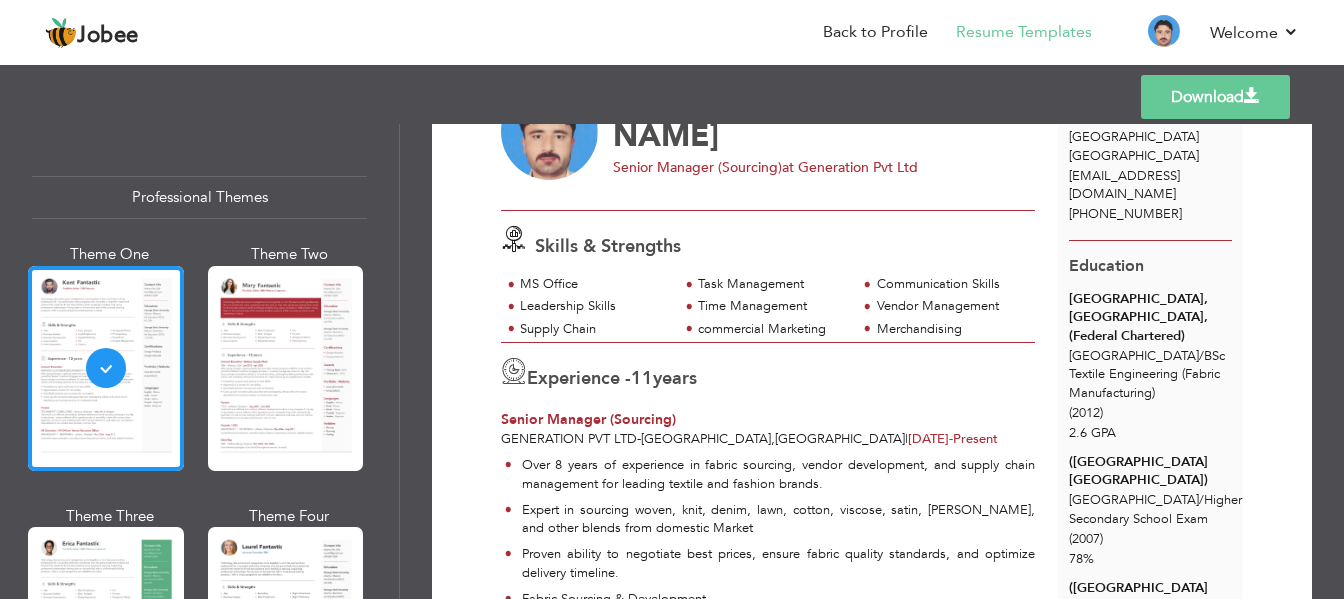 scroll, scrollTop: 240, scrollLeft: 0, axis: vertical 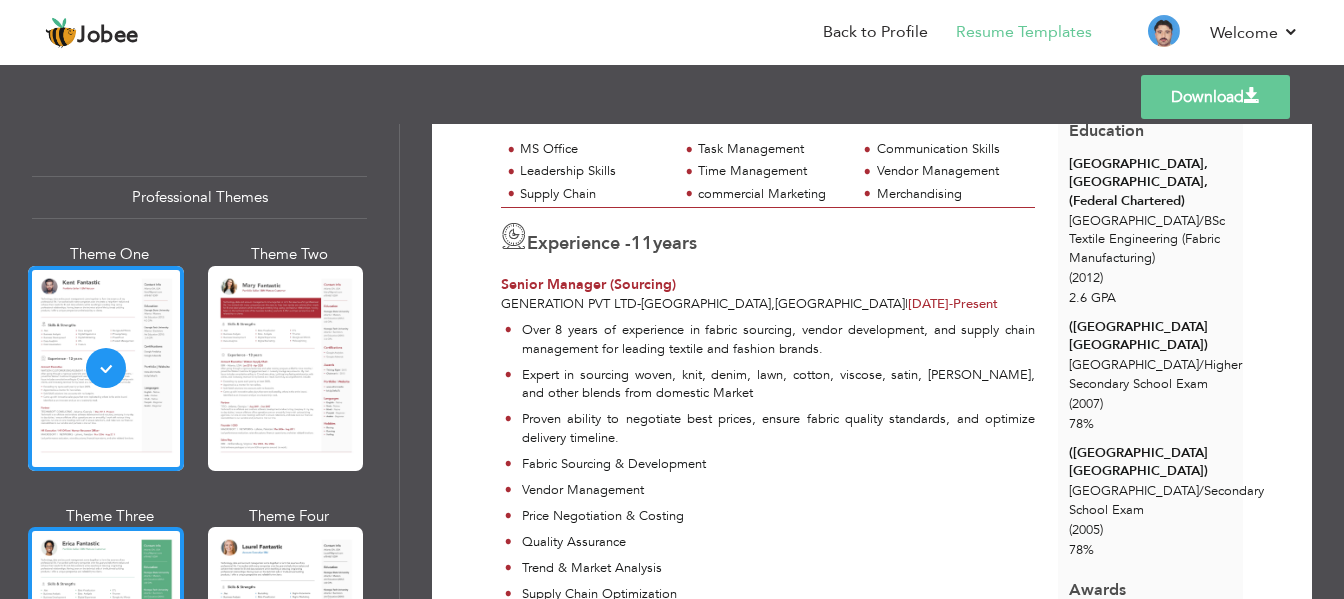 click at bounding box center (106, 629) 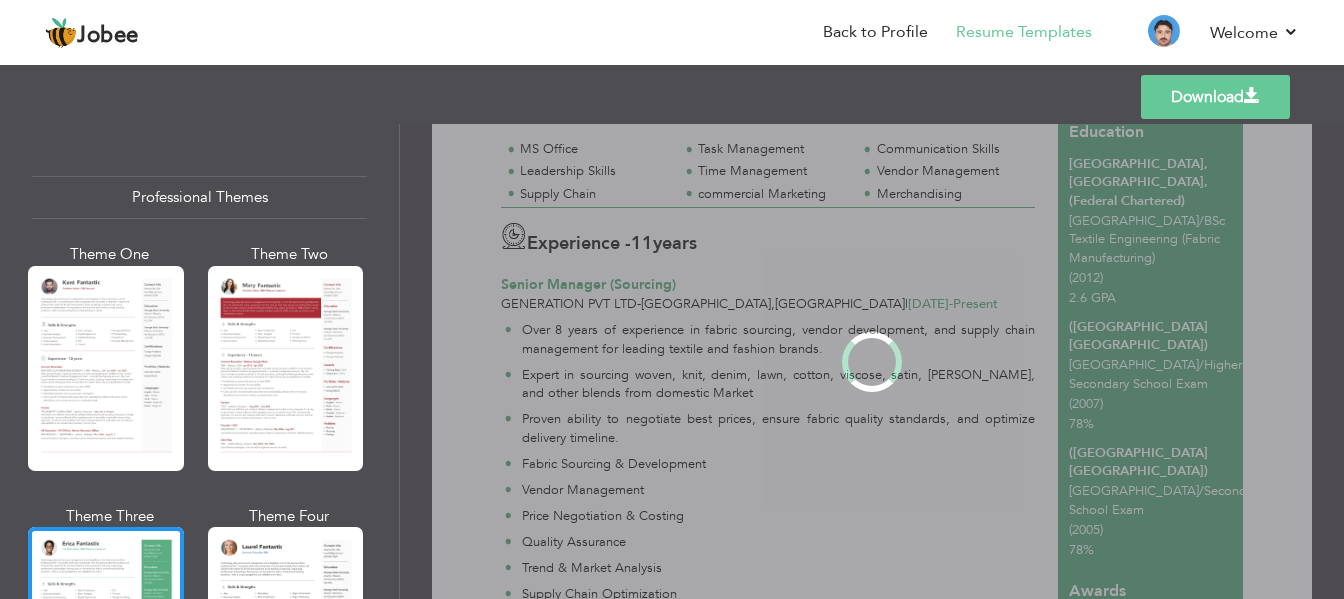 scroll, scrollTop: 0, scrollLeft: 0, axis: both 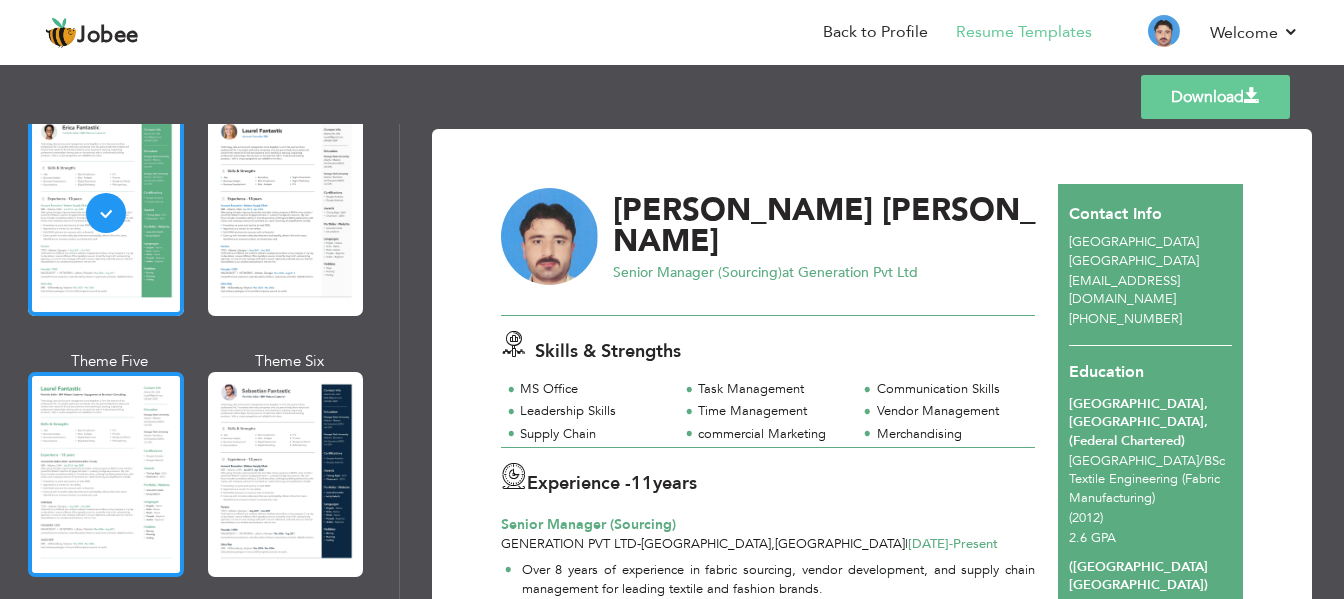 click at bounding box center [106, 474] 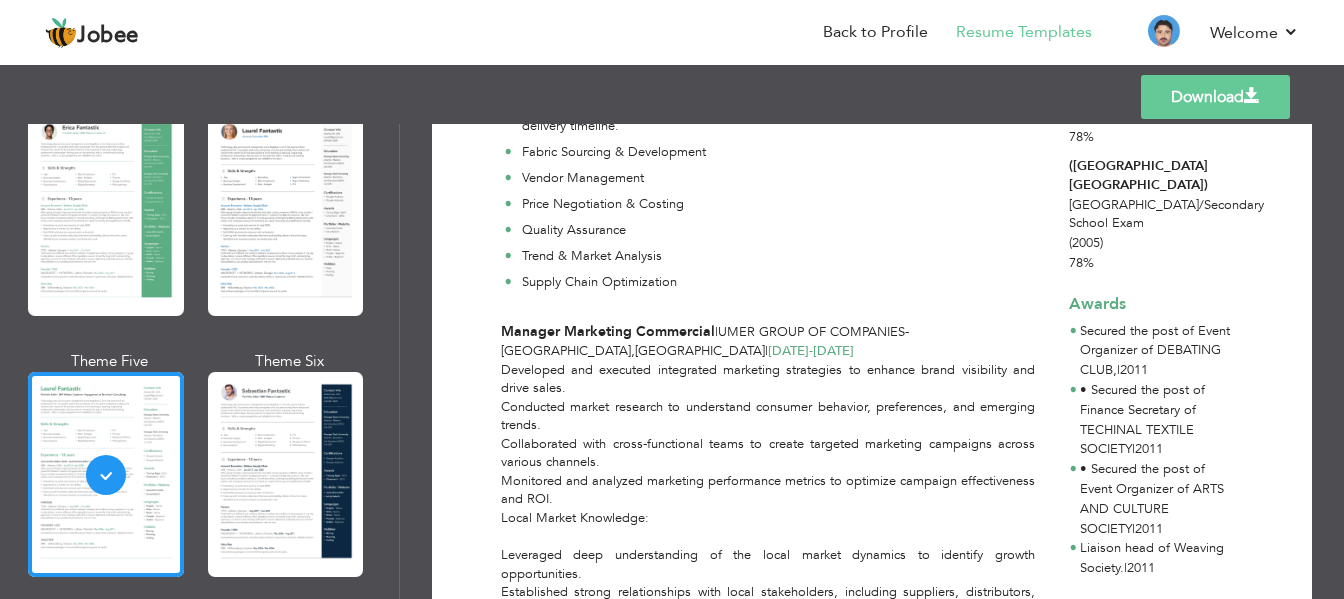 scroll, scrollTop: 504, scrollLeft: 0, axis: vertical 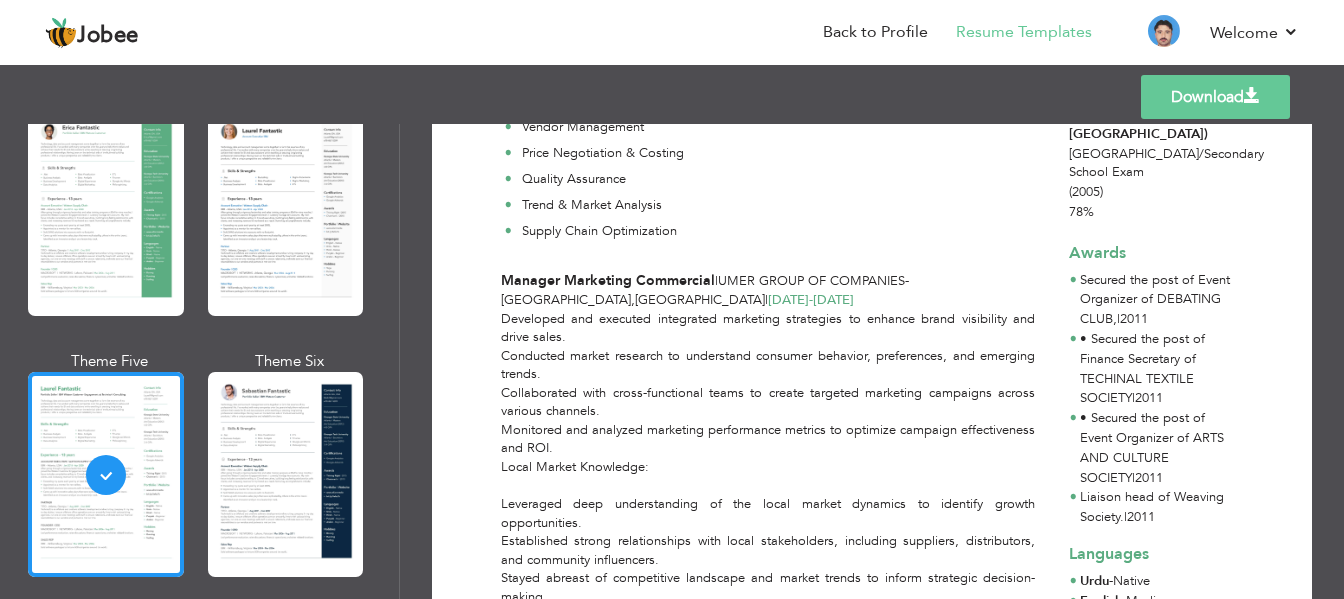 drag, startPoint x: 1336, startPoint y: 212, endPoint x: 1341, endPoint y: 132, distance: 80.1561 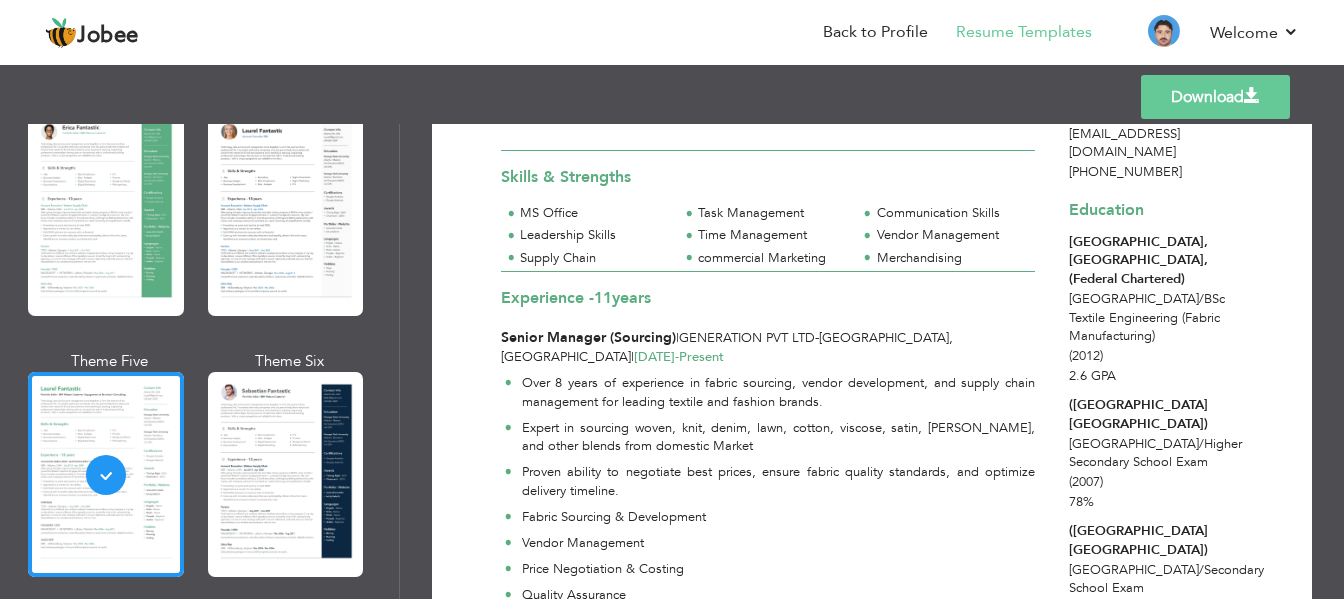 scroll, scrollTop: 0, scrollLeft: 0, axis: both 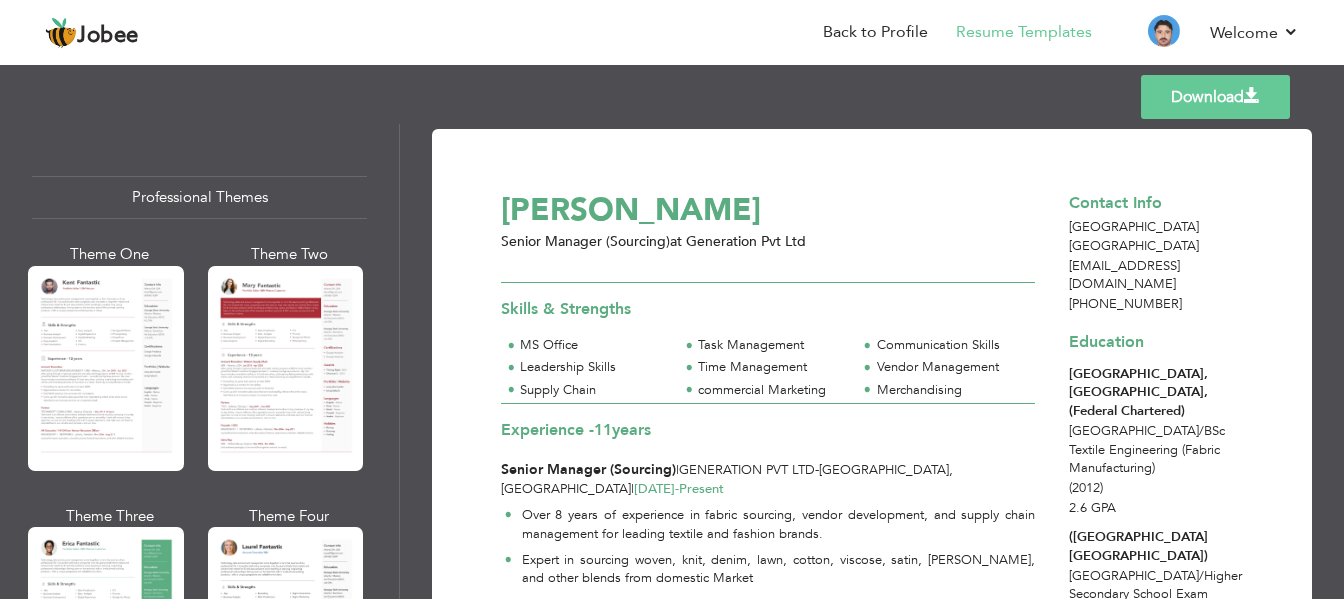 click on "Templates
Download" at bounding box center [672, 97] 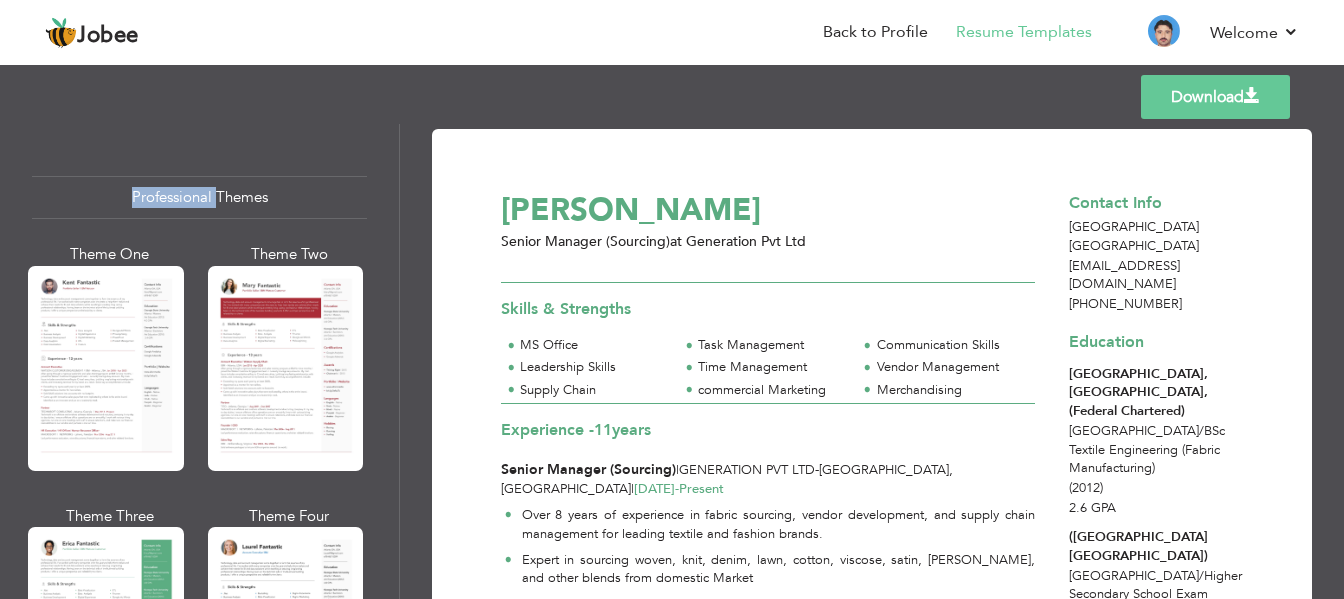 click on "Templates
Download" at bounding box center (672, 97) 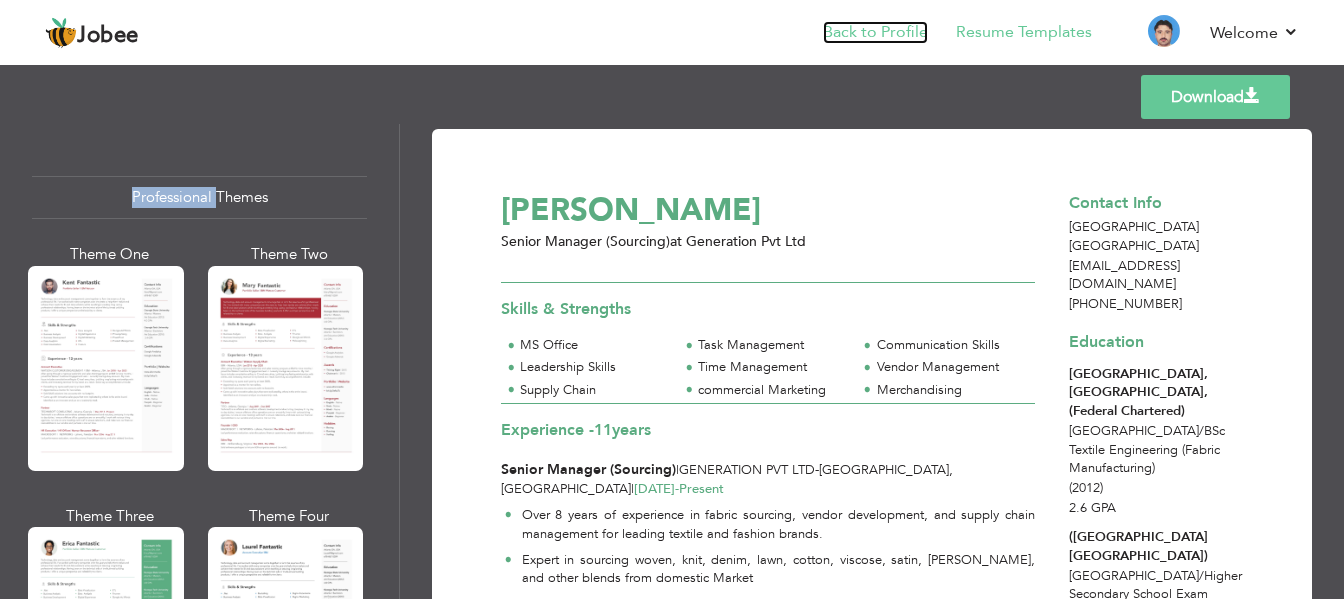 click on "Back to Profile" at bounding box center [875, 32] 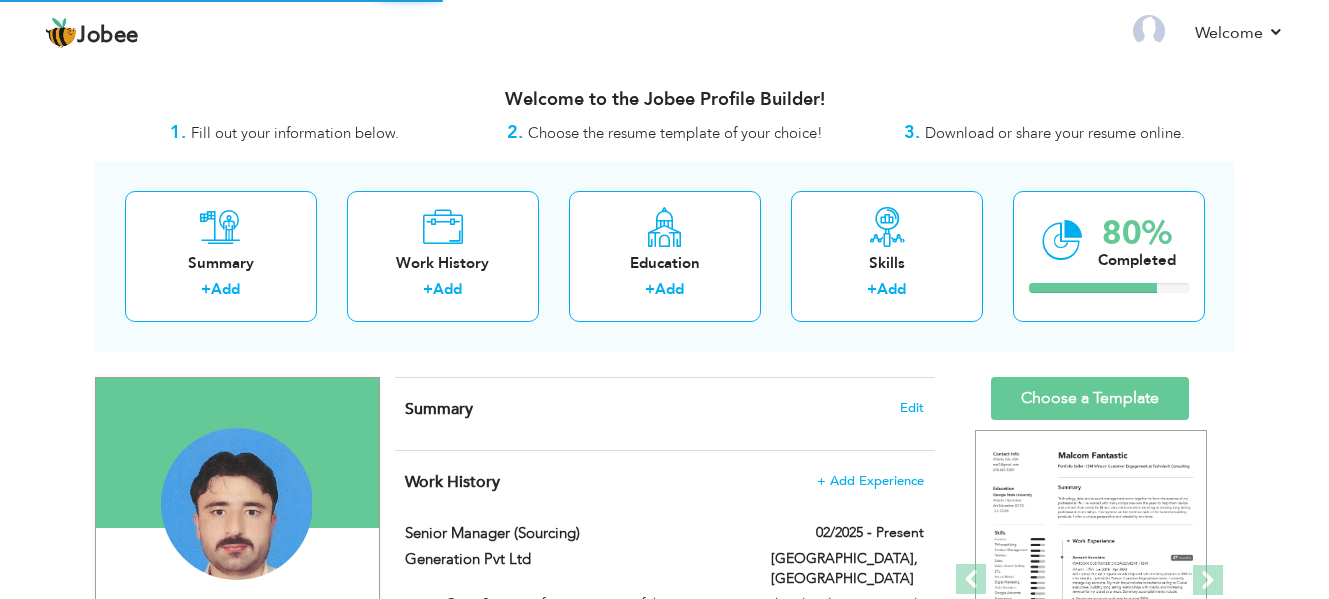 scroll, scrollTop: 0, scrollLeft: 0, axis: both 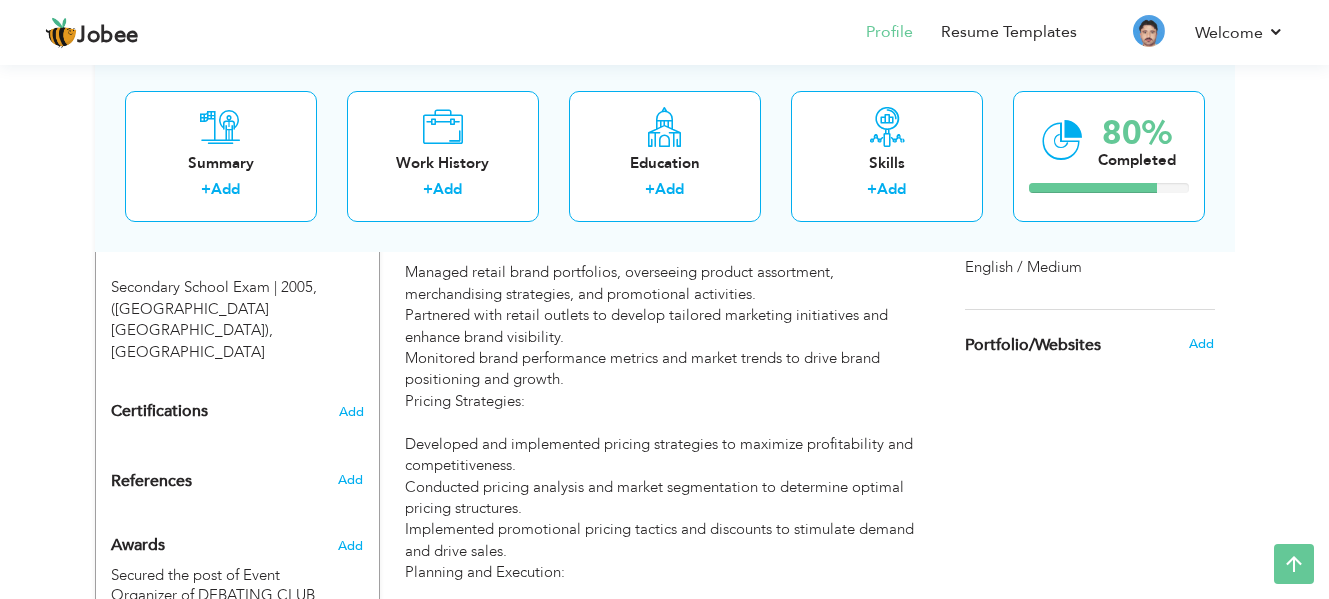 click on "Awards" at bounding box center [214, 541] 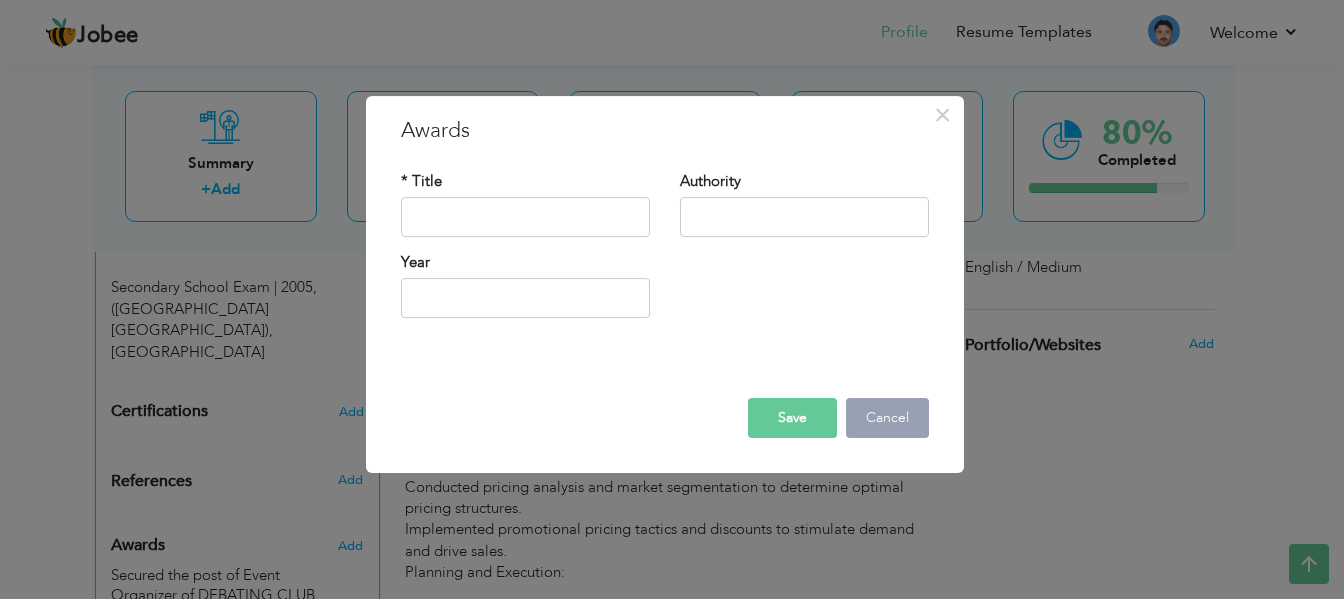 click on "Cancel" at bounding box center [887, 418] 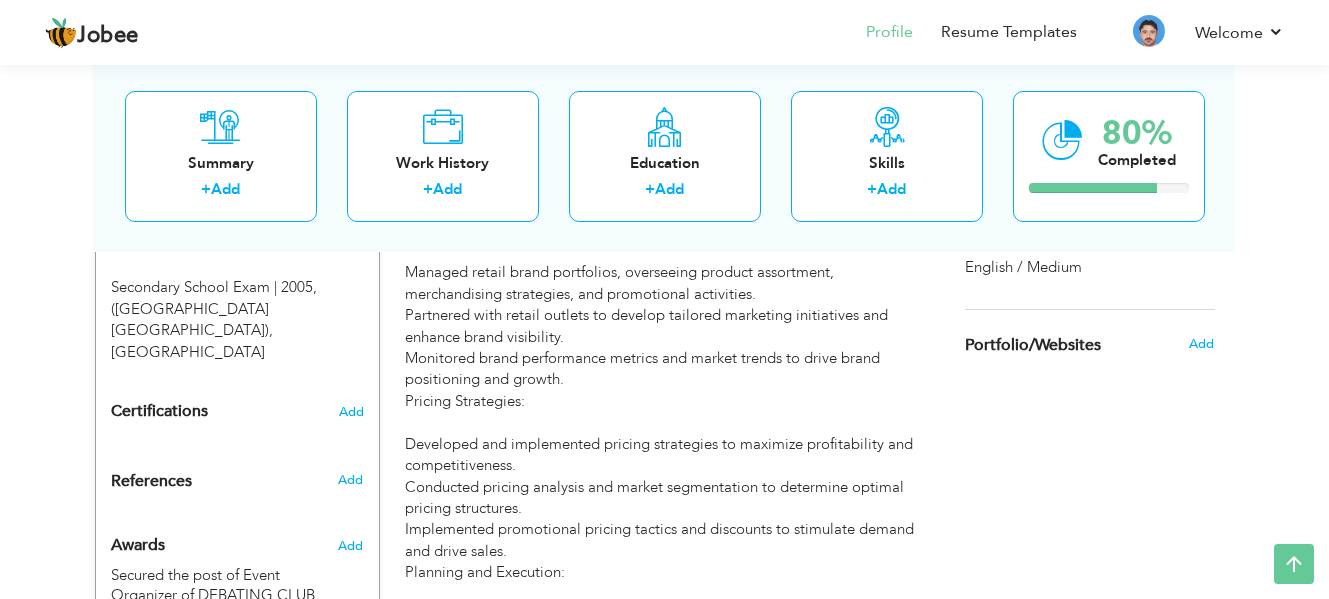 click on "Awards" at bounding box center [138, 546] 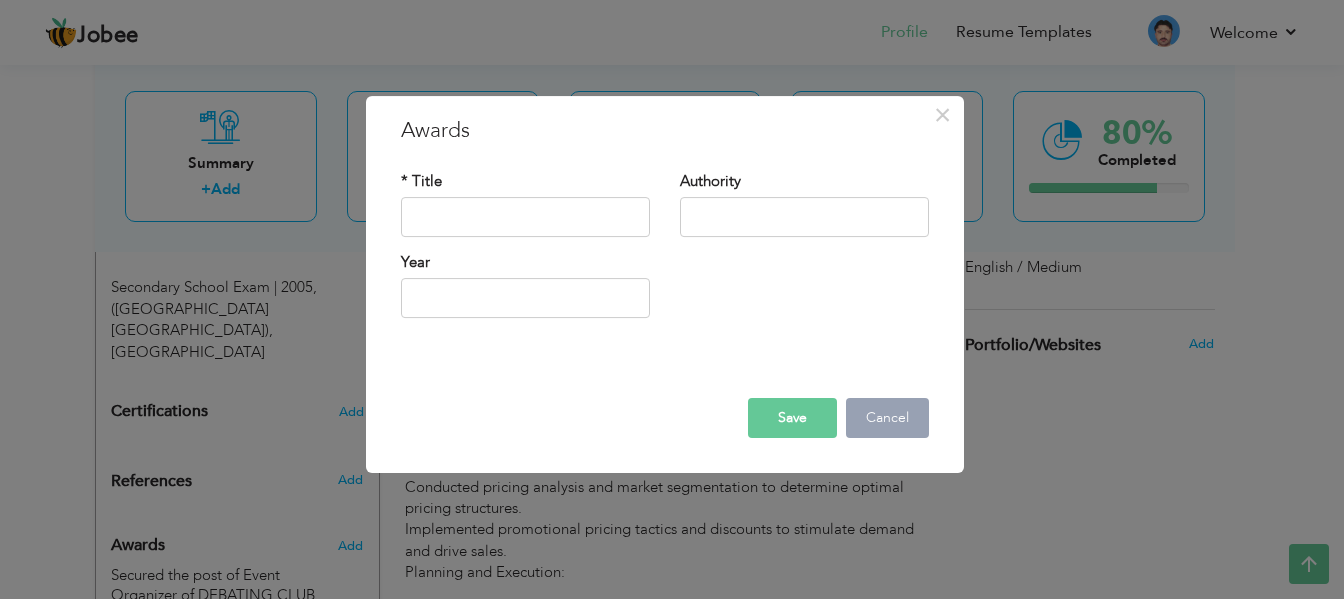 click on "Cancel" at bounding box center [887, 418] 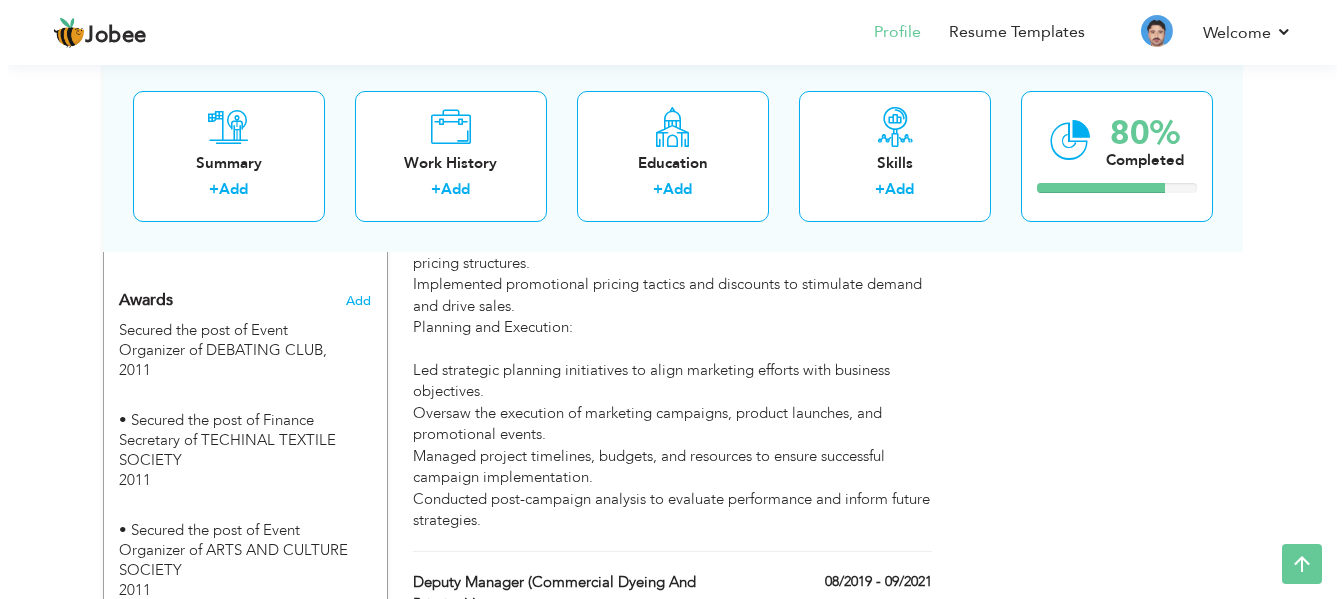 scroll, scrollTop: 1414, scrollLeft: 0, axis: vertical 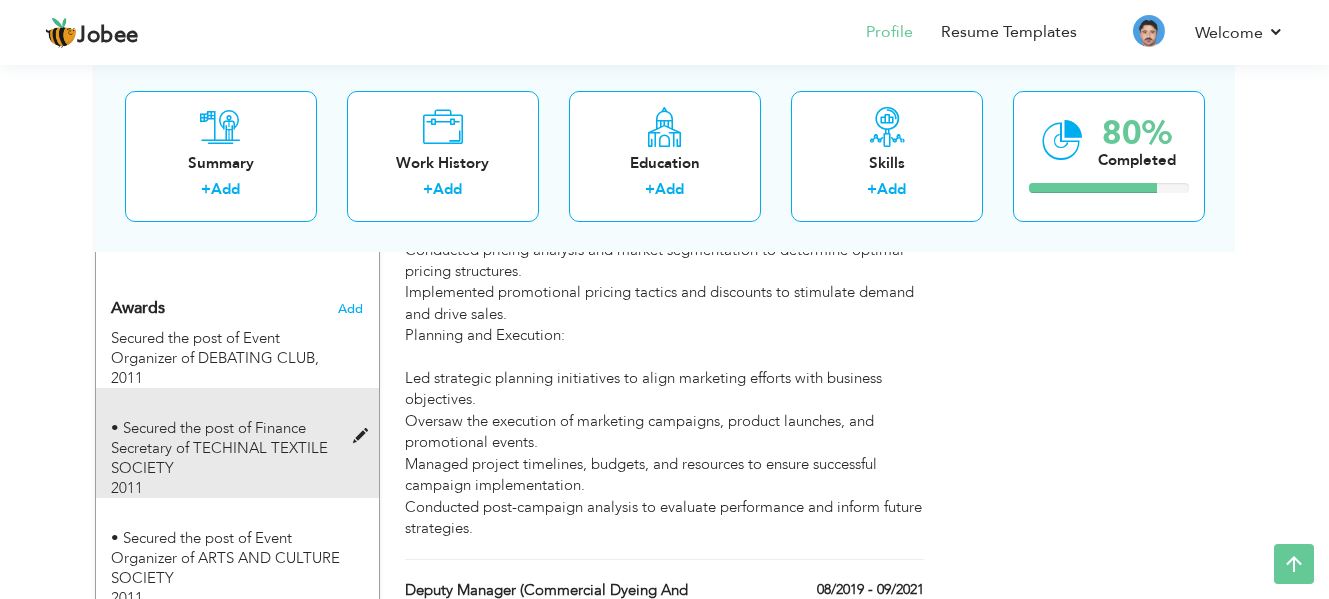 click at bounding box center [365, 436] 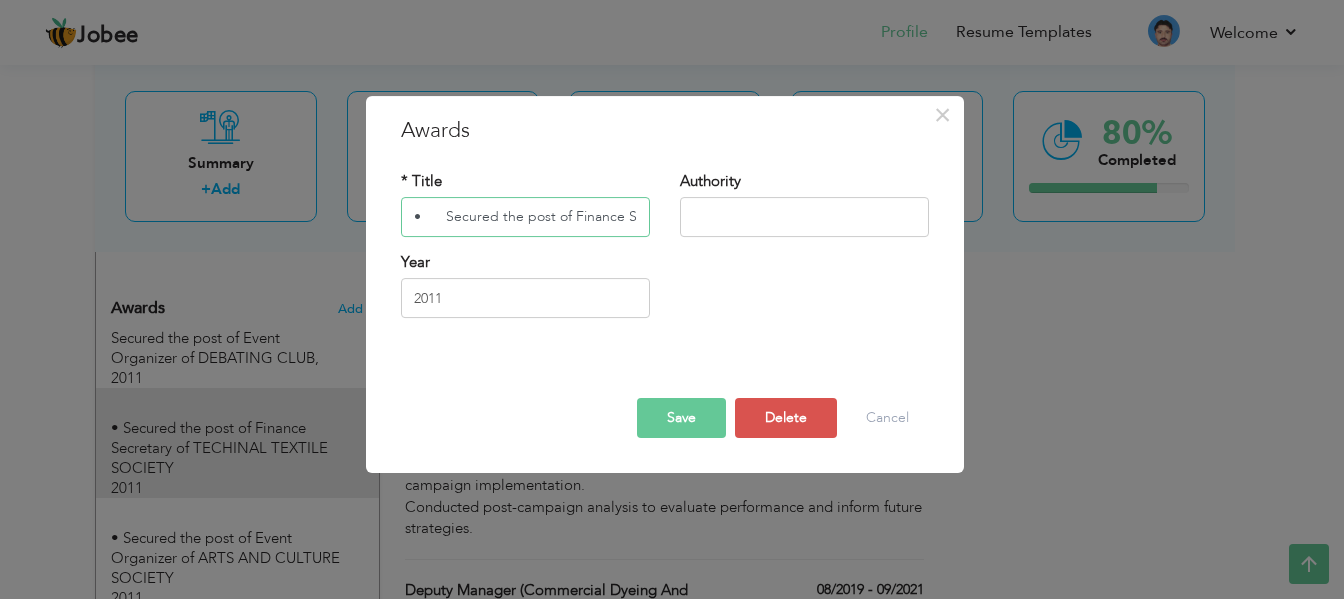 scroll, scrollTop: 0, scrollLeft: 245, axis: horizontal 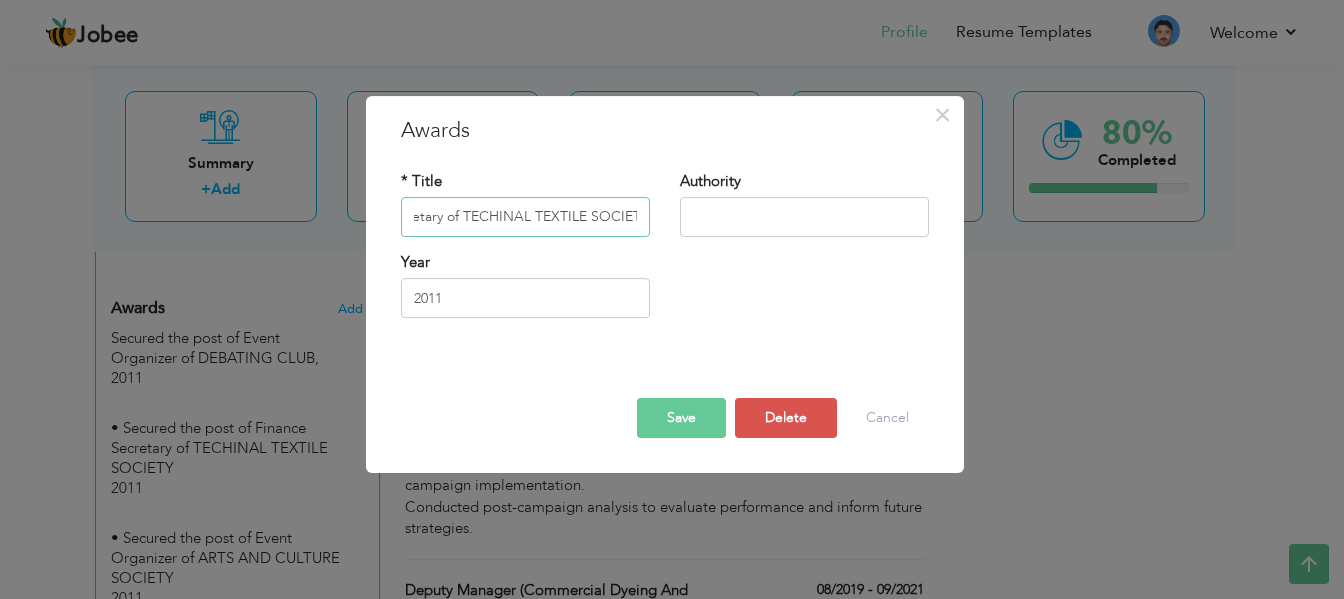 click on "•	Secured the post of Finance Secretary of TECHINAL TEXTILE SOCIETY" at bounding box center [525, 217] 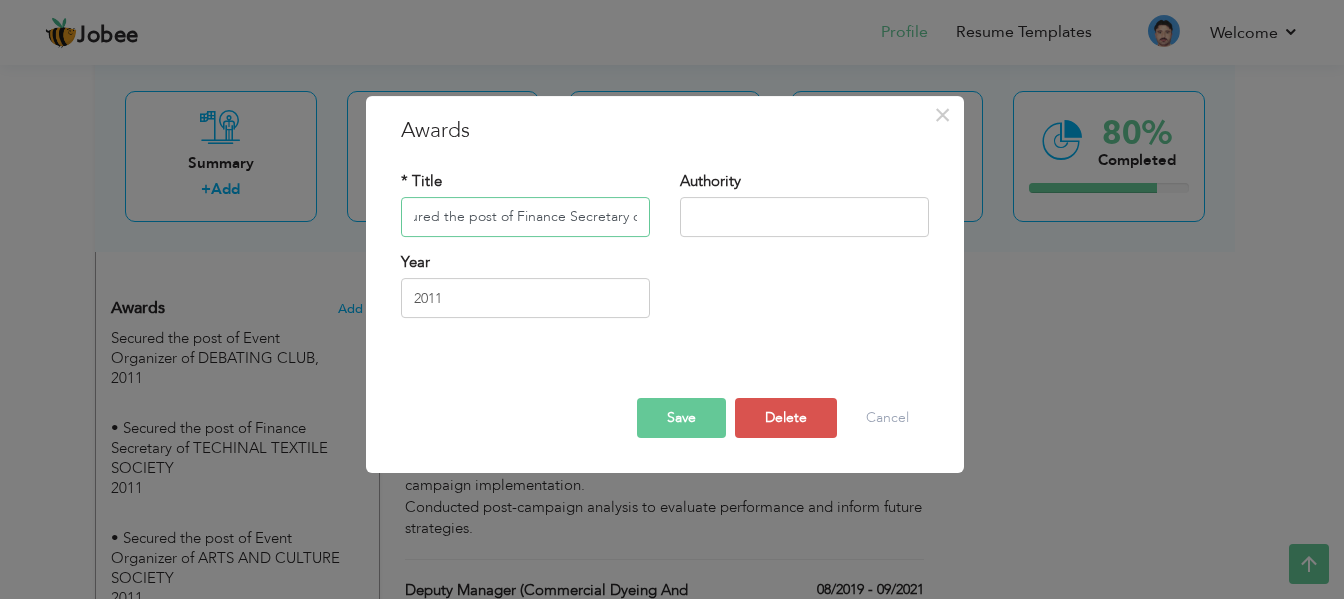 scroll, scrollTop: 0, scrollLeft: 0, axis: both 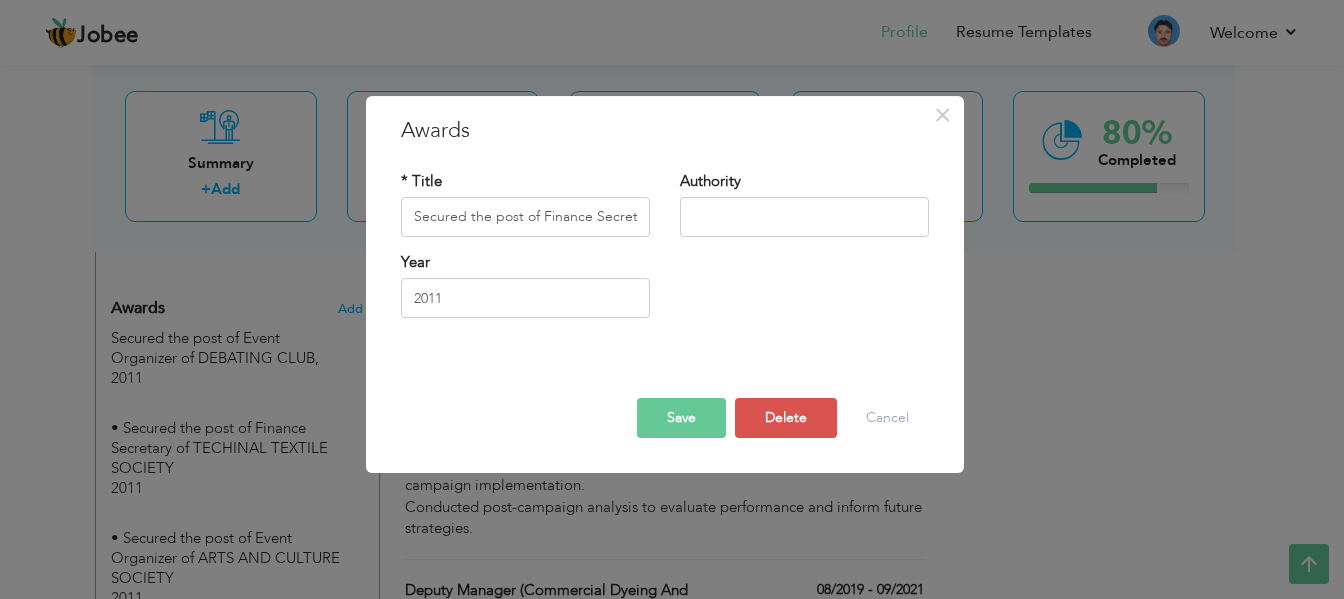 click on "Save" at bounding box center [681, 418] 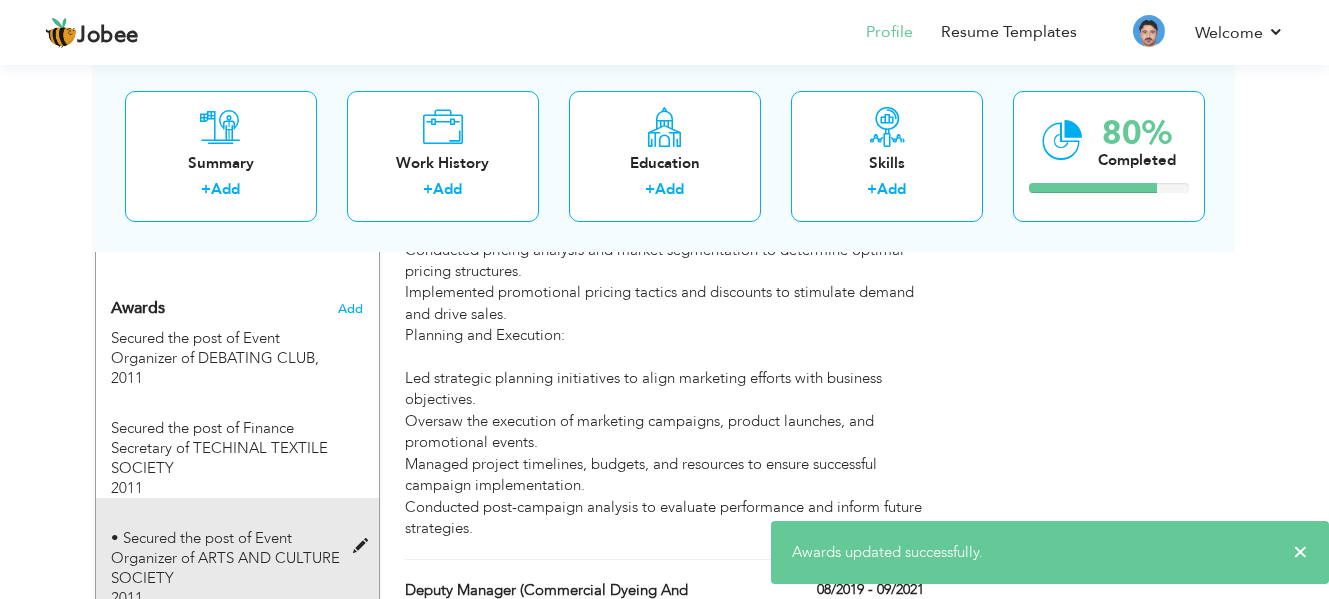 click at bounding box center [365, 546] 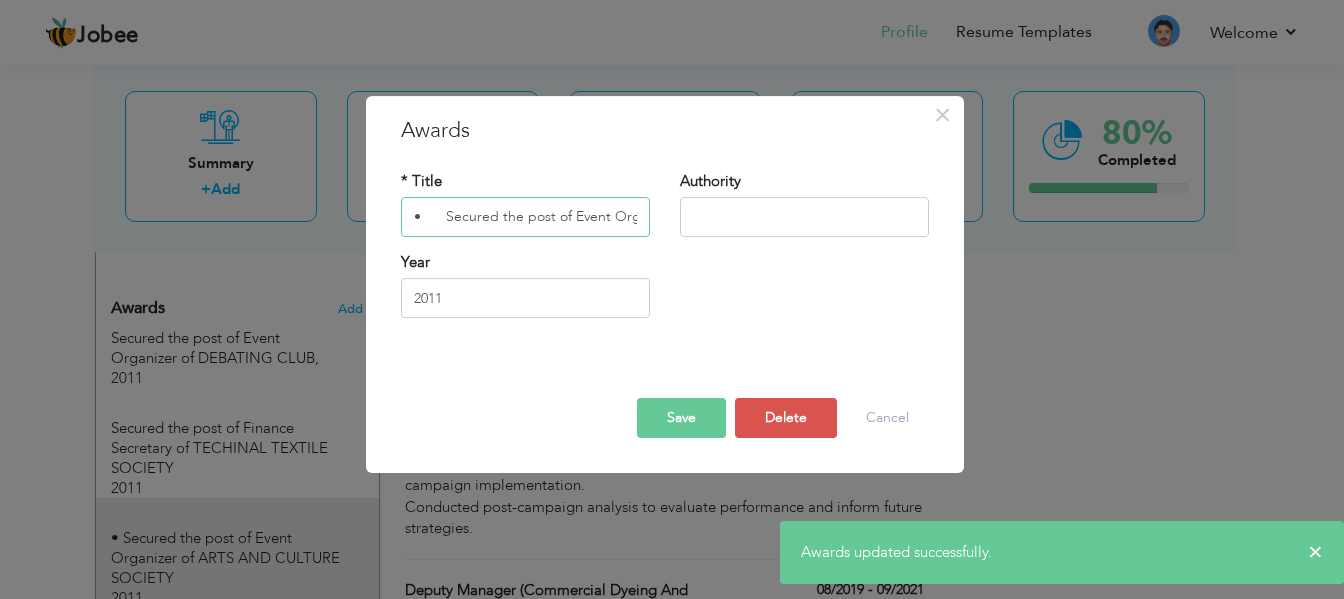 scroll, scrollTop: 0, scrollLeft: 244, axis: horizontal 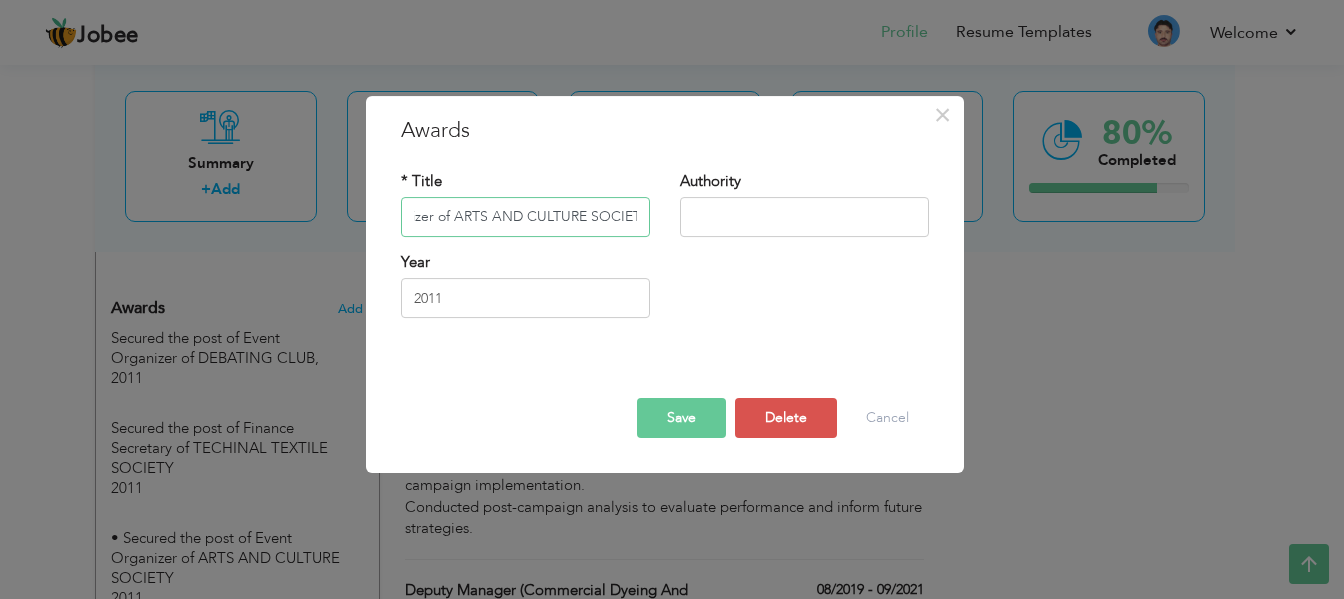 click on "•	Secured the post of Event Organizer of ARTS AND CULTURE SOCIETY" at bounding box center [525, 217] 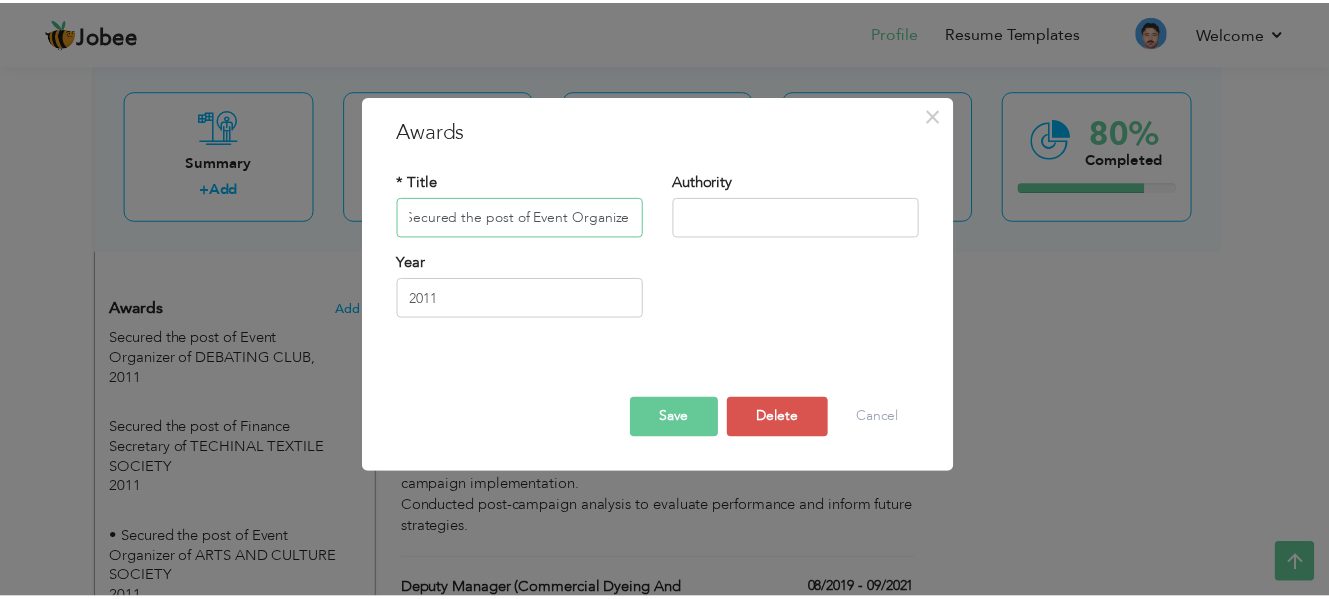 scroll, scrollTop: 0, scrollLeft: 0, axis: both 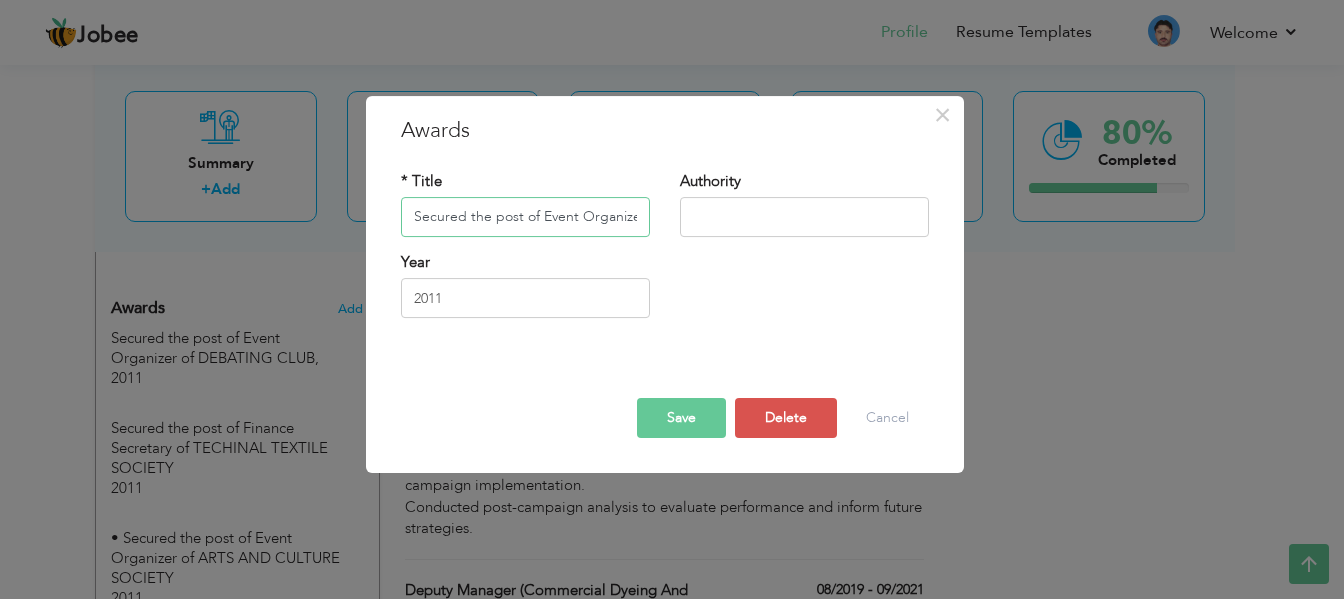type on "Secured the post of Event Organizer of ARTS AND CULTURE SOCIETY" 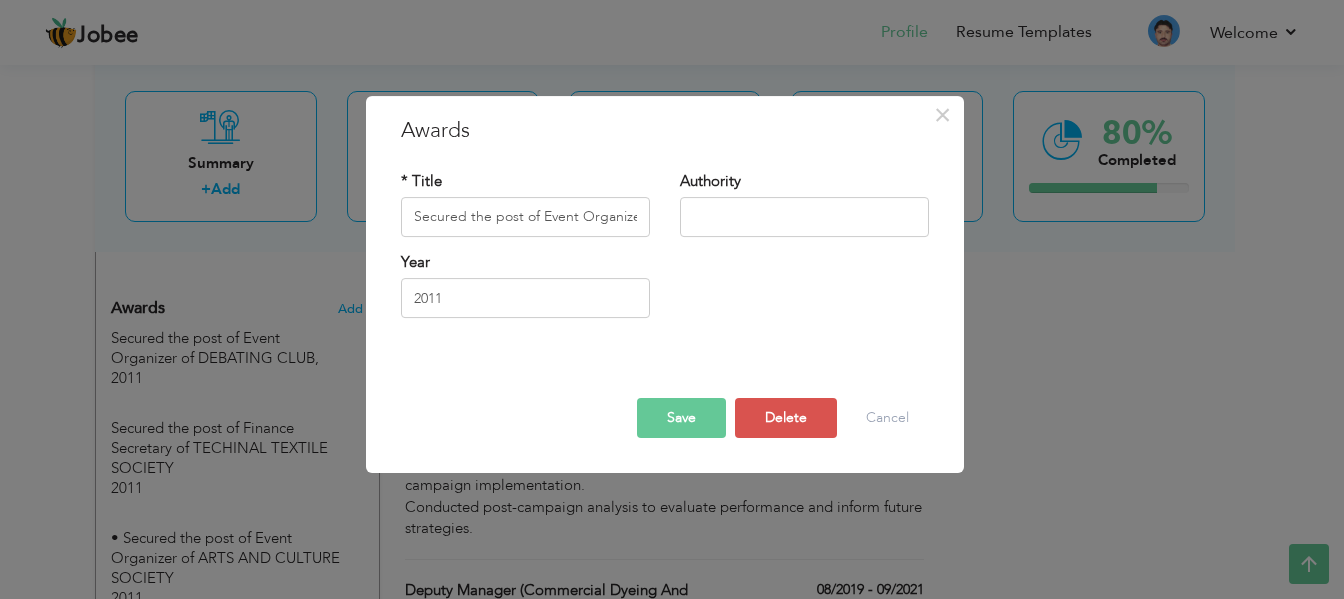 click on "Save" at bounding box center [681, 418] 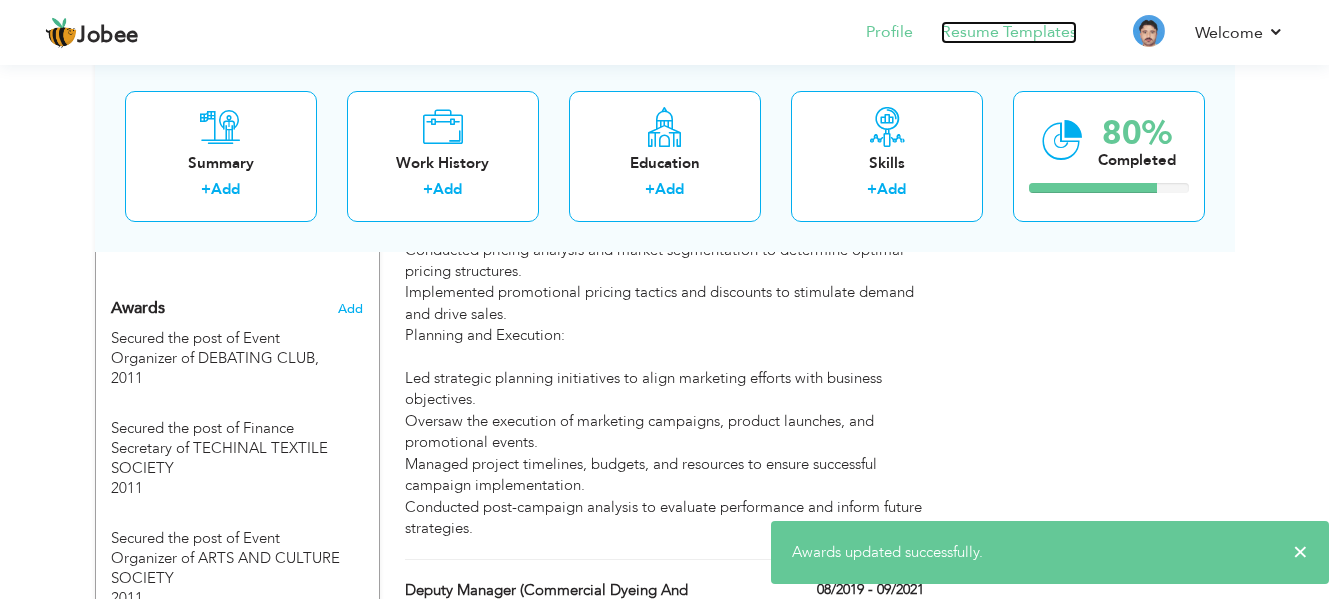 click on "Resume Templates" at bounding box center [1009, 32] 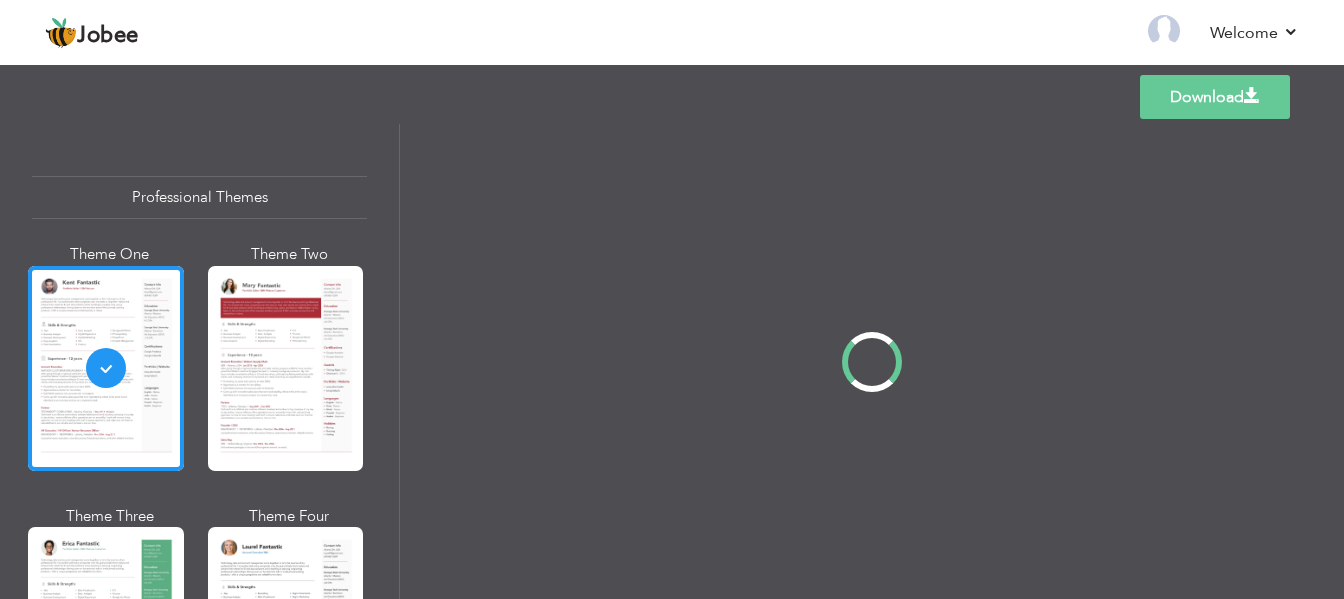 scroll, scrollTop: 0, scrollLeft: 0, axis: both 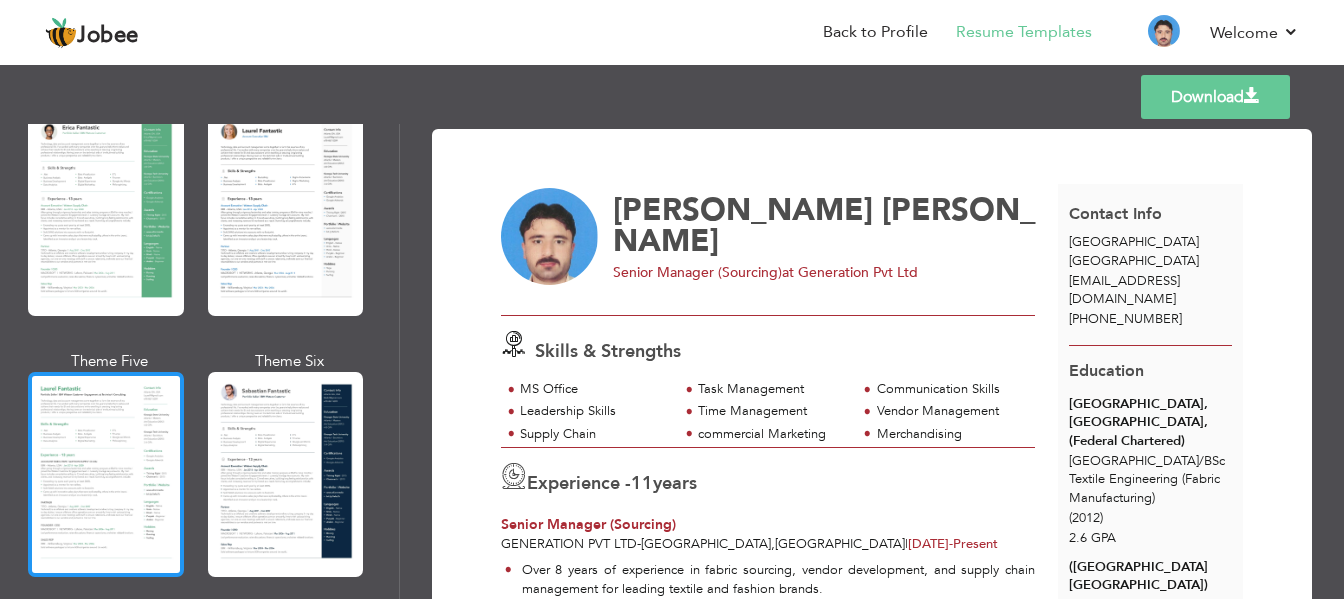 click at bounding box center [106, 474] 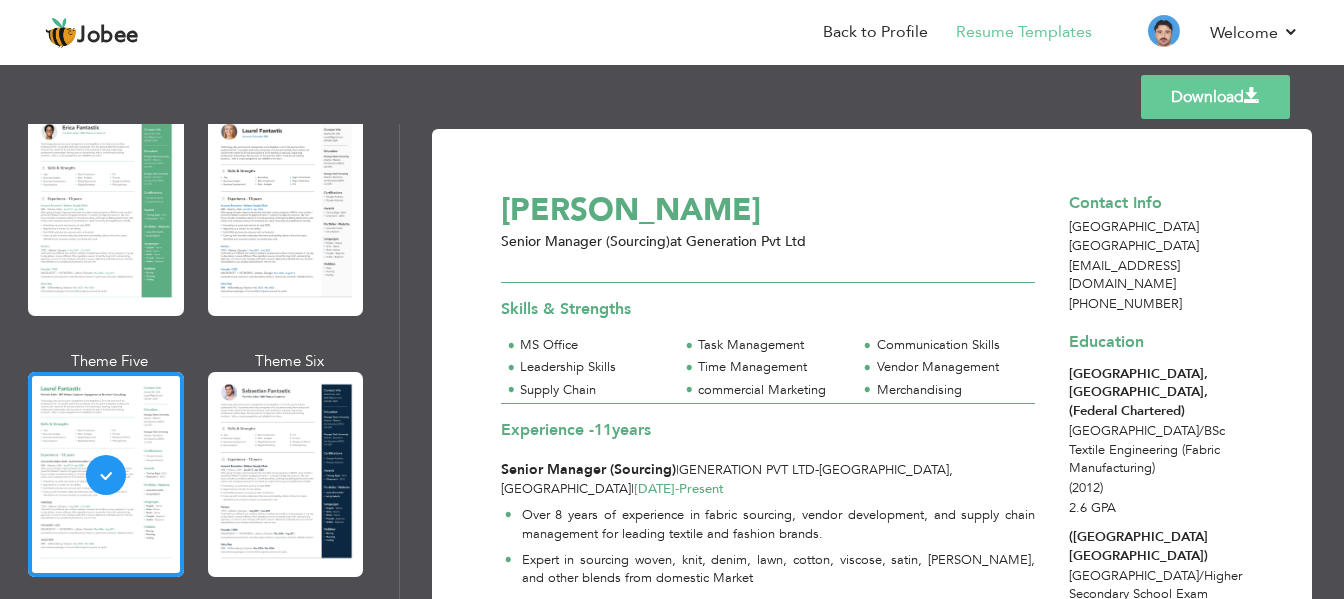 scroll, scrollTop: 831, scrollLeft: 0, axis: vertical 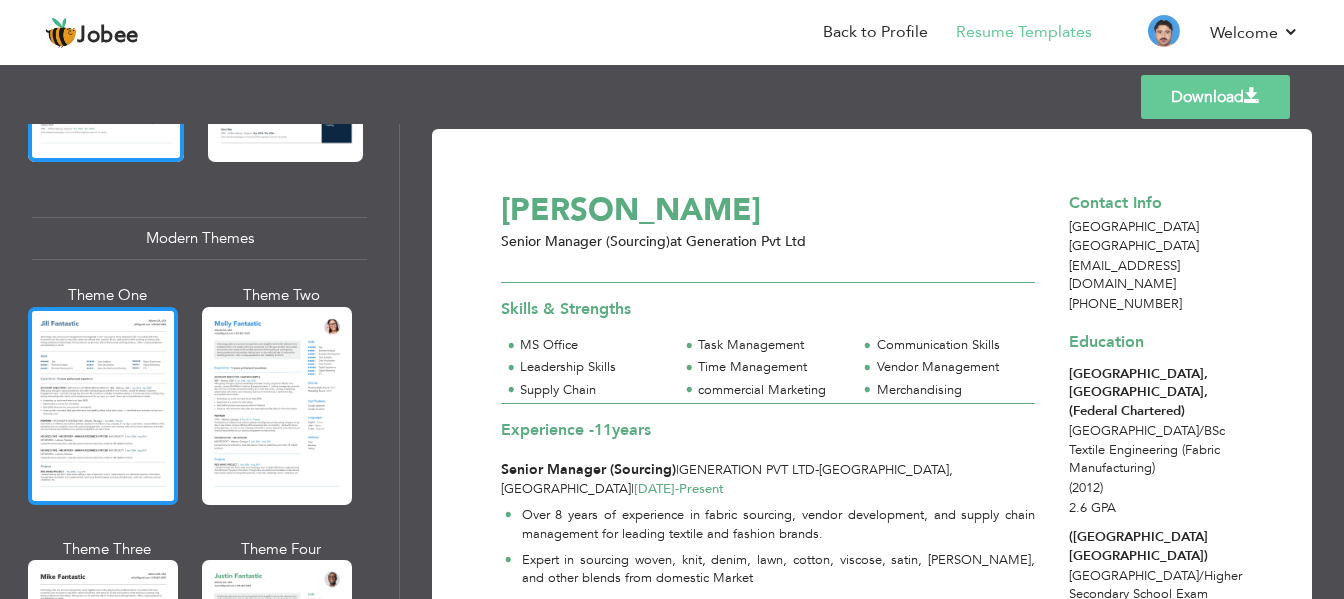 click at bounding box center [103, 406] 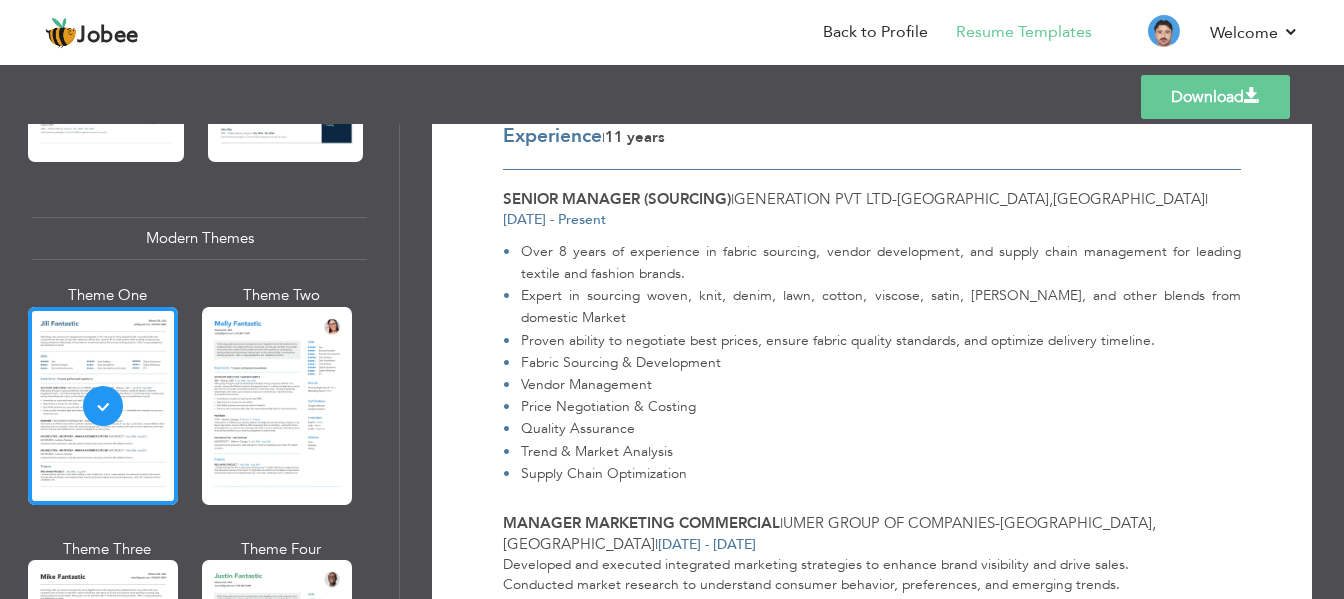 scroll, scrollTop: 333, scrollLeft: 0, axis: vertical 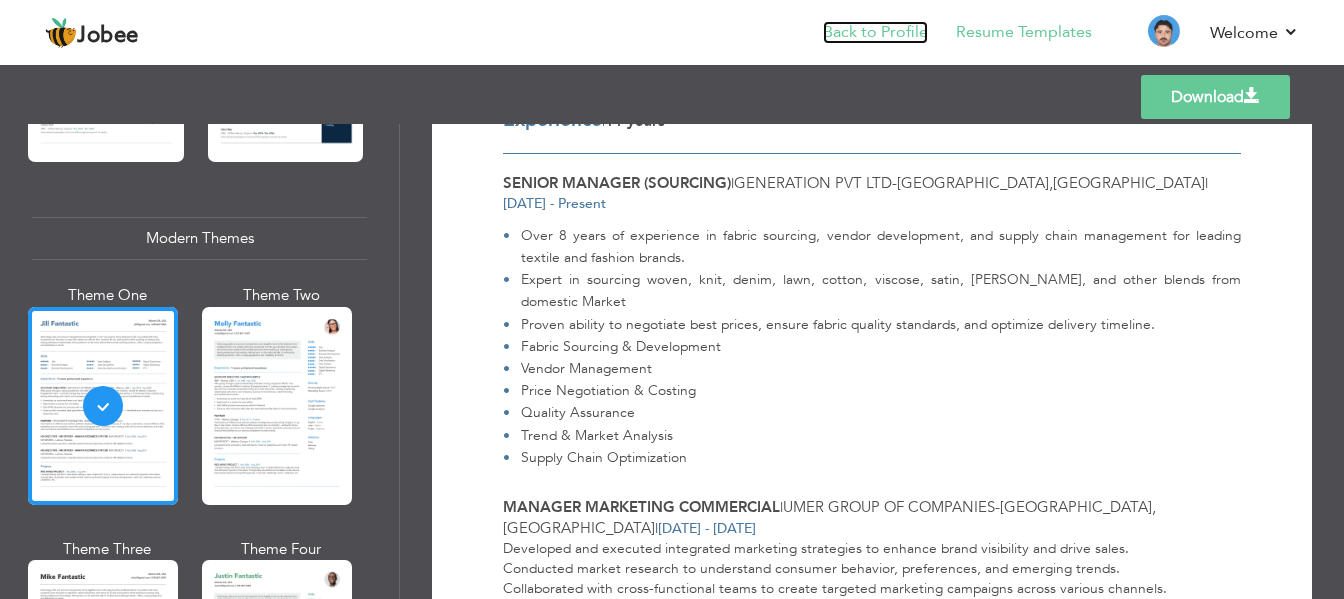 click on "Back to Profile" at bounding box center [875, 32] 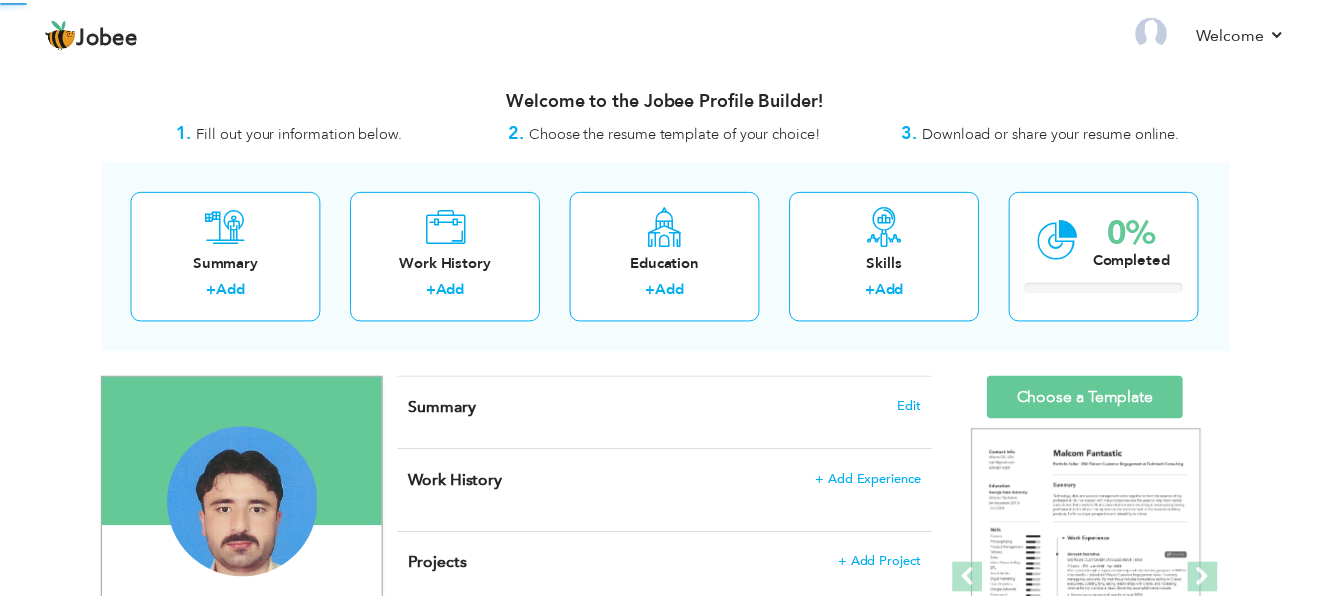 scroll, scrollTop: 0, scrollLeft: 0, axis: both 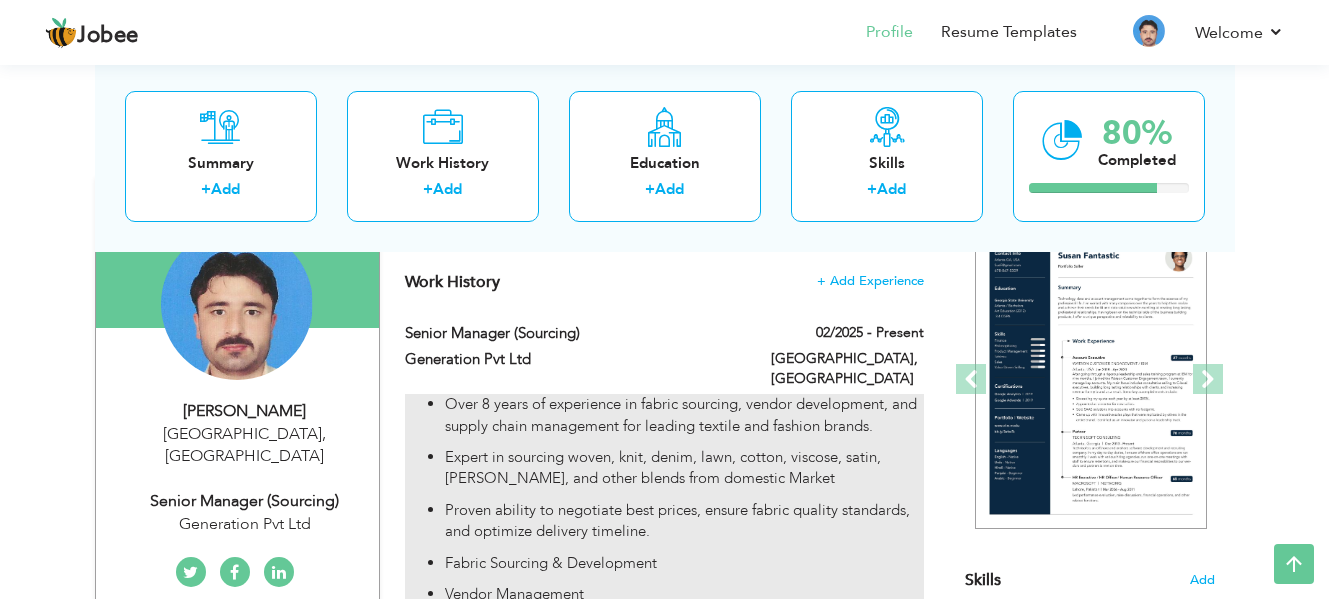 click on "Over 8 years of experience in fabric sourcing, vendor development, and supply chain management for leading textile and fashion brands." at bounding box center (684, 415) 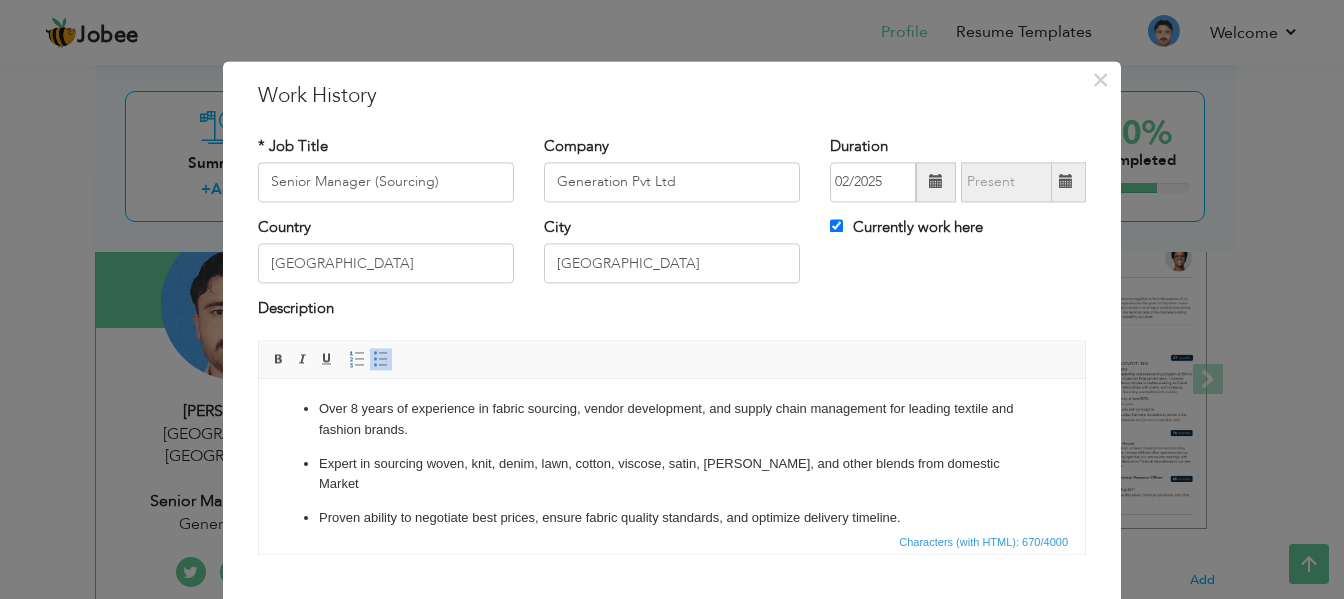 click on "Over 8 years of experience in fabric sourcing, vendor development, and supply chain management for leading textile and fashion brands." at bounding box center [672, 420] 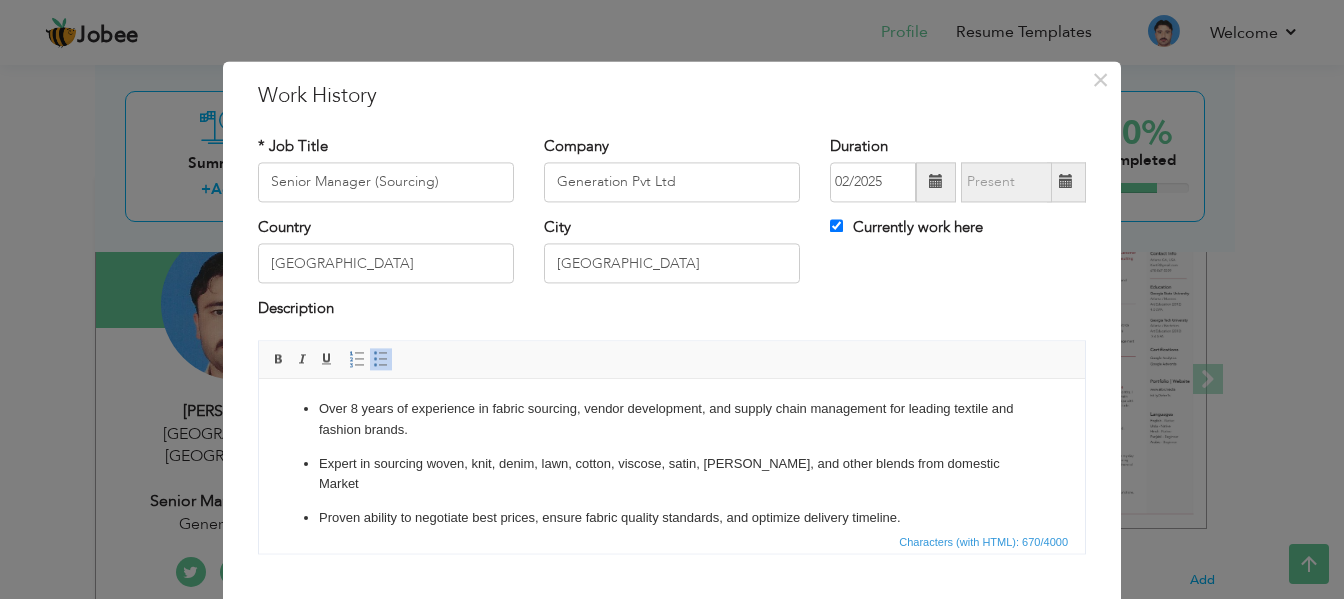 type 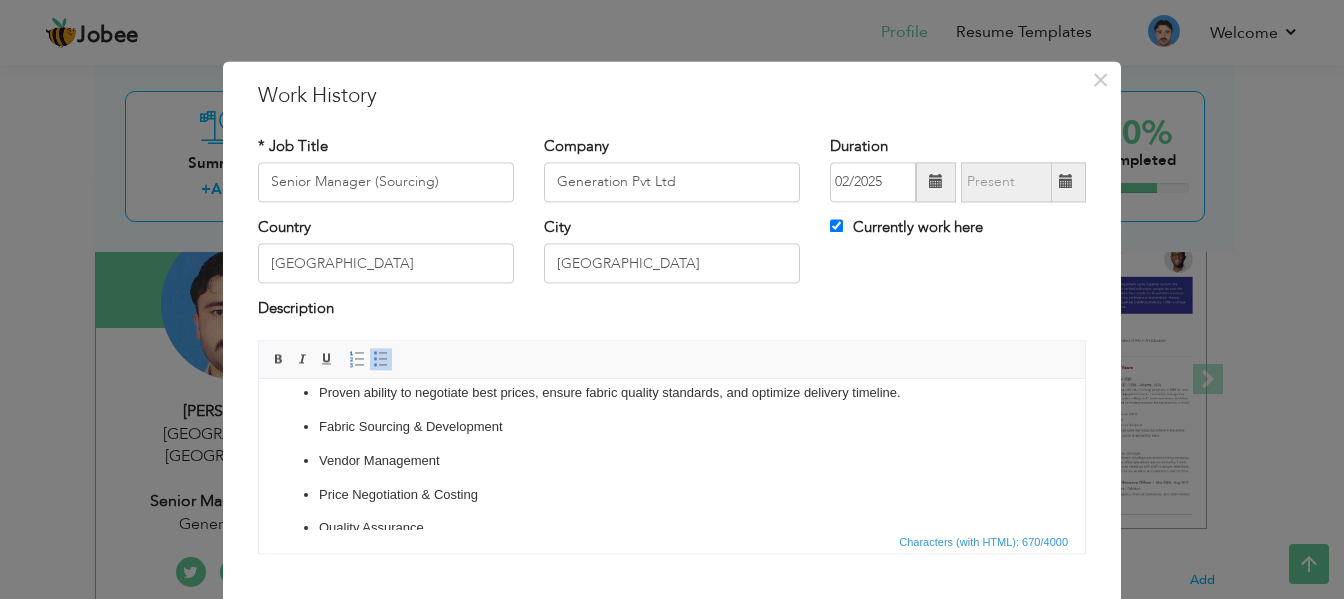 scroll, scrollTop: 133, scrollLeft: 0, axis: vertical 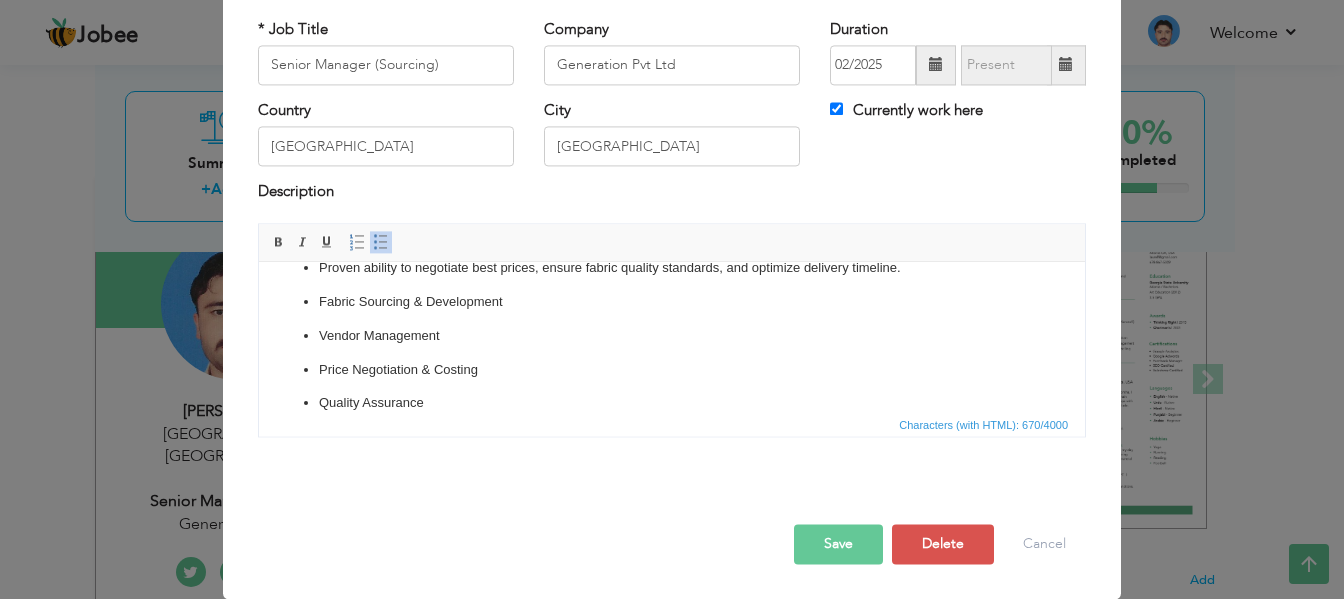 click on "Save" at bounding box center (838, 544) 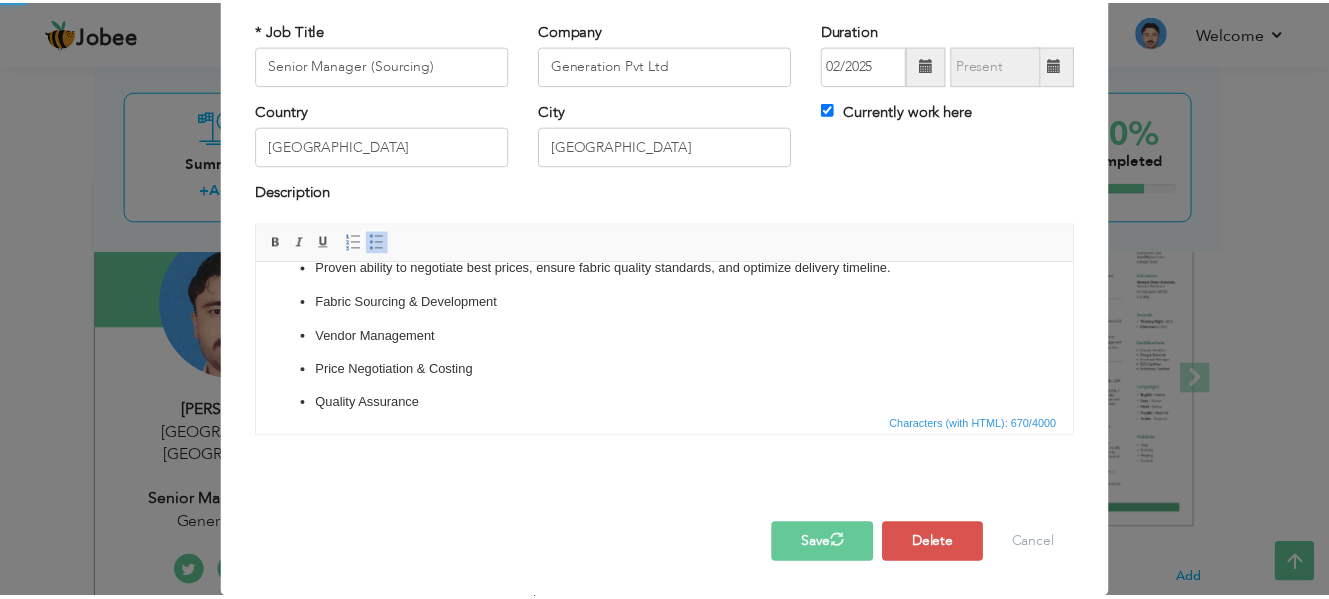 scroll, scrollTop: 0, scrollLeft: 0, axis: both 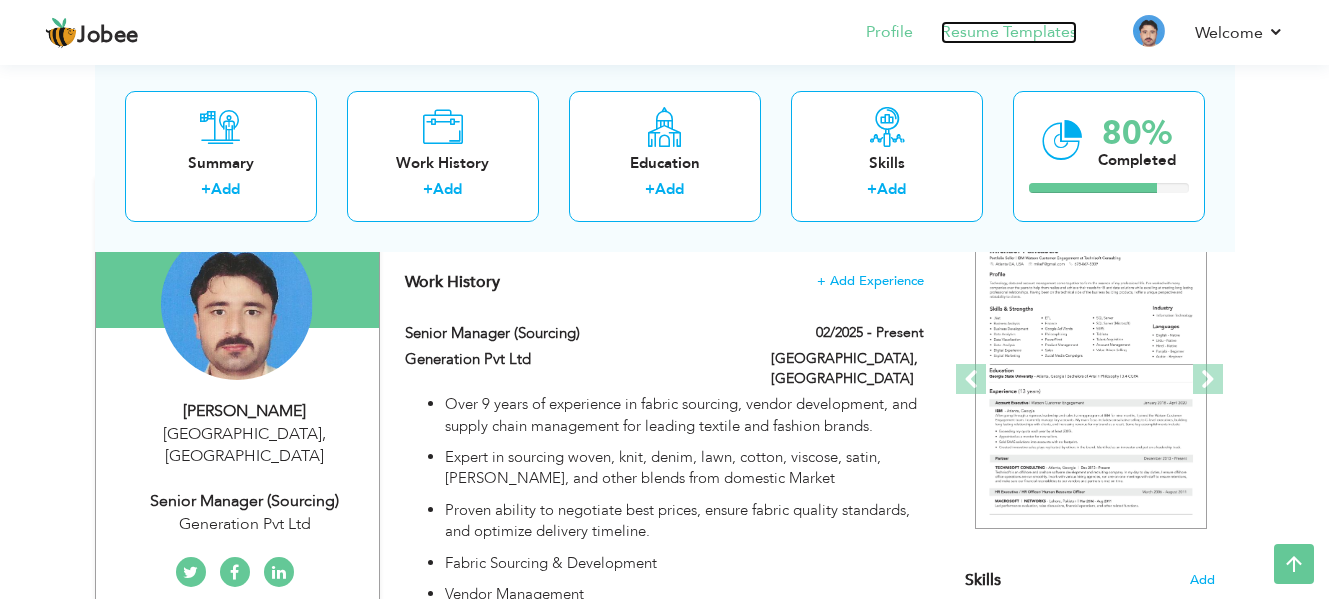 click on "Resume Templates" at bounding box center [1009, 32] 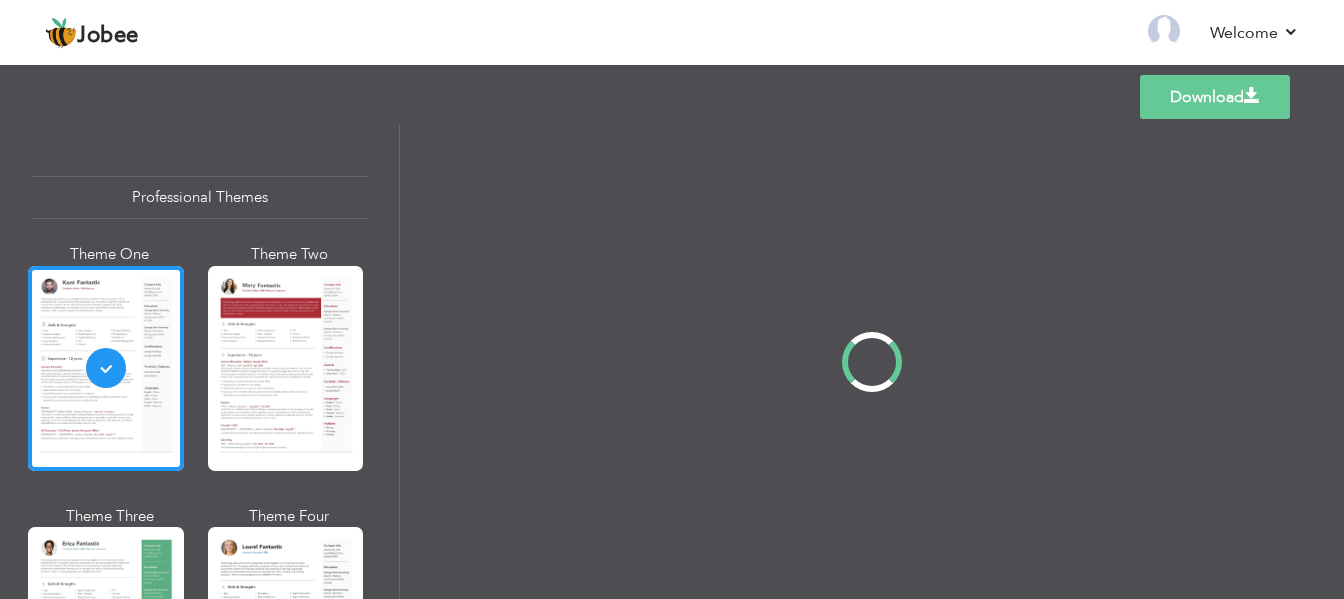 scroll, scrollTop: 0, scrollLeft: 0, axis: both 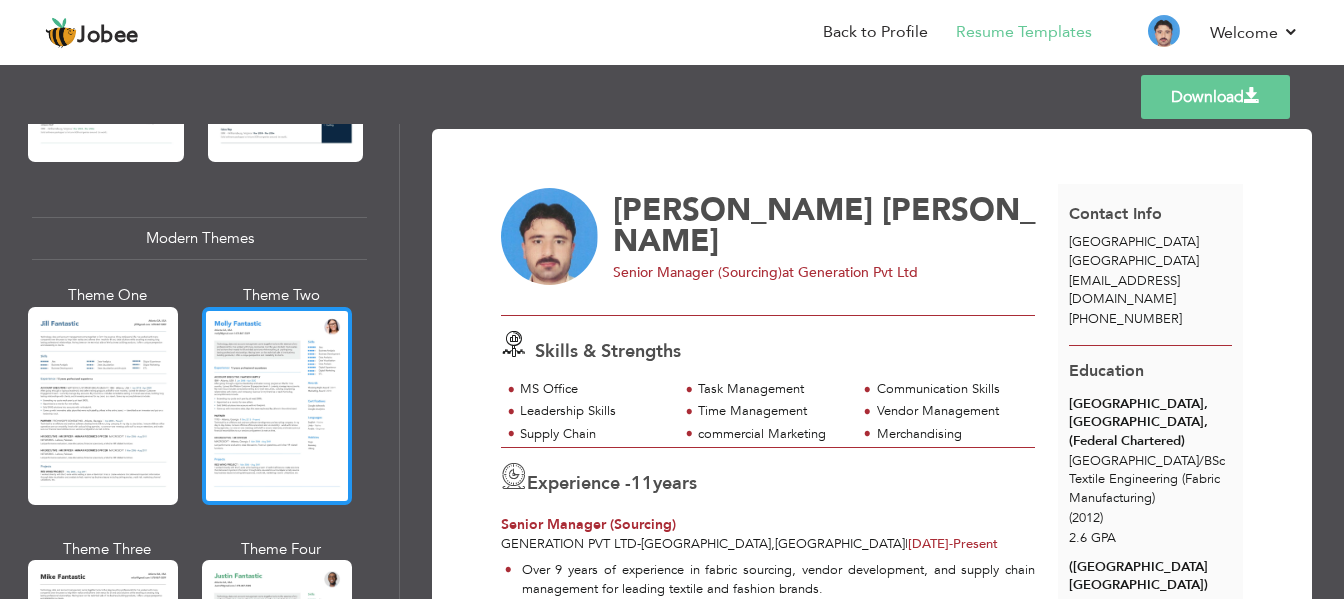 click at bounding box center [277, 406] 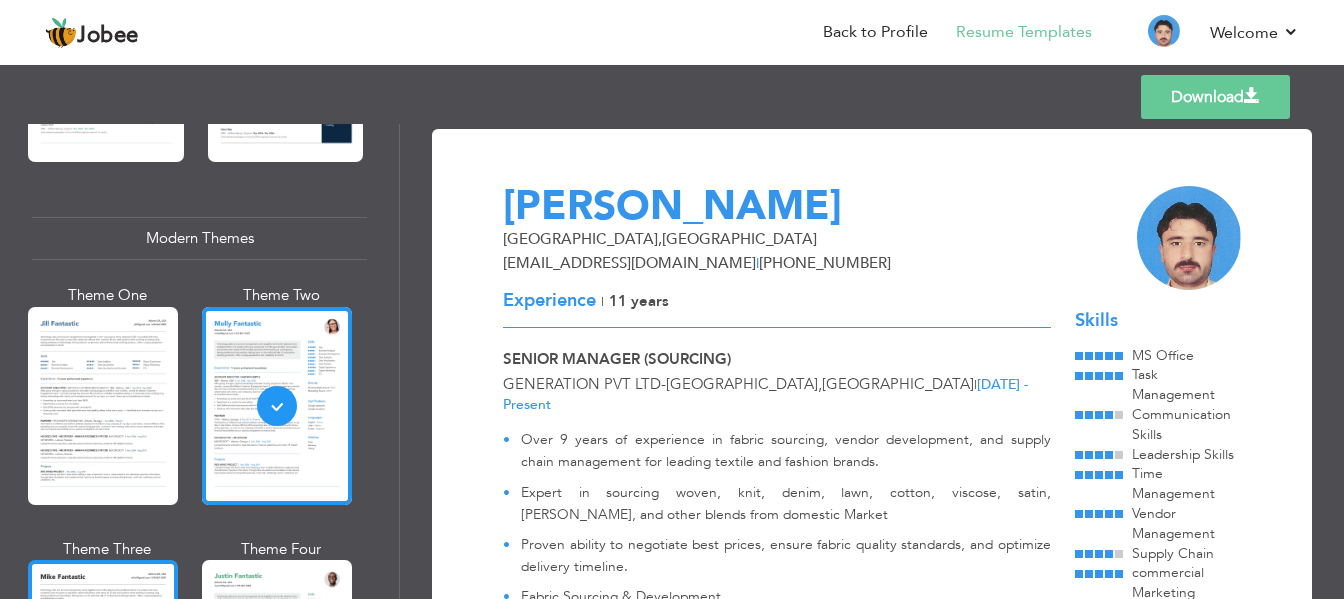 click at bounding box center [103, 659] 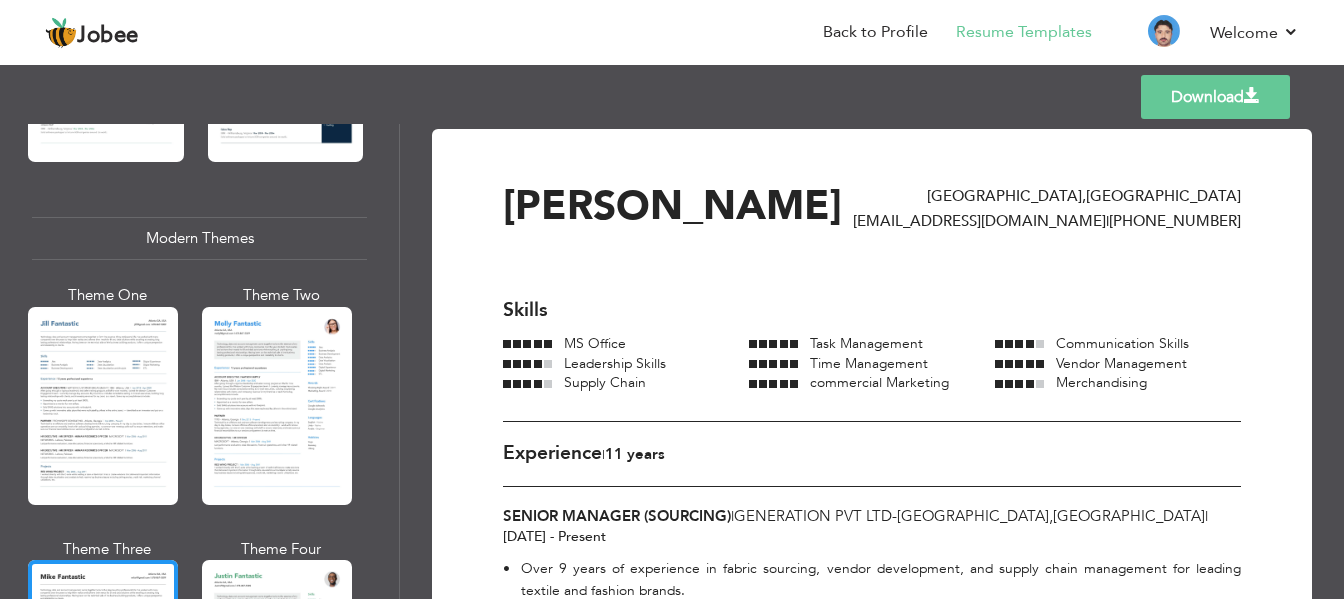 scroll, scrollTop: 1247, scrollLeft: 0, axis: vertical 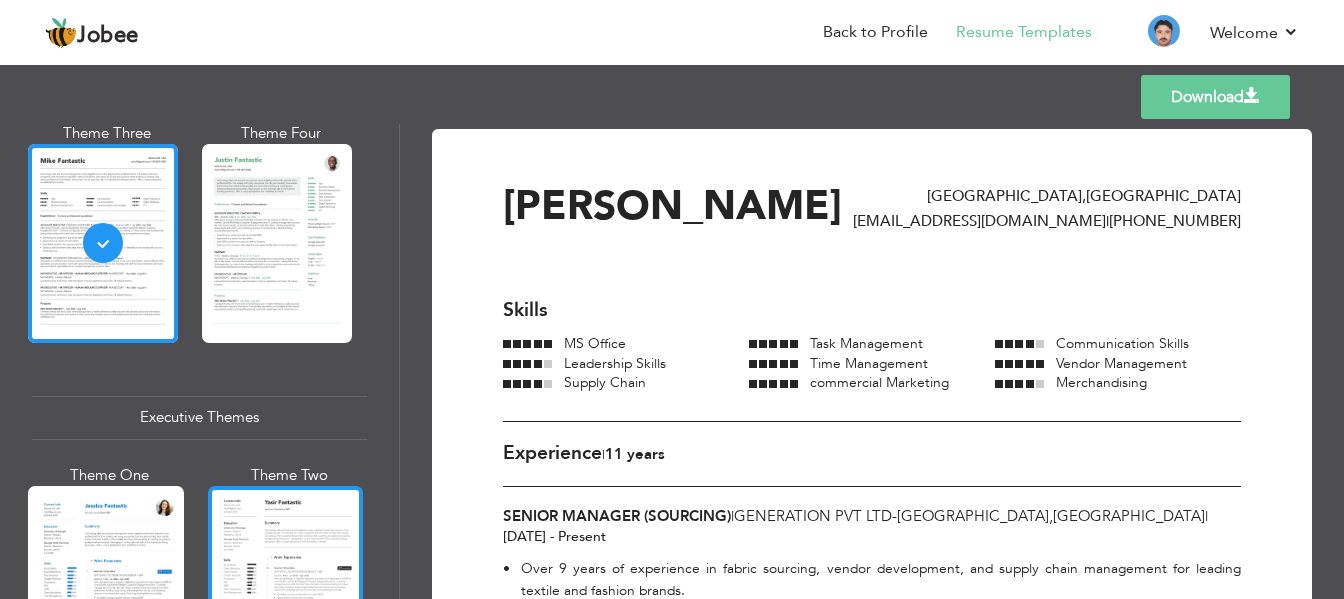 click at bounding box center [286, 588] 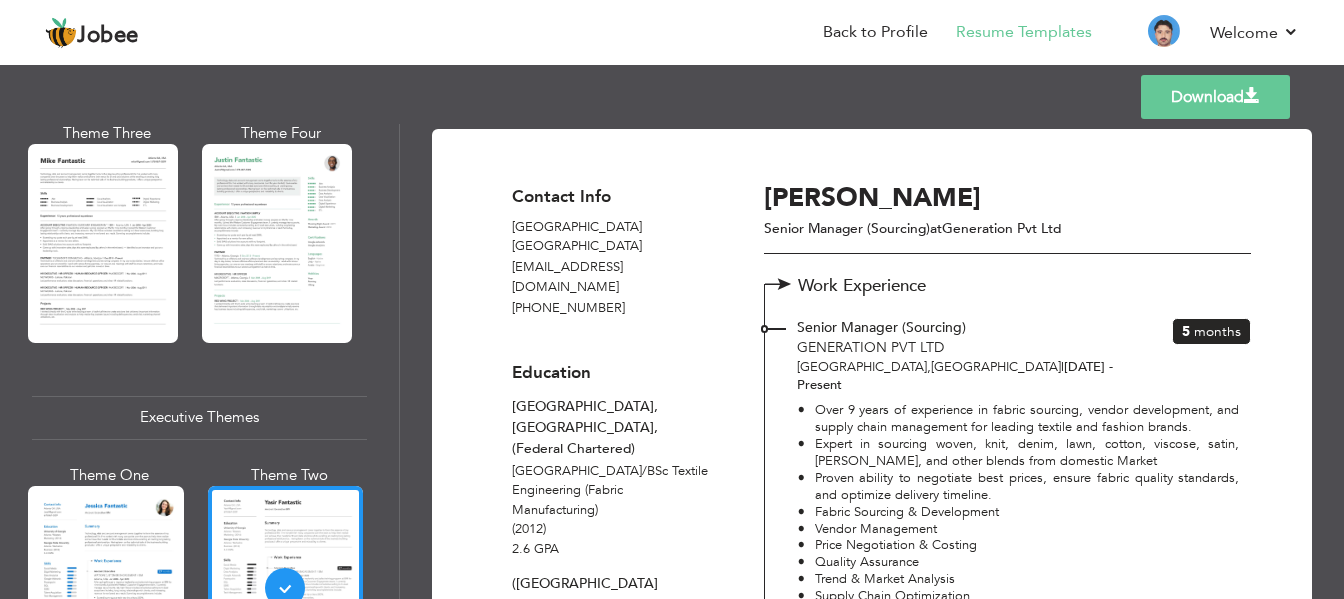 scroll, scrollTop: 1663, scrollLeft: 0, axis: vertical 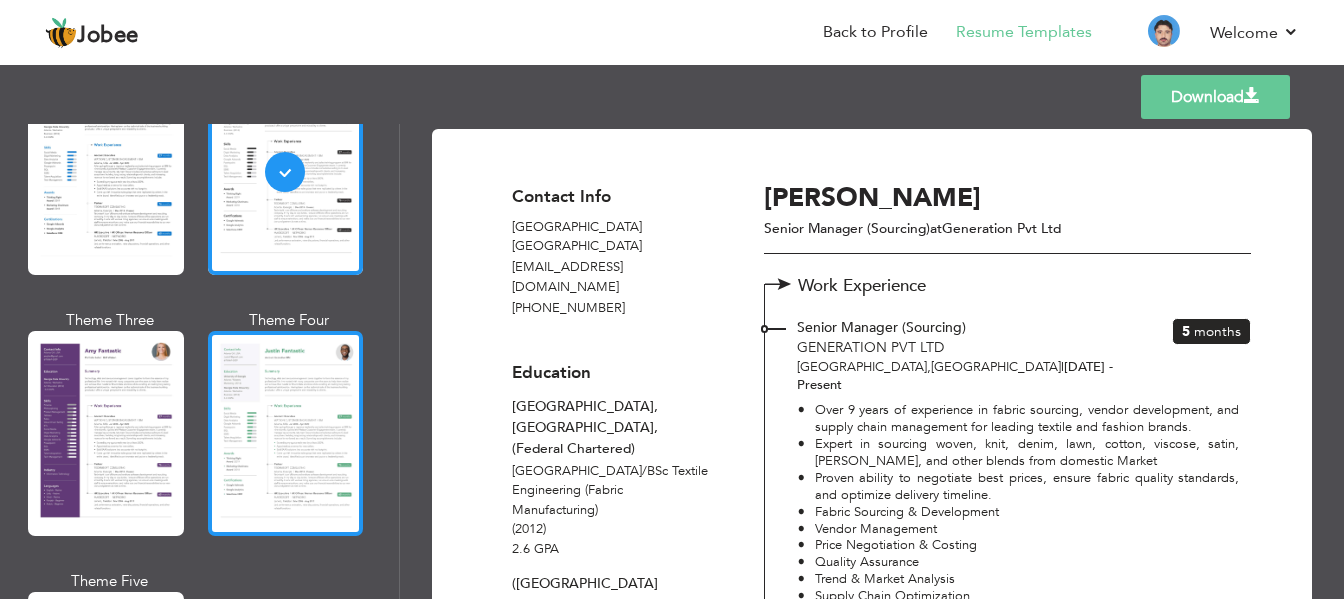 click at bounding box center (286, 433) 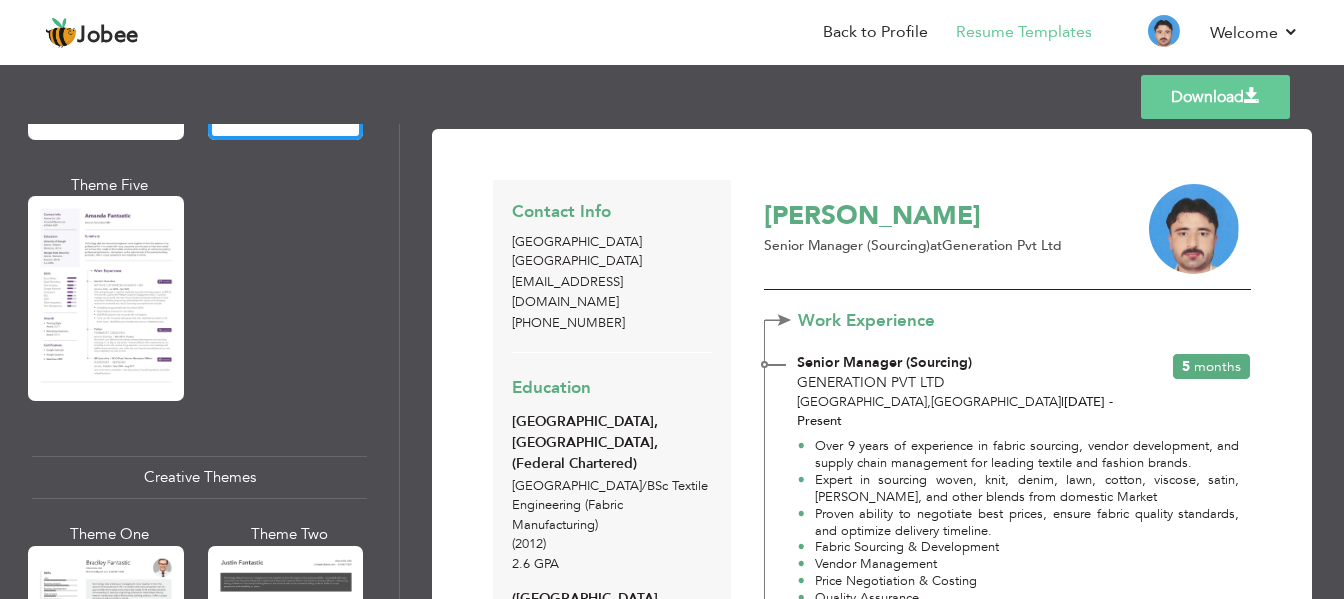 scroll, scrollTop: 2078, scrollLeft: 0, axis: vertical 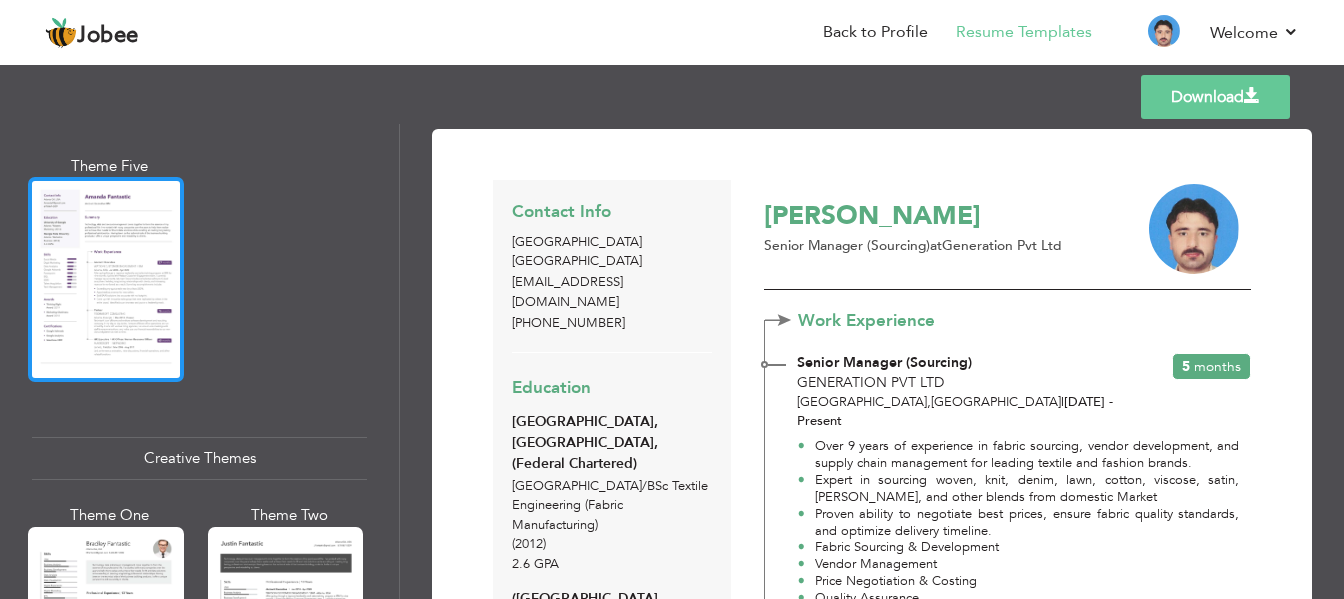 click at bounding box center (106, 279) 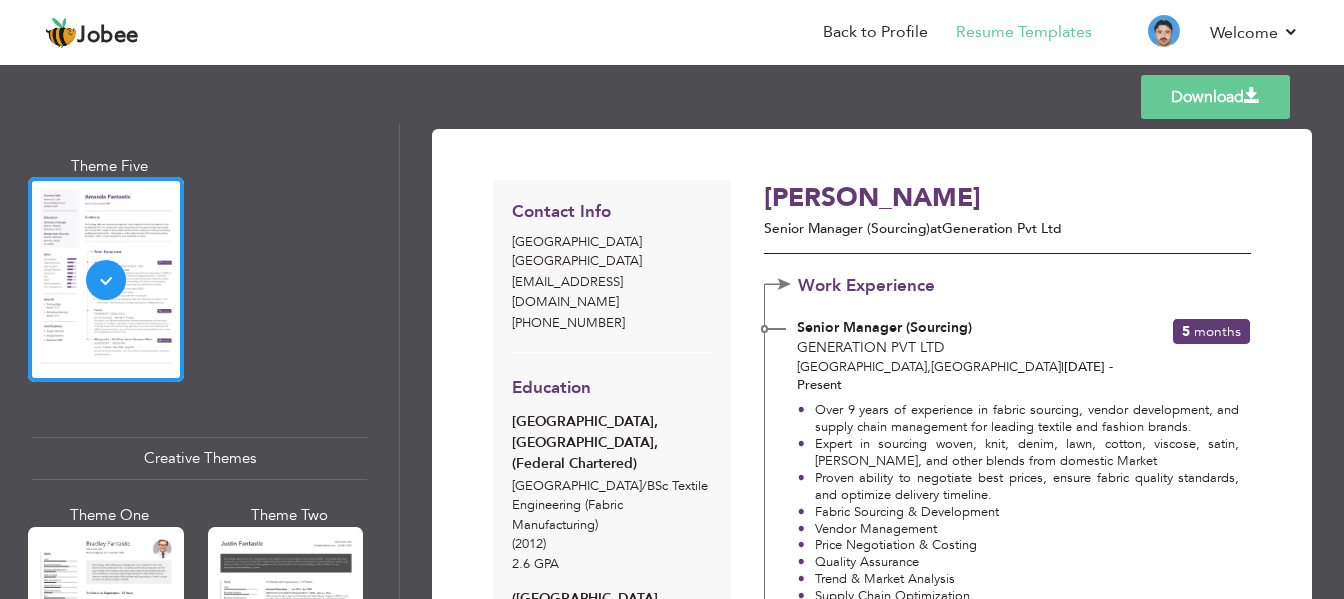 scroll, scrollTop: 2494, scrollLeft: 0, axis: vertical 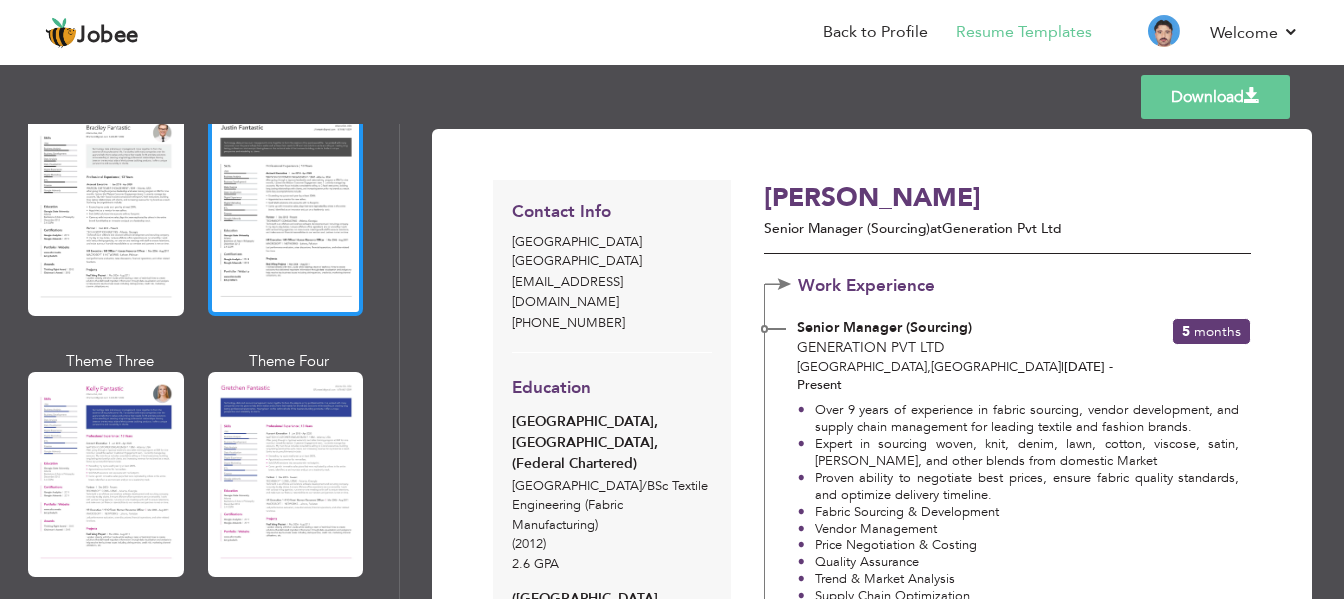 click at bounding box center (286, 213) 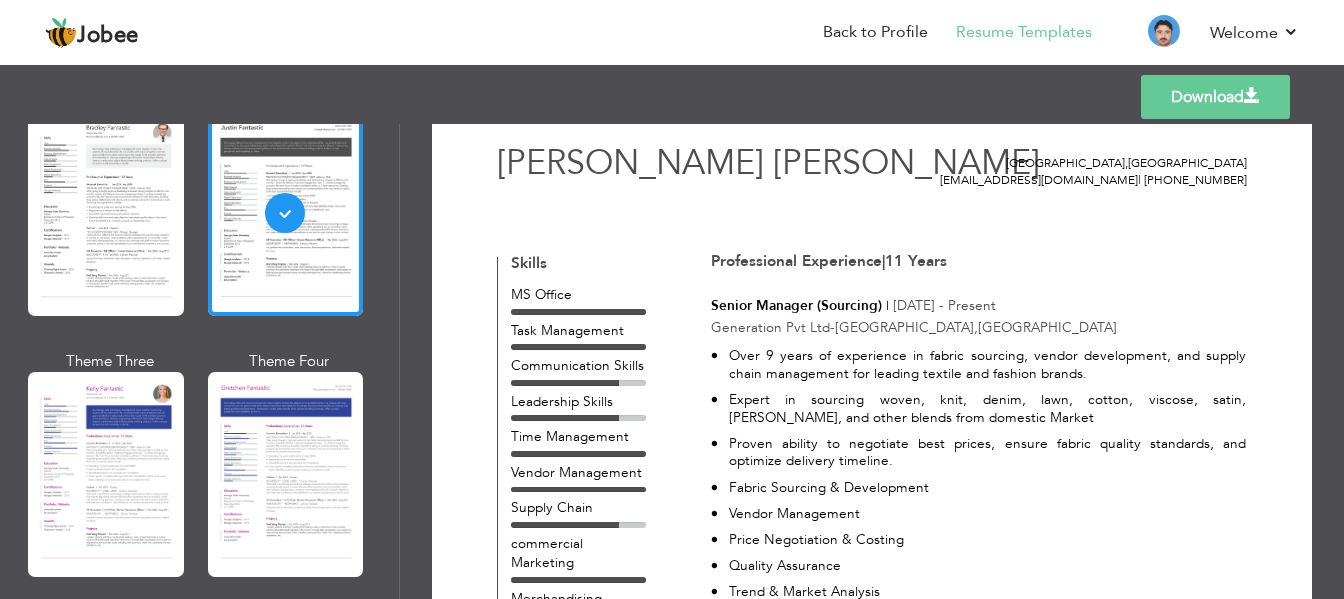 scroll, scrollTop: 57, scrollLeft: 0, axis: vertical 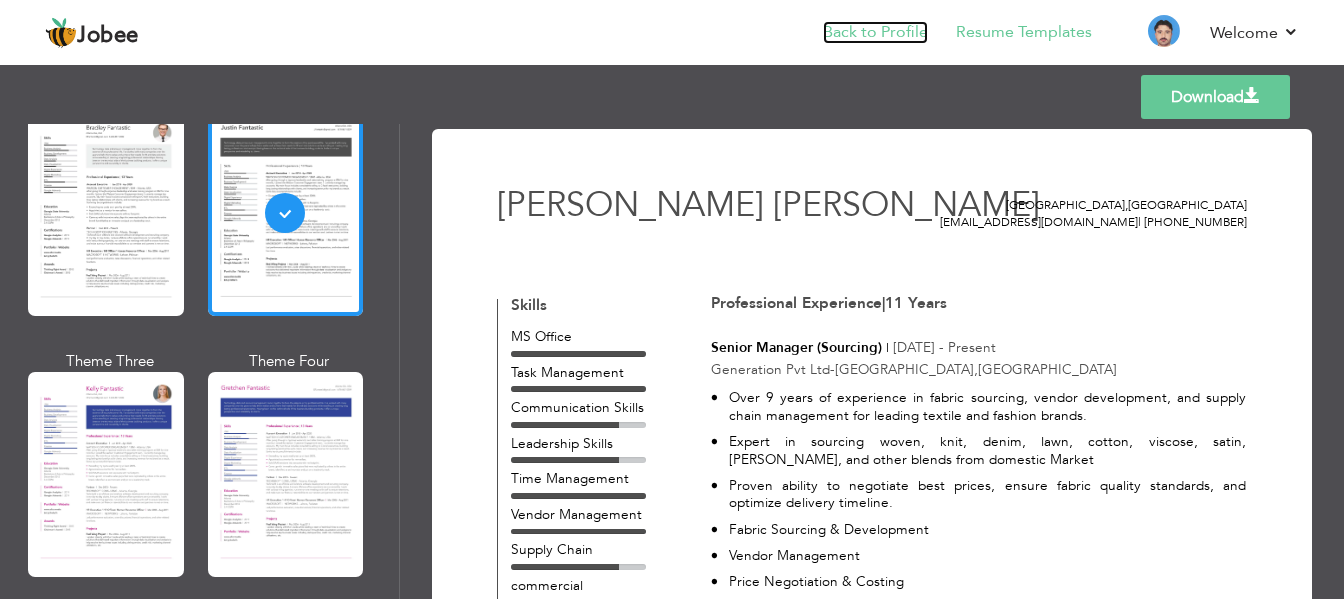 click on "Back to Profile" at bounding box center [875, 32] 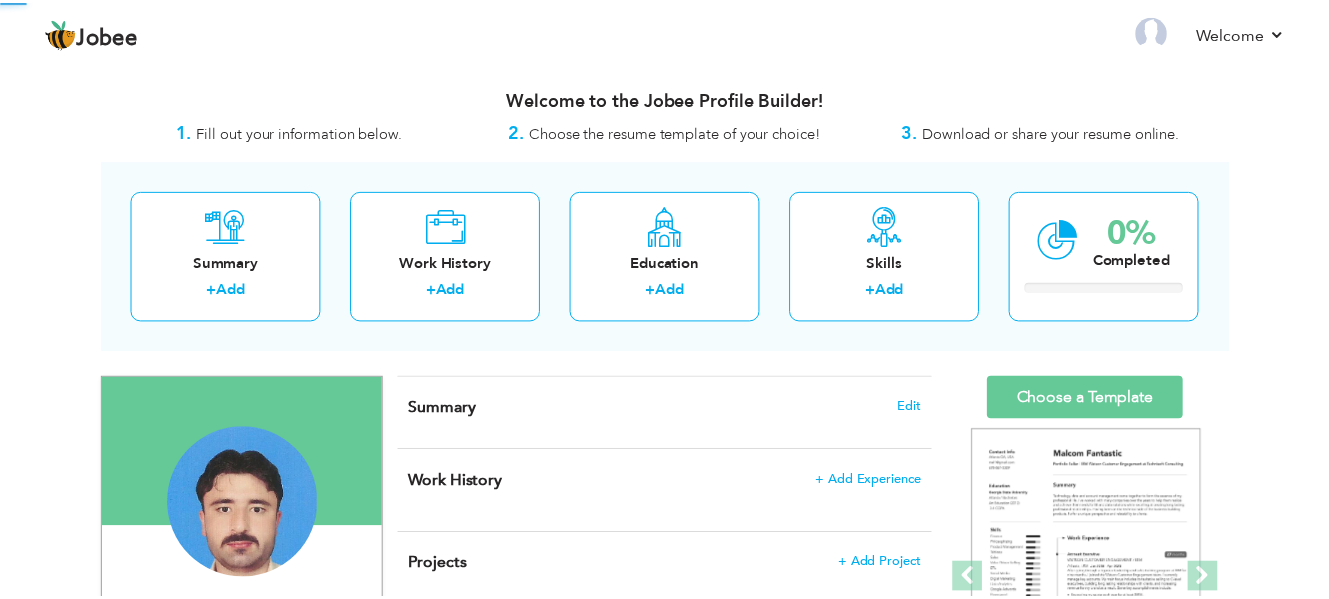 scroll, scrollTop: 0, scrollLeft: 0, axis: both 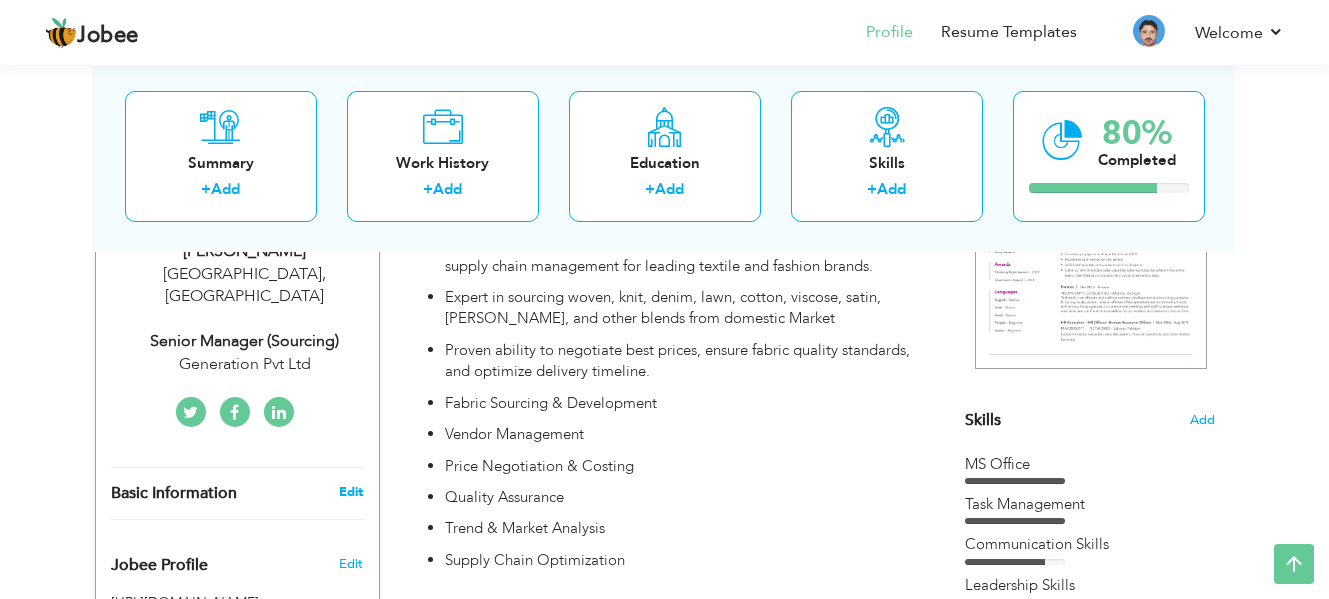click on "Edit" at bounding box center (351, 492) 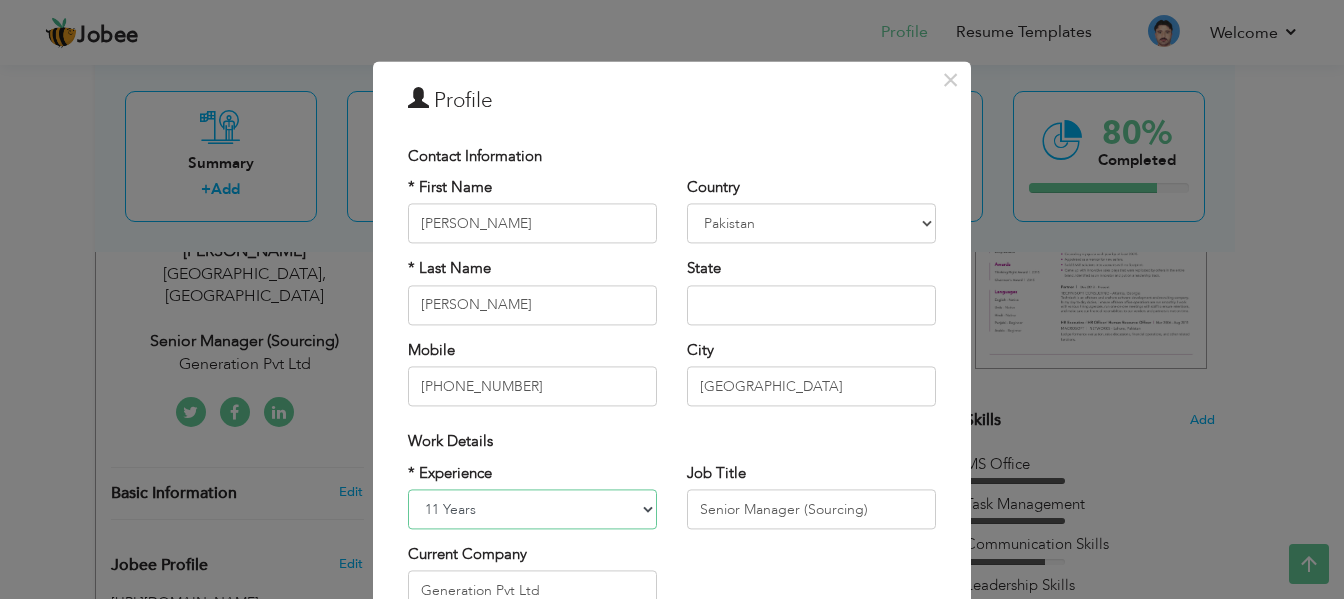 click on "Entry Level Less than 1 Year 1 Year 2 Years 3 Years 4 Years 5 Years 6 Years 7 Years 8 Years 9 Years 10 Years 11 Years 12 Years 13 Years 14 Years 15 Years 16 Years 17 Years 18 Years 19 Years 20 Years 21 Years 22 Years 23 Years 24 Years 25 Years 26 Years 27 Years 28 Years 29 Years 30 Years 31 Years 32 Years 33 Years 34 Years 35 Years More than 35 Years" at bounding box center [532, 509] 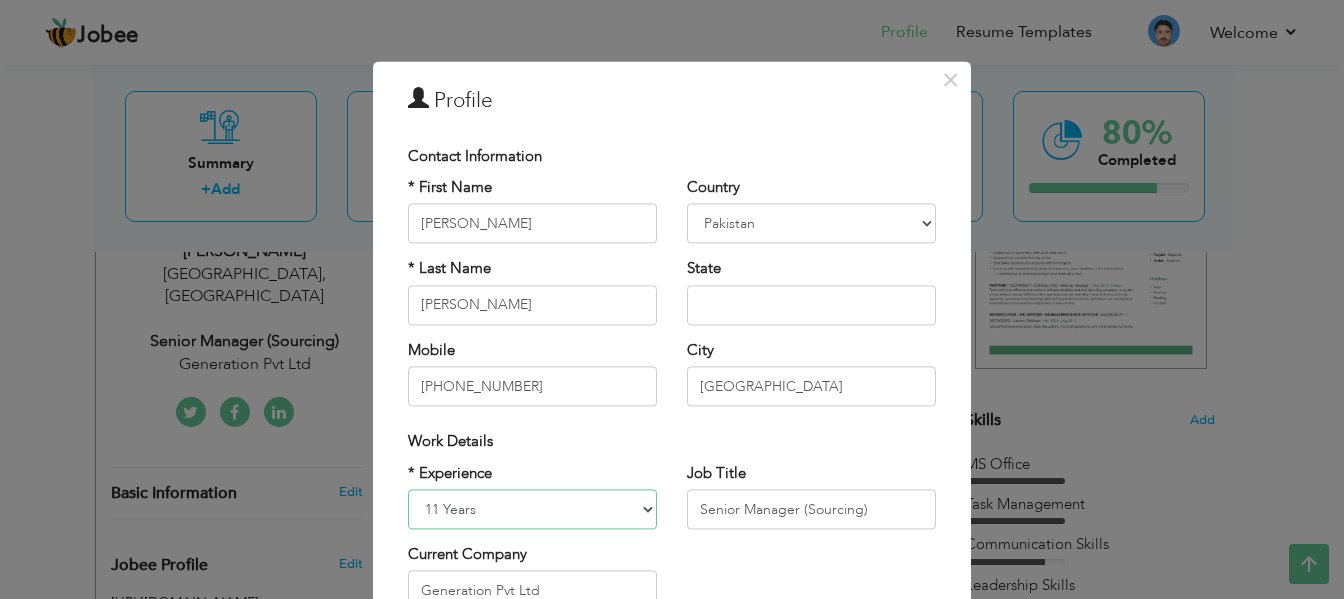 select on "number:16" 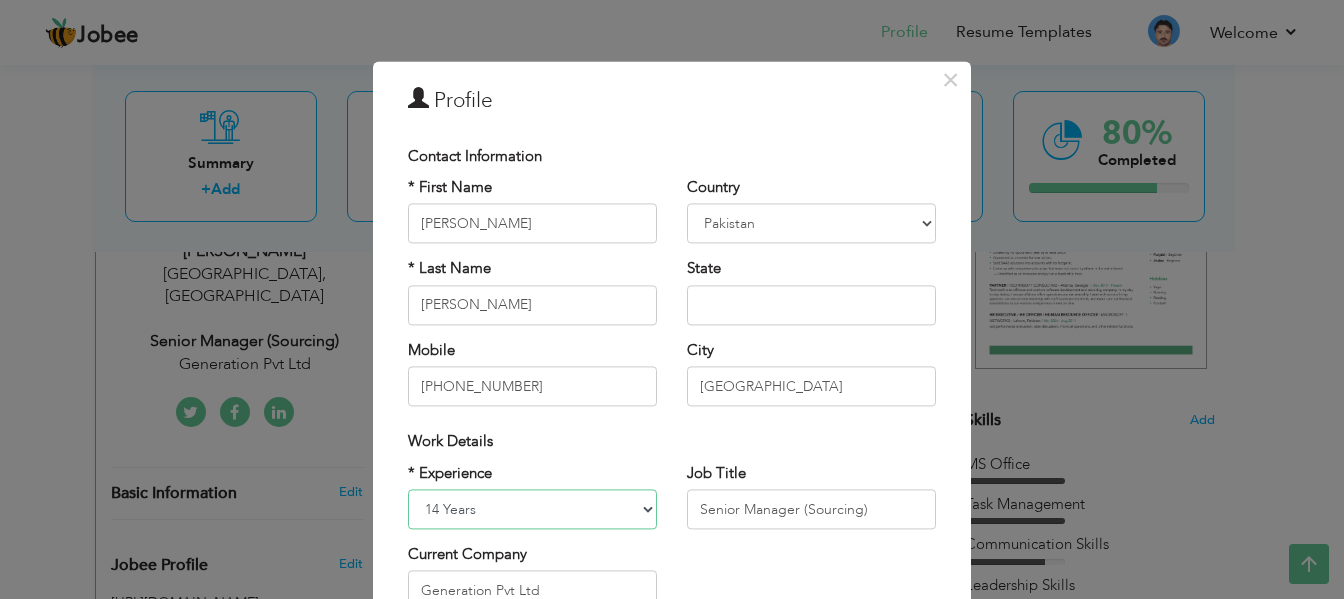 click on "Entry Level Less than 1 Year 1 Year 2 Years 3 Years 4 Years 5 Years 6 Years 7 Years 8 Years 9 Years 10 Years 11 Years 12 Years 13 Years 14 Years 15 Years 16 Years 17 Years 18 Years 19 Years 20 Years 21 Years 22 Years 23 Years 24 Years 25 Years 26 Years 27 Years 28 Years 29 Years 30 Years 31 Years 32 Years 33 Years 34 Years 35 Years More than 35 Years" at bounding box center (532, 509) 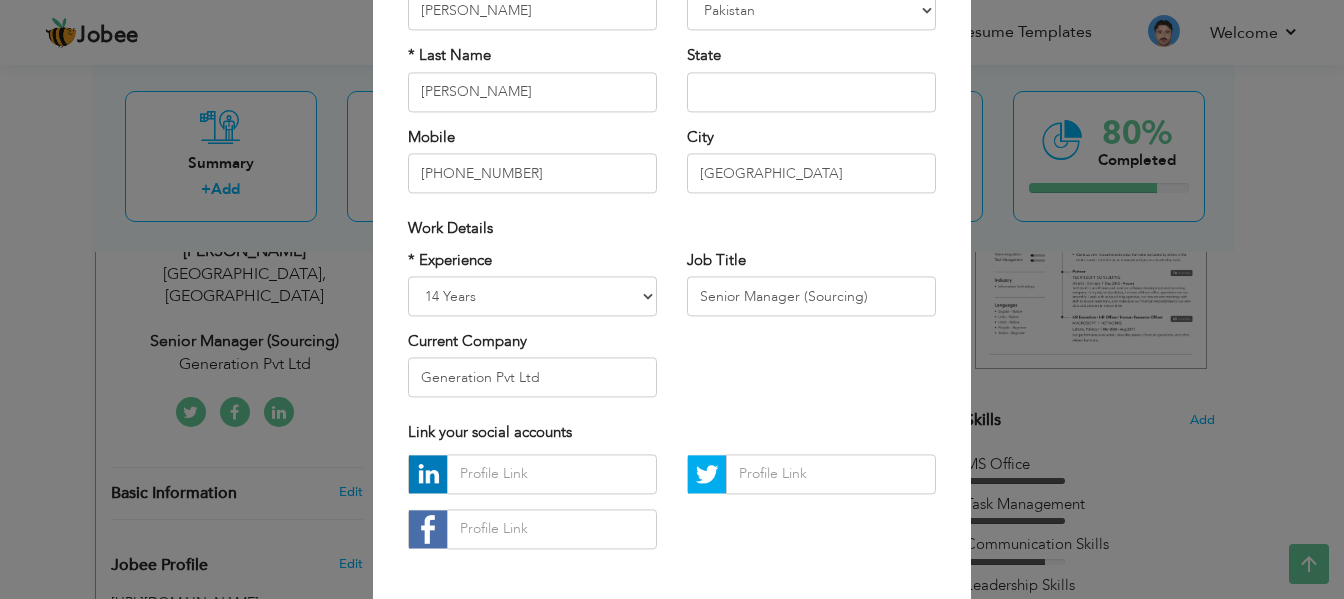 scroll, scrollTop: 219, scrollLeft: 0, axis: vertical 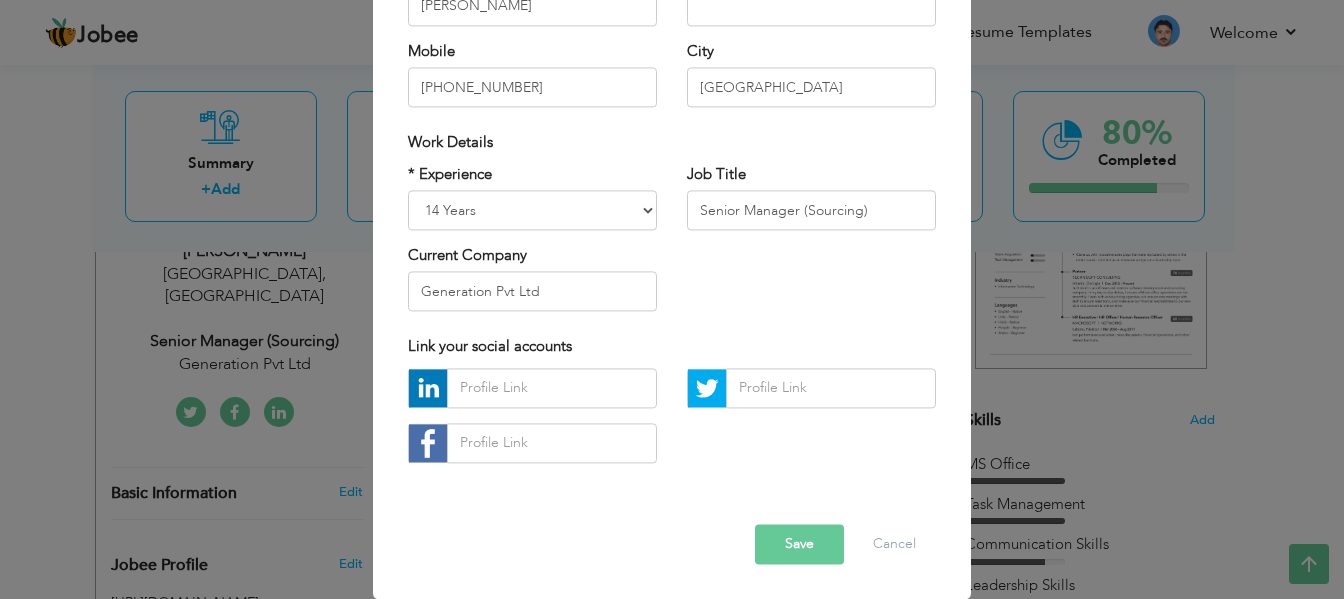 click on "Save" at bounding box center [799, 544] 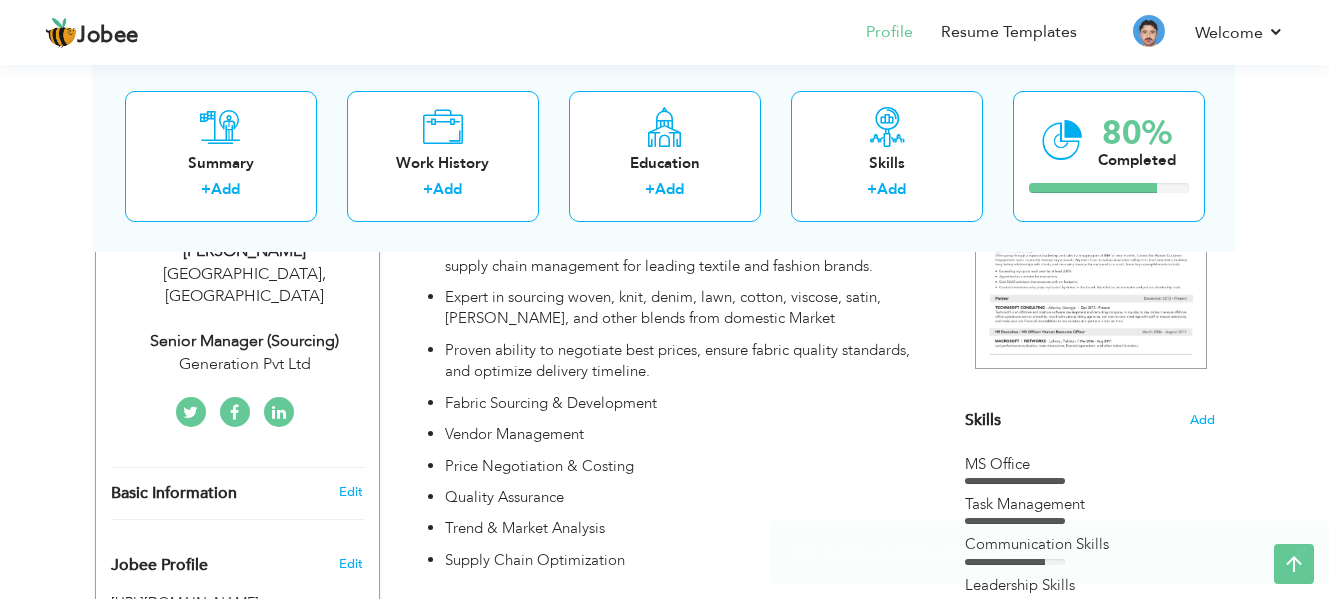 drag, startPoint x: 1328, startPoint y: 115, endPoint x: 1325, endPoint y: 91, distance: 24.186773 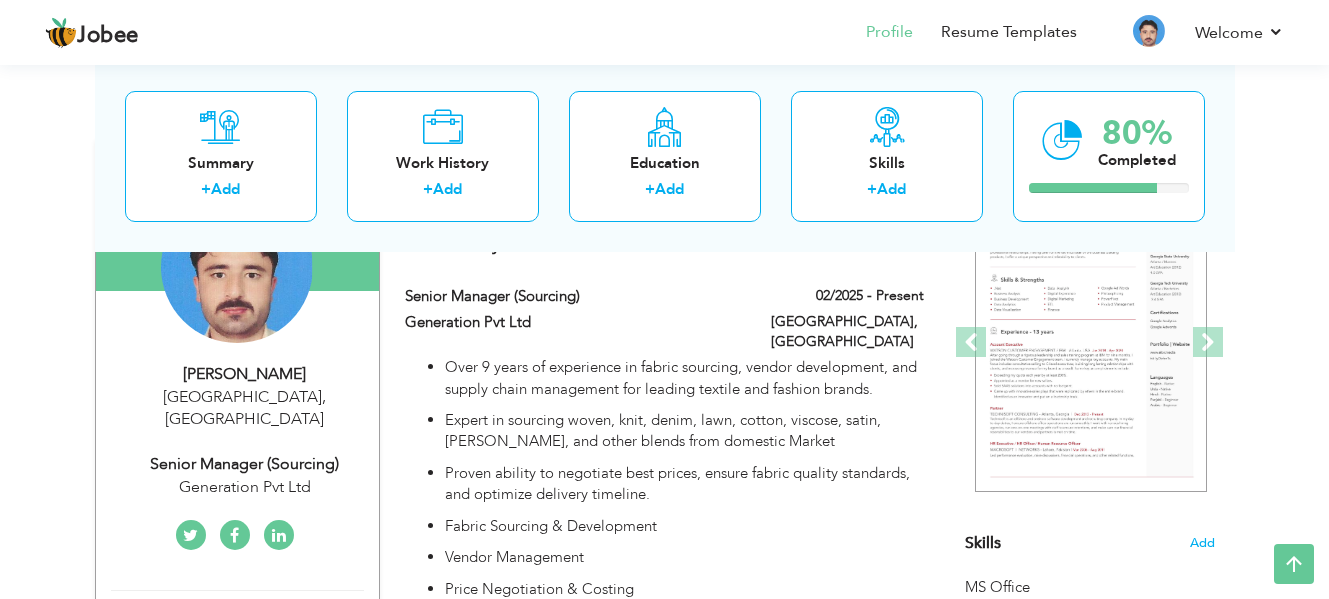 scroll, scrollTop: 213, scrollLeft: 0, axis: vertical 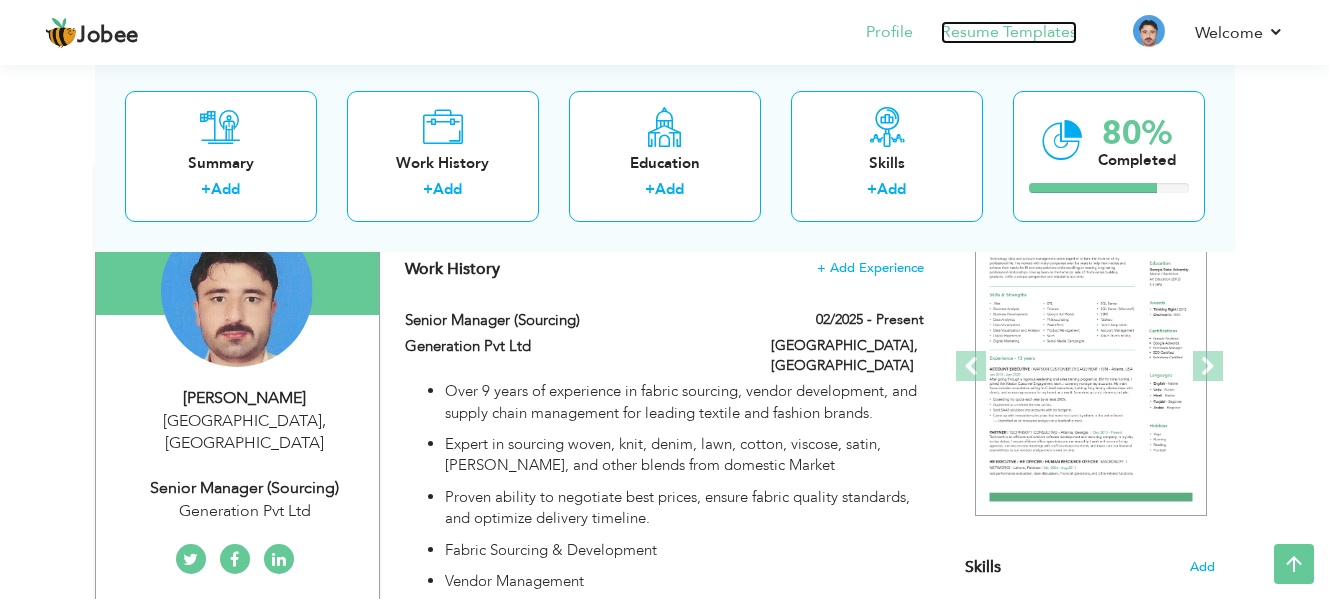 click on "Resume Templates" at bounding box center (1009, 32) 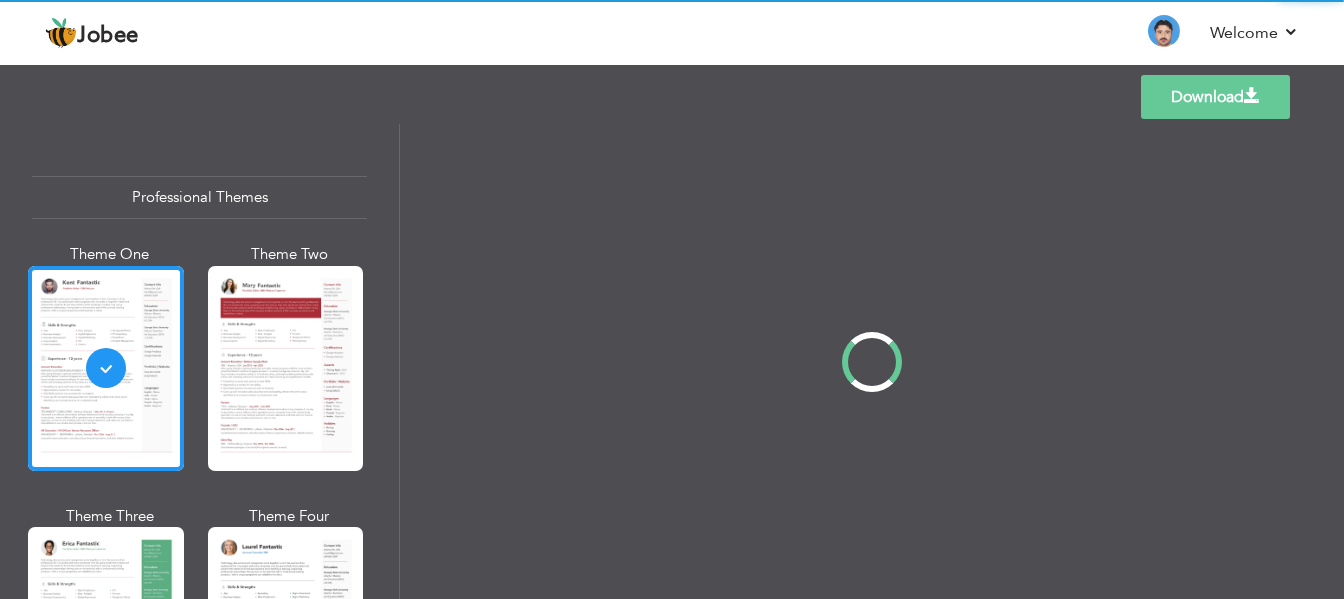 scroll, scrollTop: 0, scrollLeft: 0, axis: both 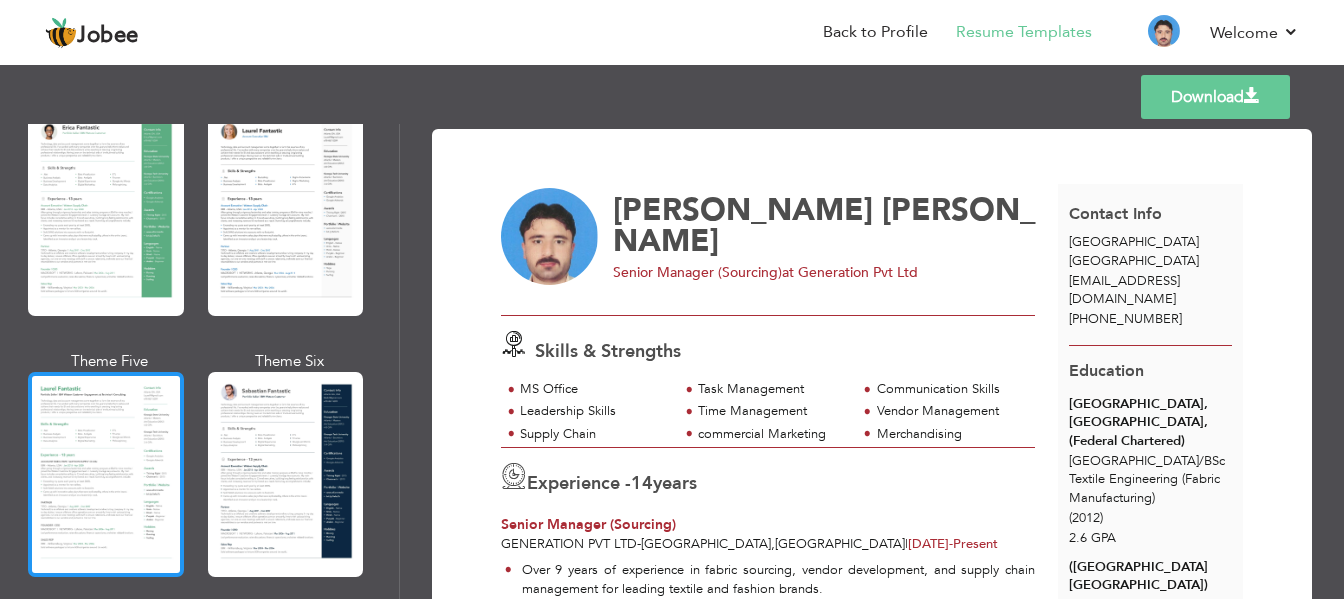 click at bounding box center [106, 474] 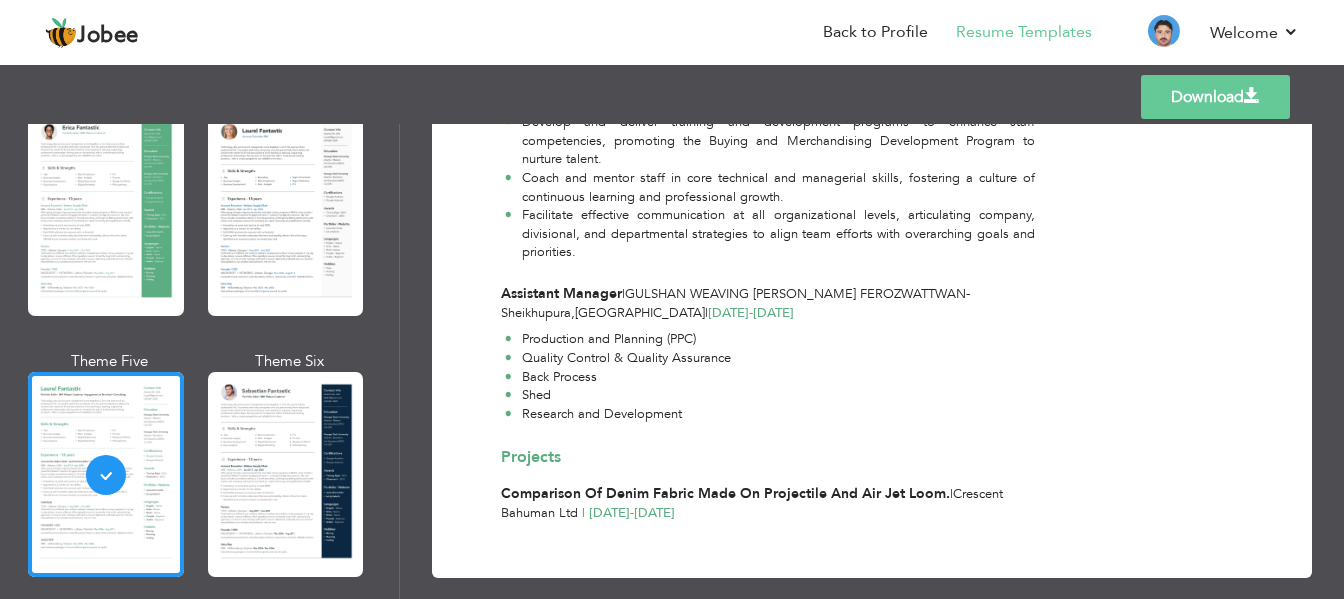 scroll, scrollTop: 2998, scrollLeft: 0, axis: vertical 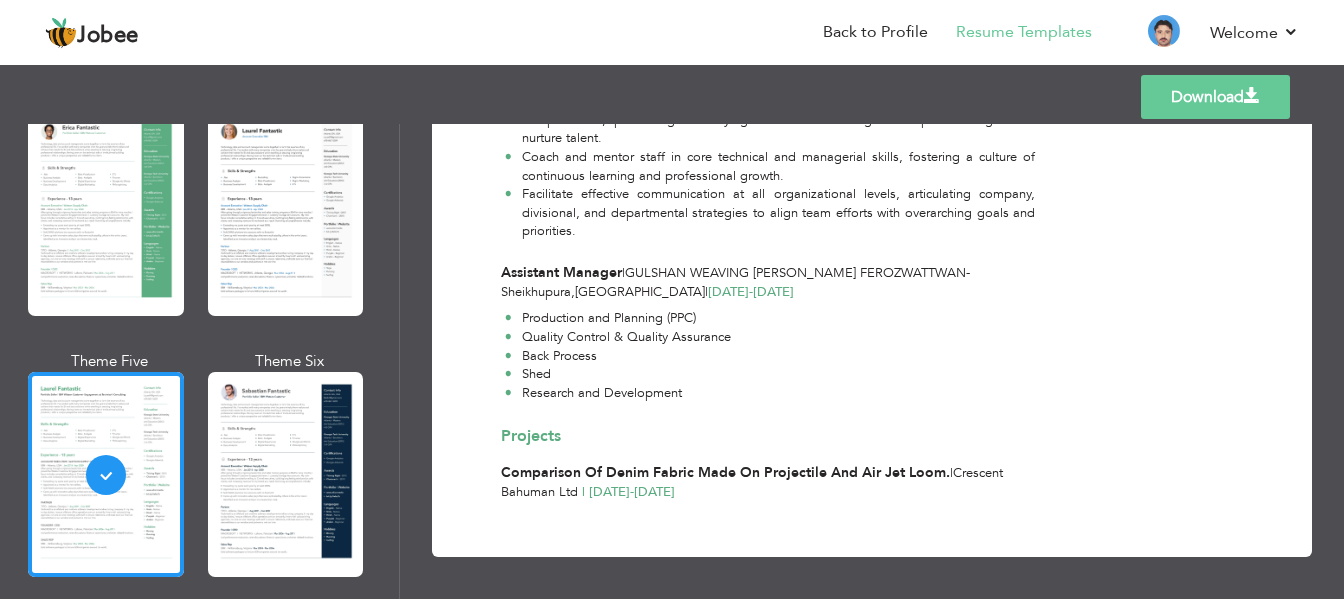 click on "Templates
Download" at bounding box center [672, 97] 